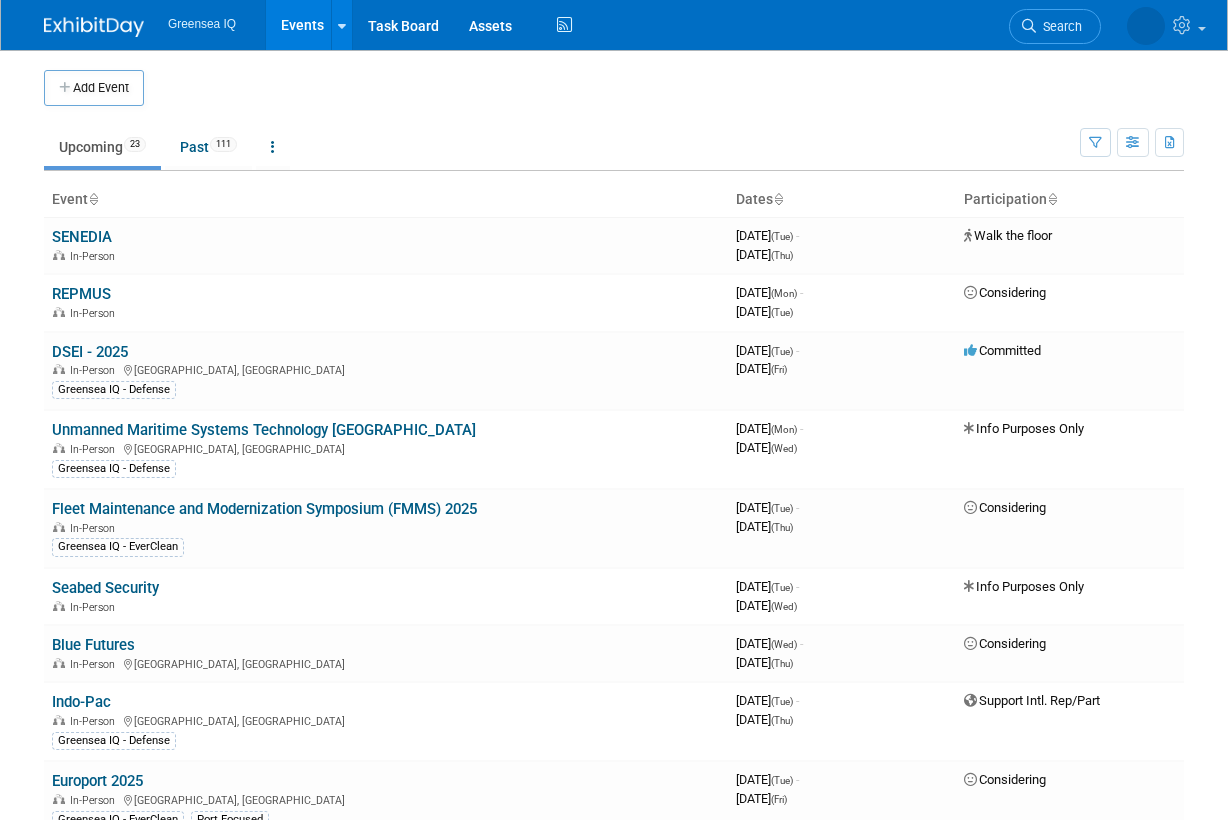 scroll, scrollTop: 0, scrollLeft: 0, axis: both 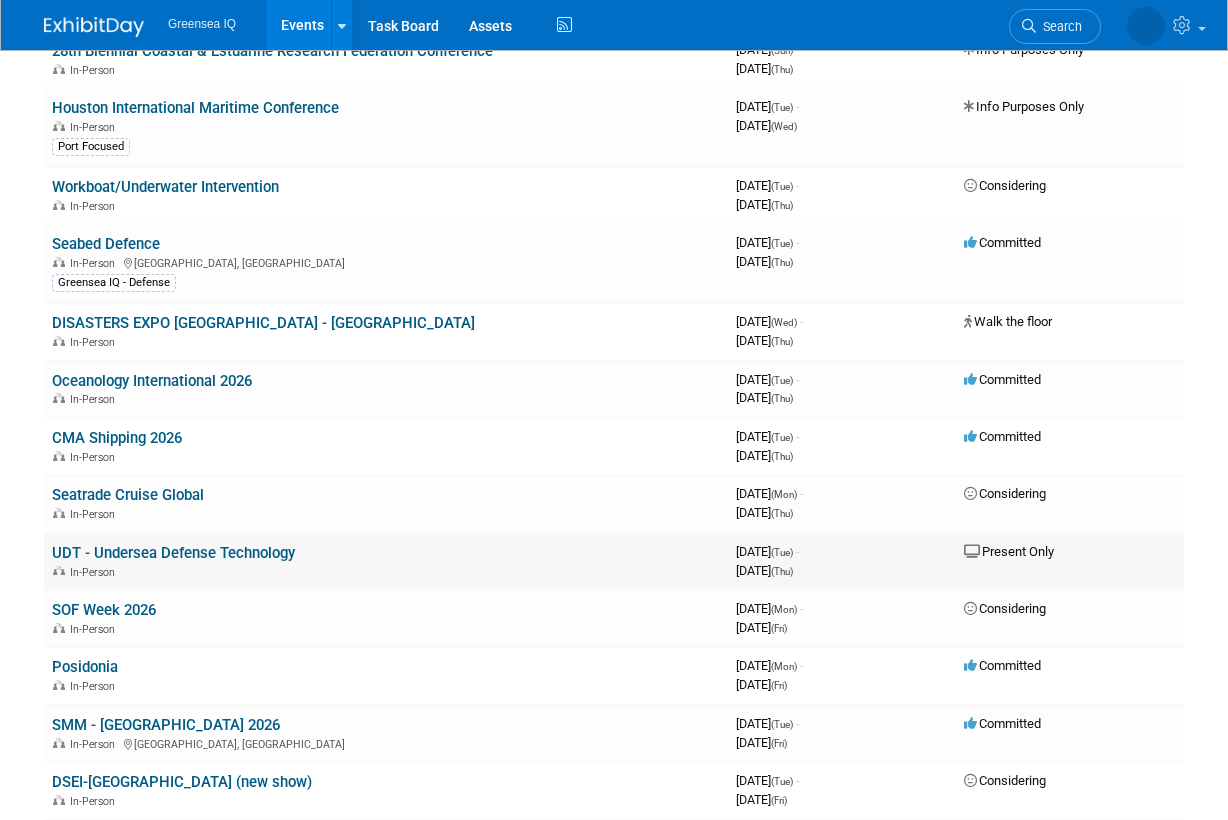 click on "UDT - Undersea Defense Technology" at bounding box center (173, 553) 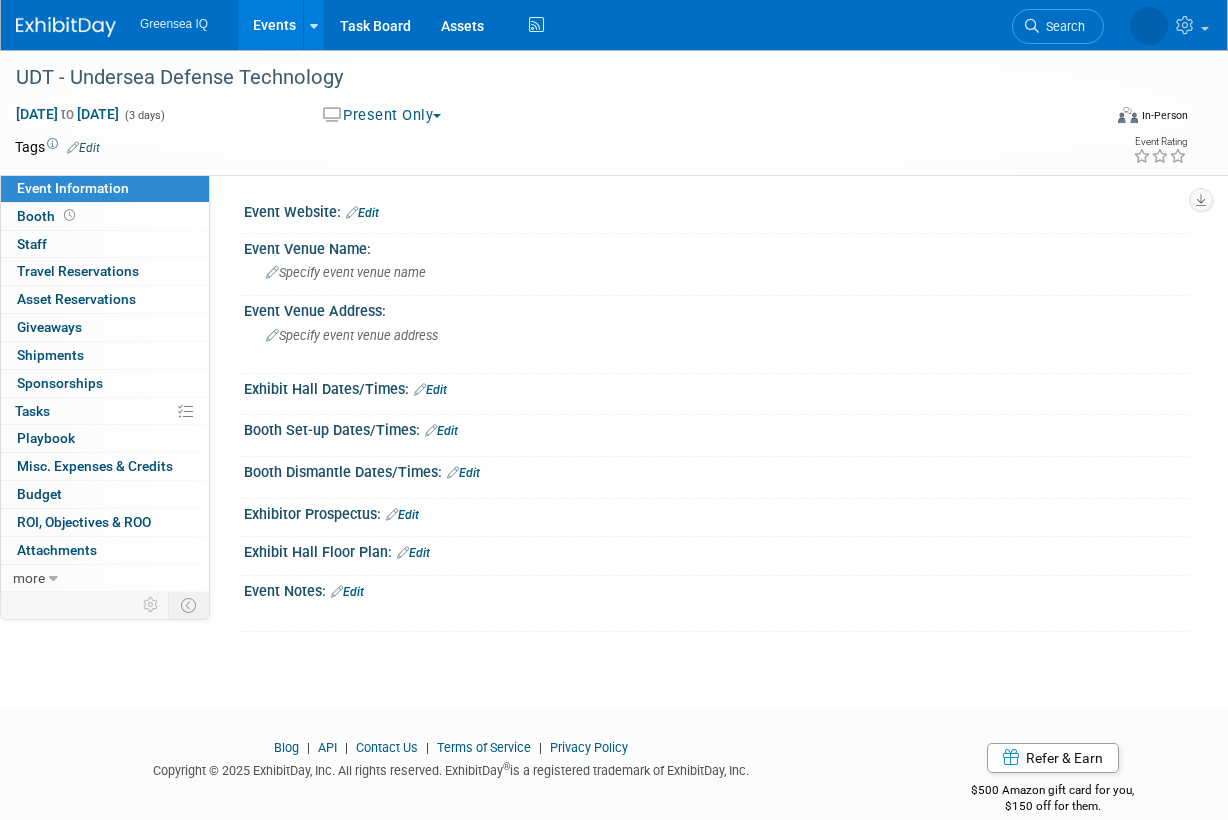 scroll, scrollTop: 0, scrollLeft: 0, axis: both 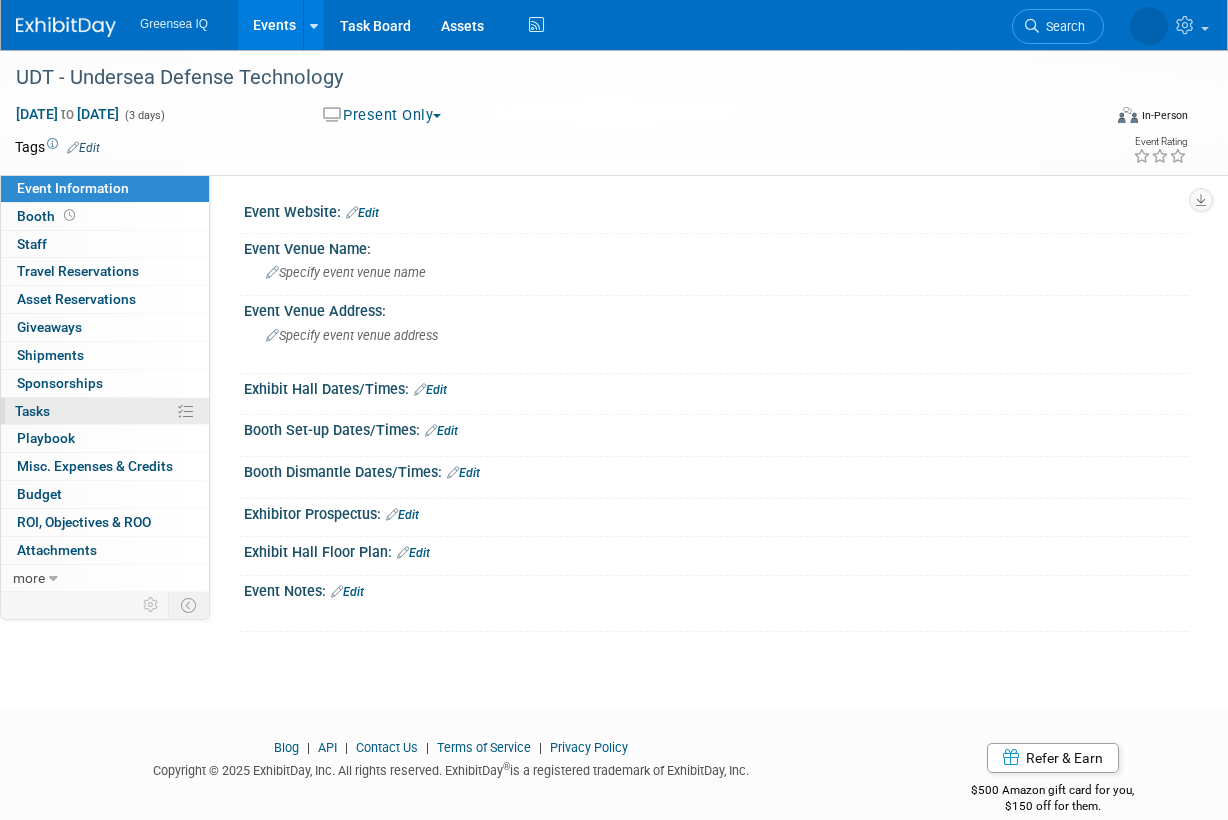click on "Tasks 0%" at bounding box center [32, 411] 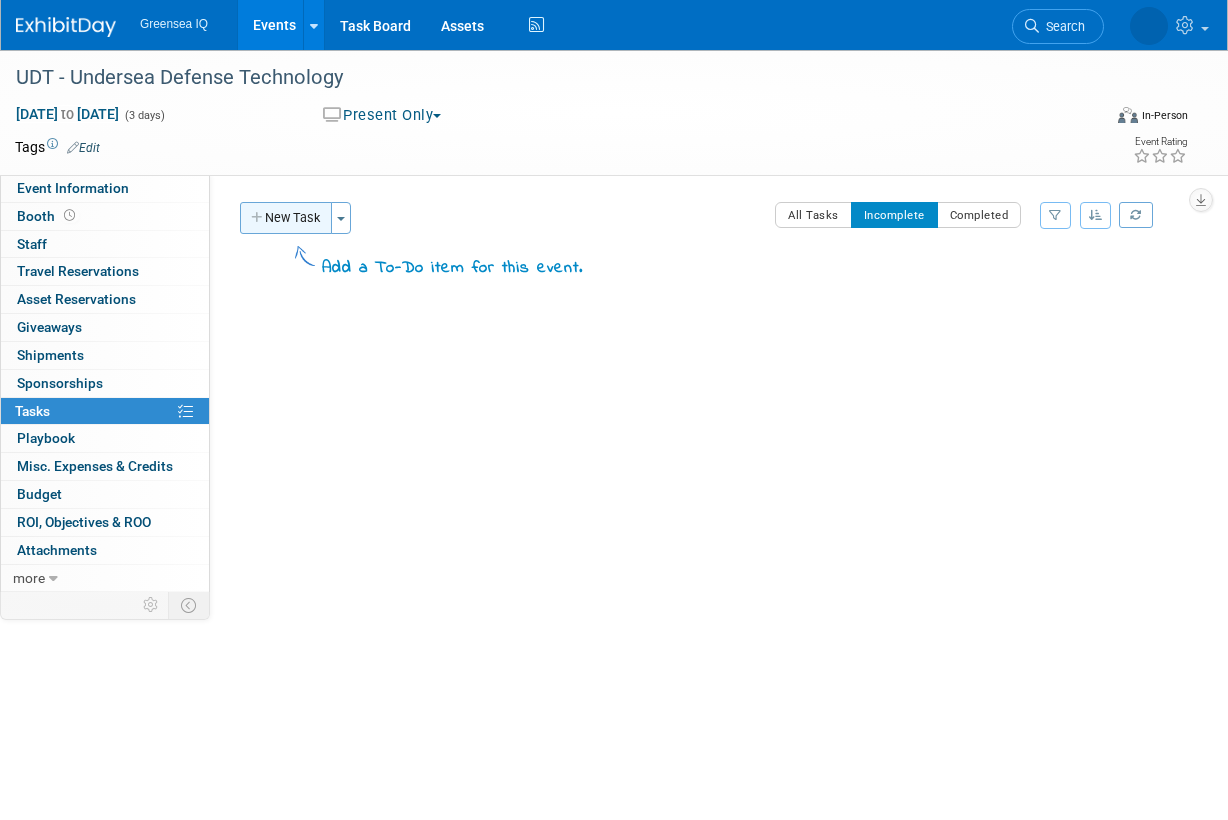 click on "New Task" at bounding box center [286, 218] 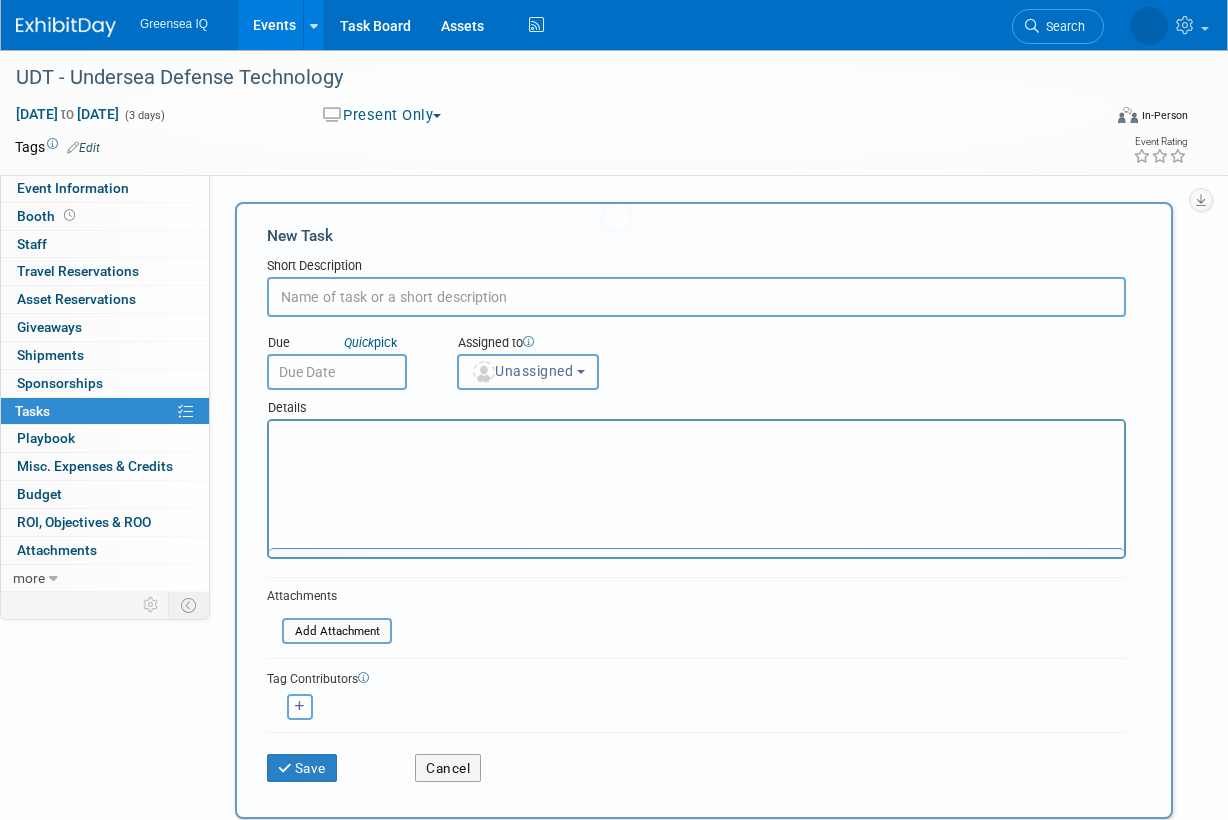 scroll, scrollTop: 0, scrollLeft: 0, axis: both 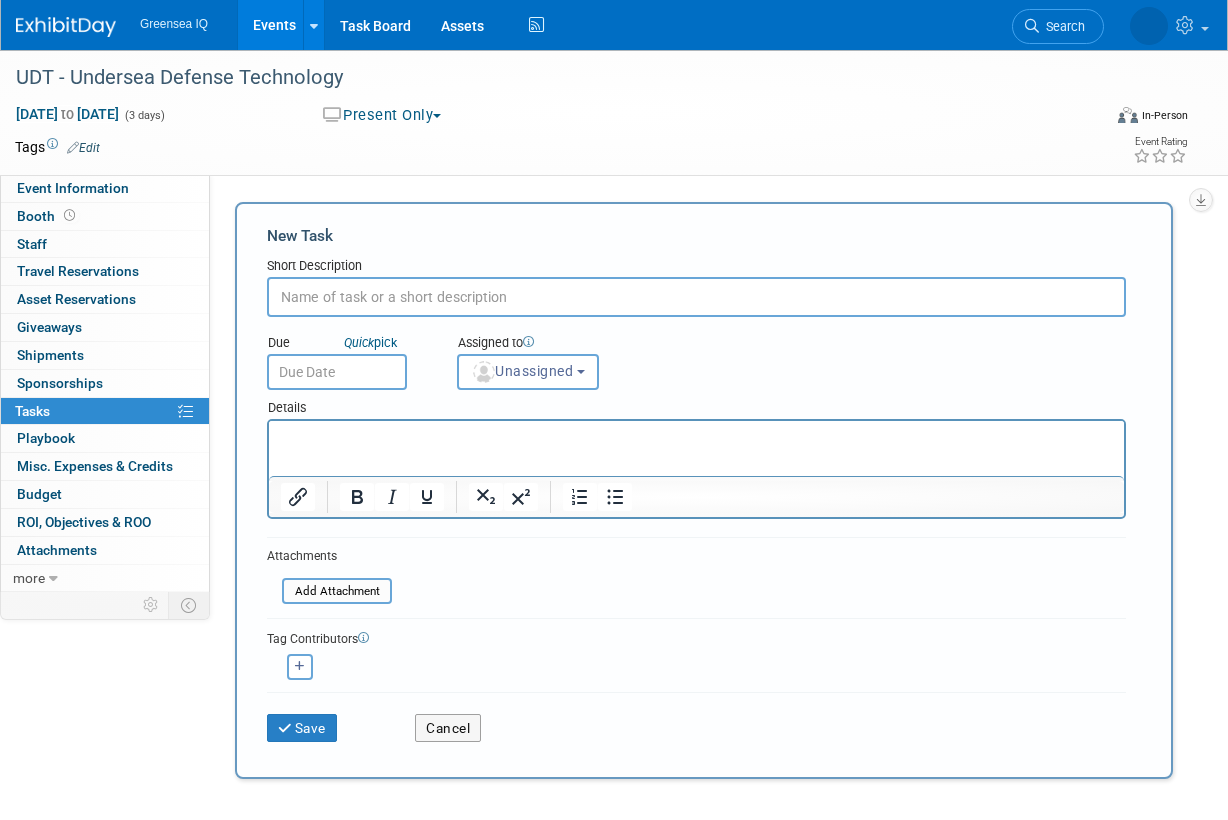 click at bounding box center (696, 297) 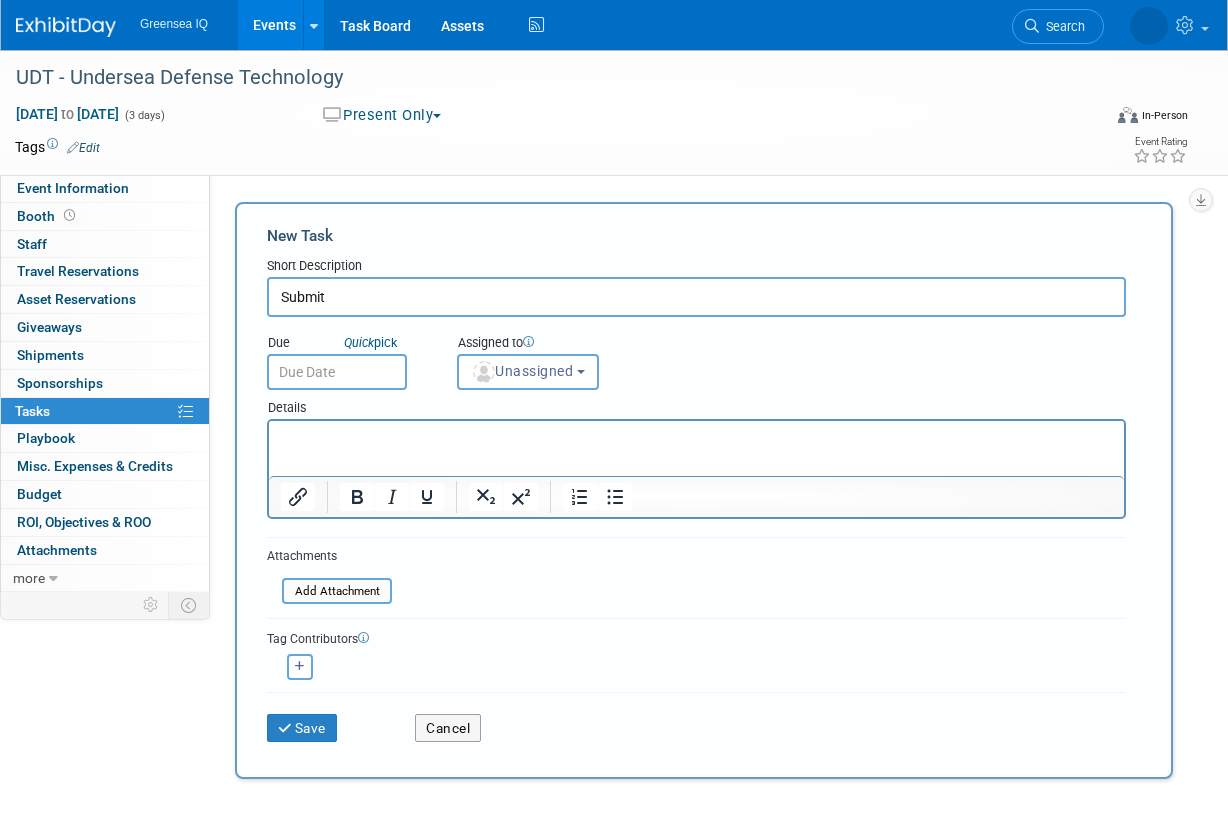 type on "Submit" 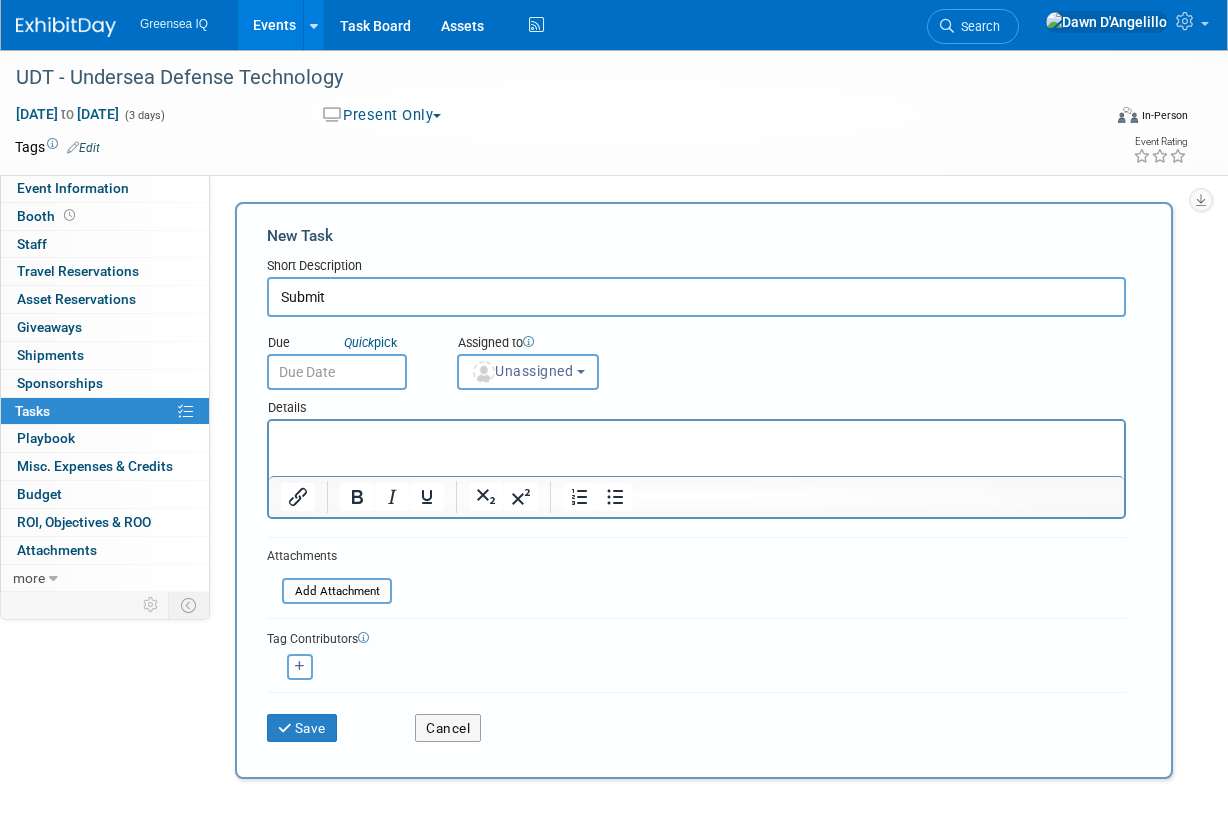 click at bounding box center [337, 372] 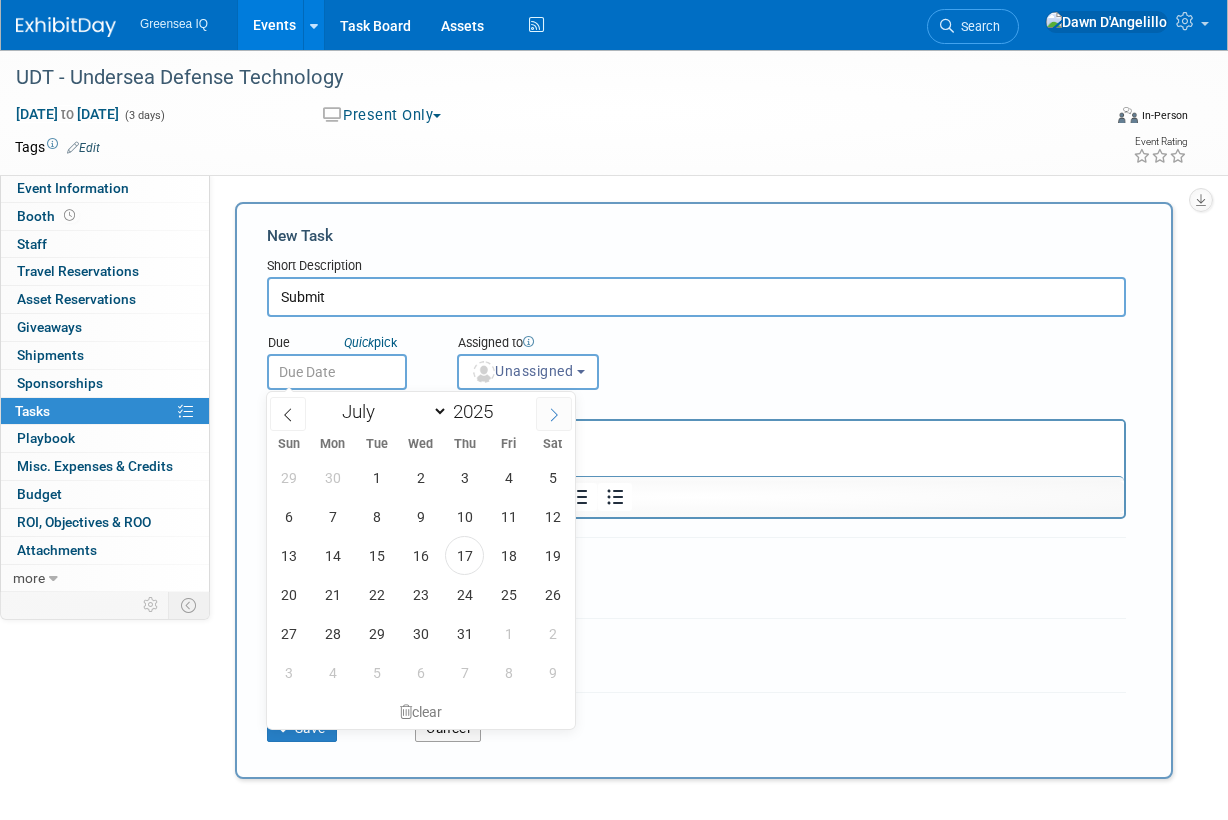 click 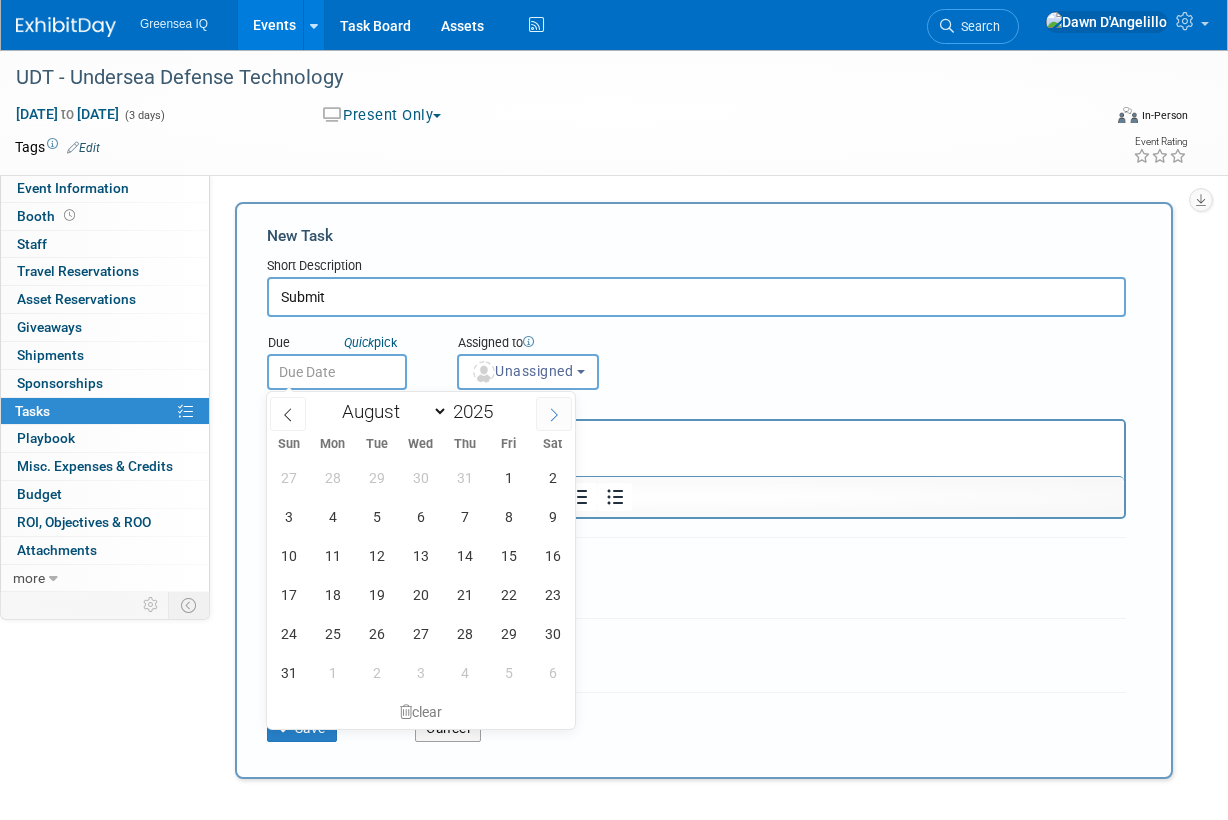 click 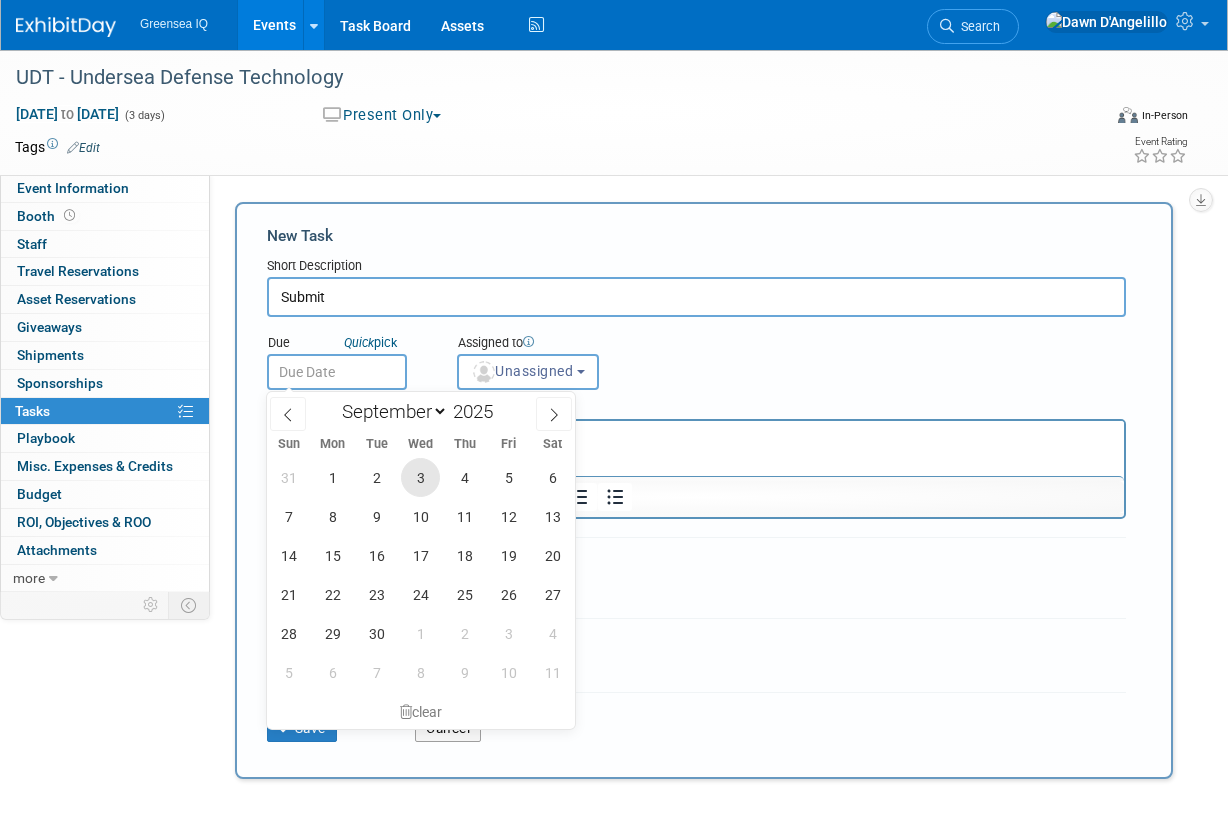 click on "3" at bounding box center [420, 477] 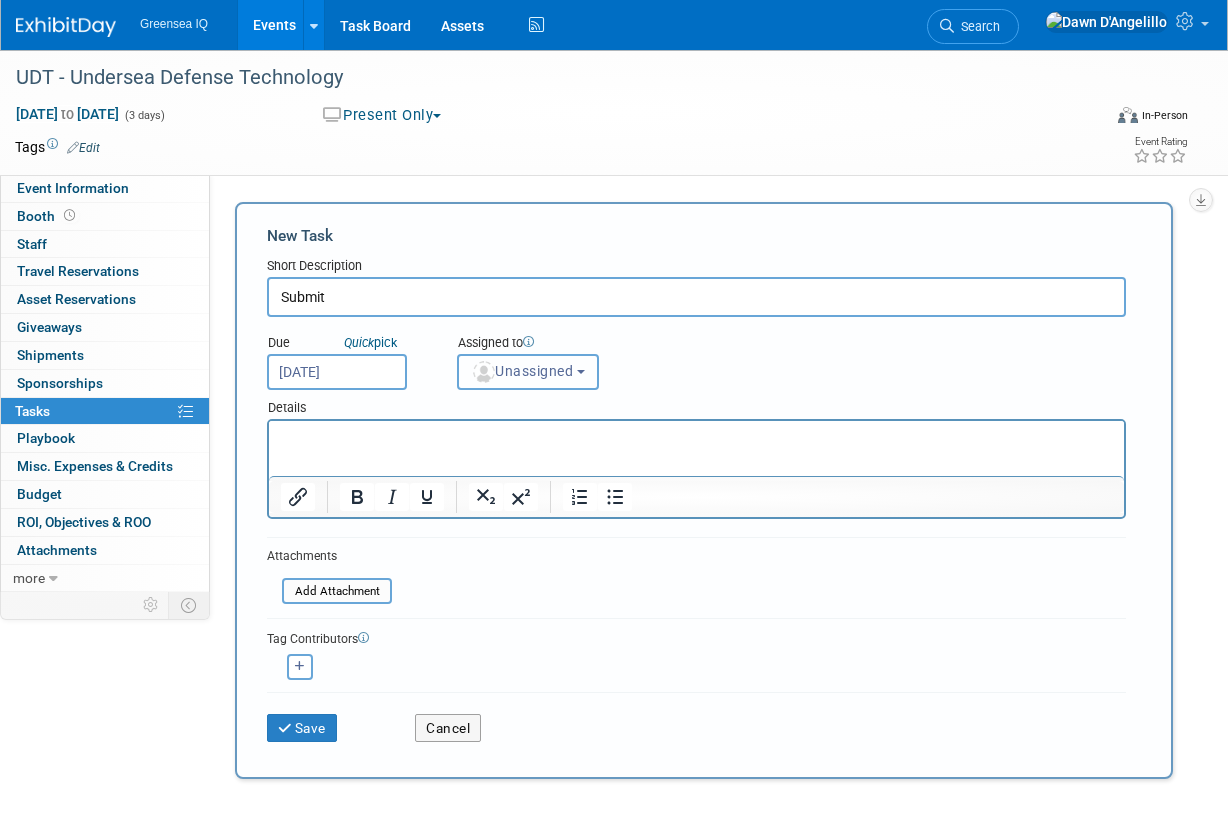 click on "Unassigned" at bounding box center (522, 371) 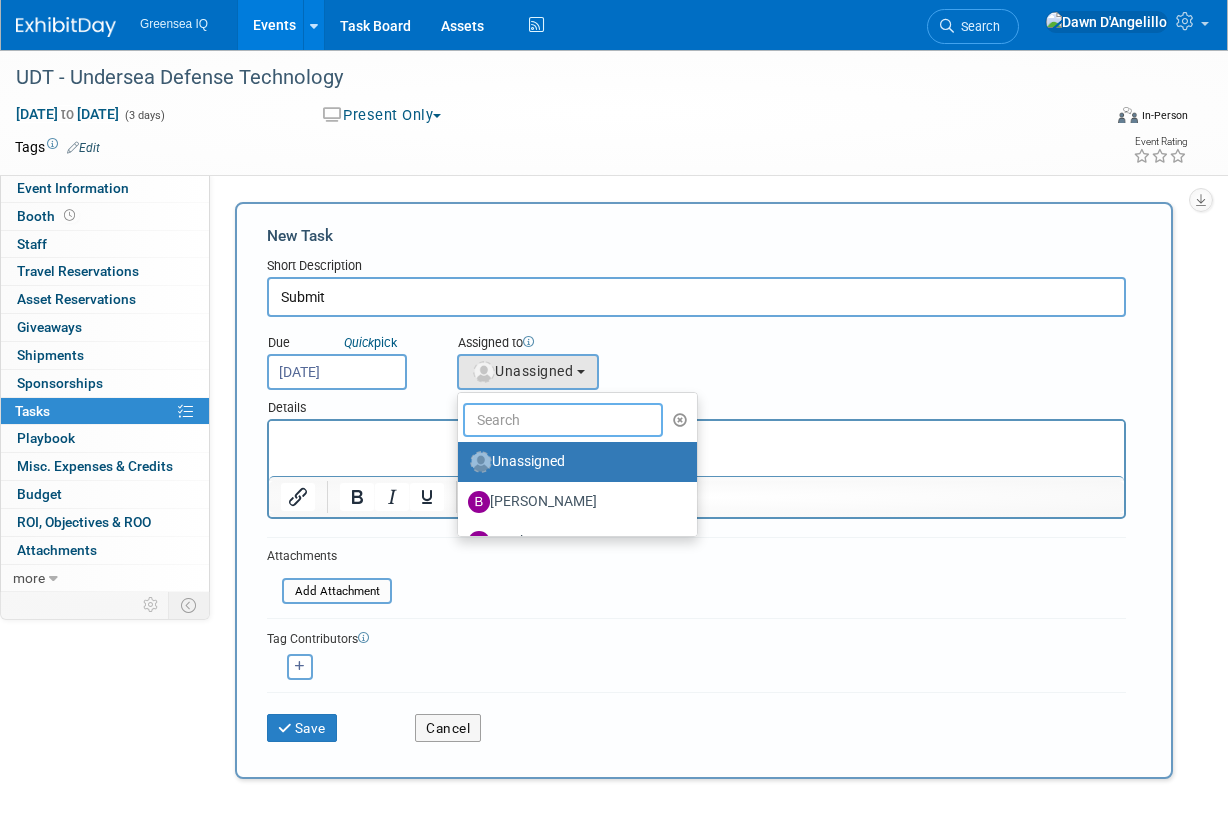 click at bounding box center [563, 420] 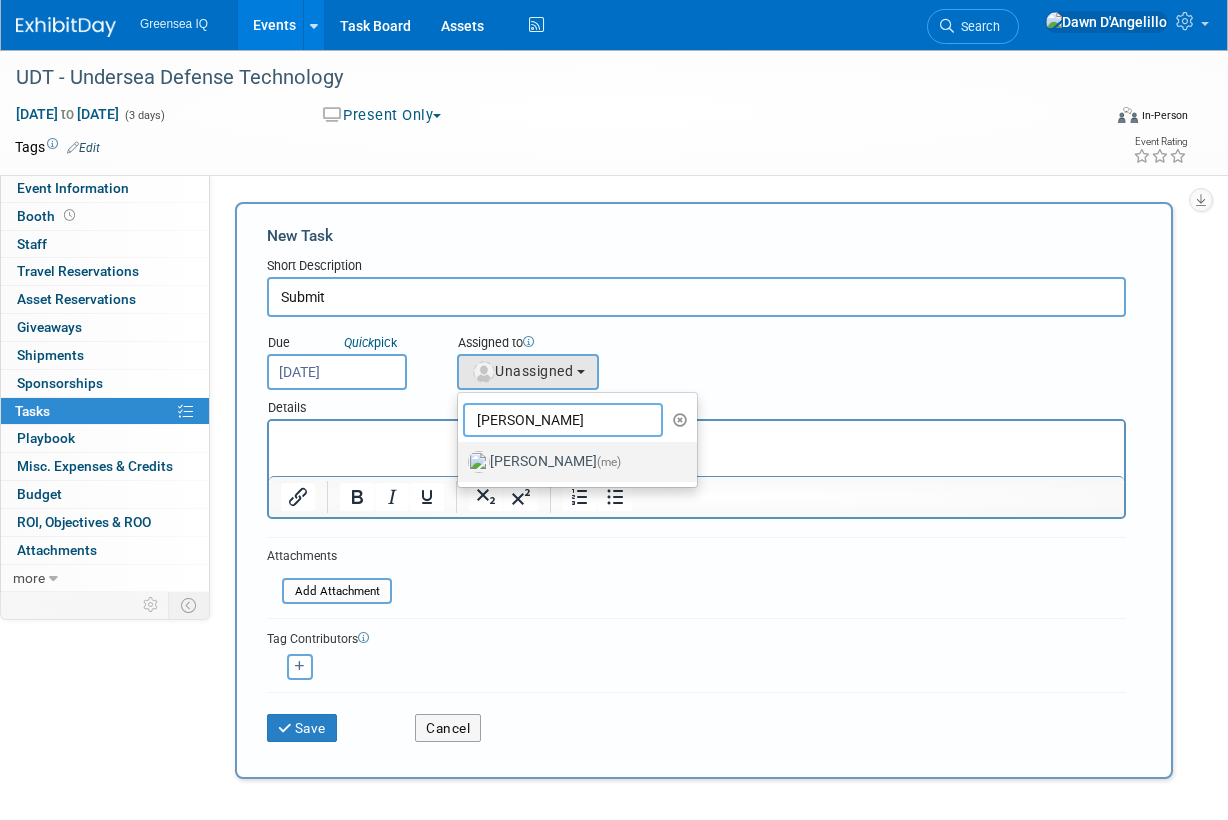 type on "[PERSON_NAME]" 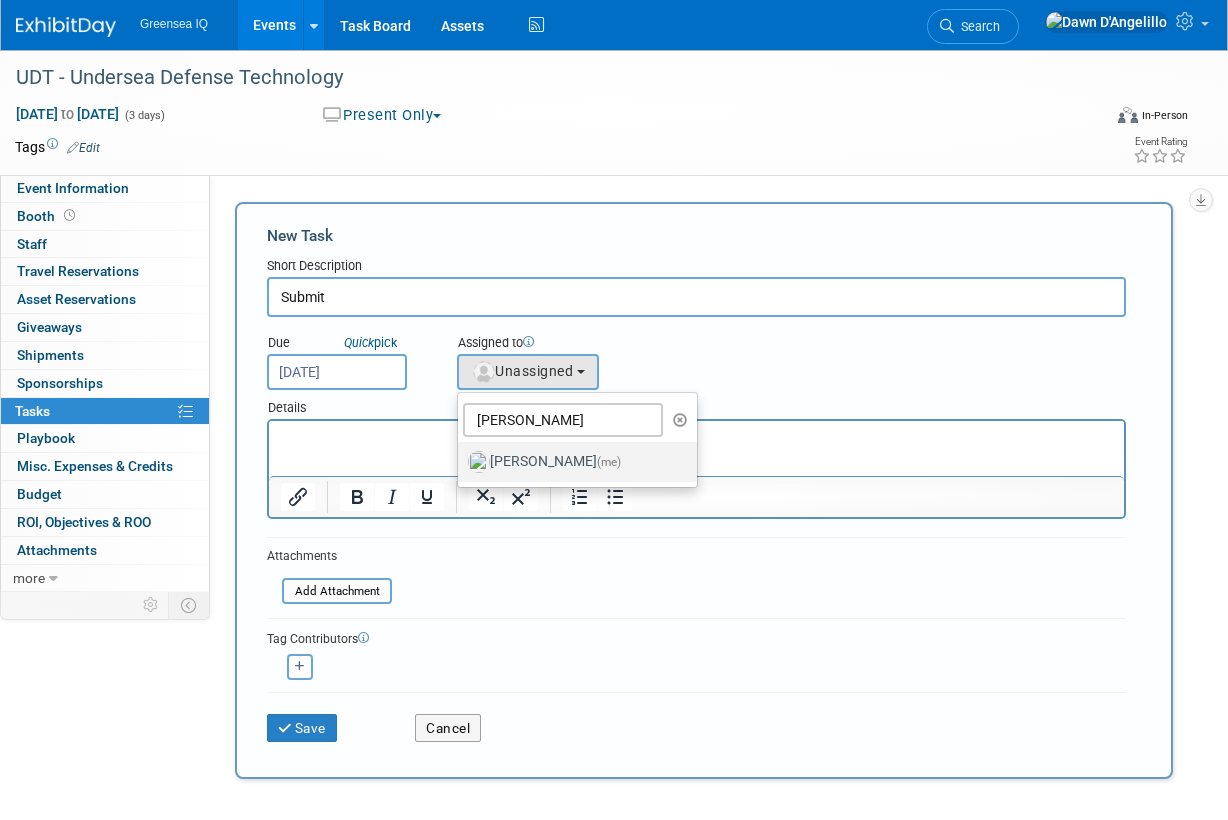 click on "[PERSON_NAME]
(me)" at bounding box center (572, 462) 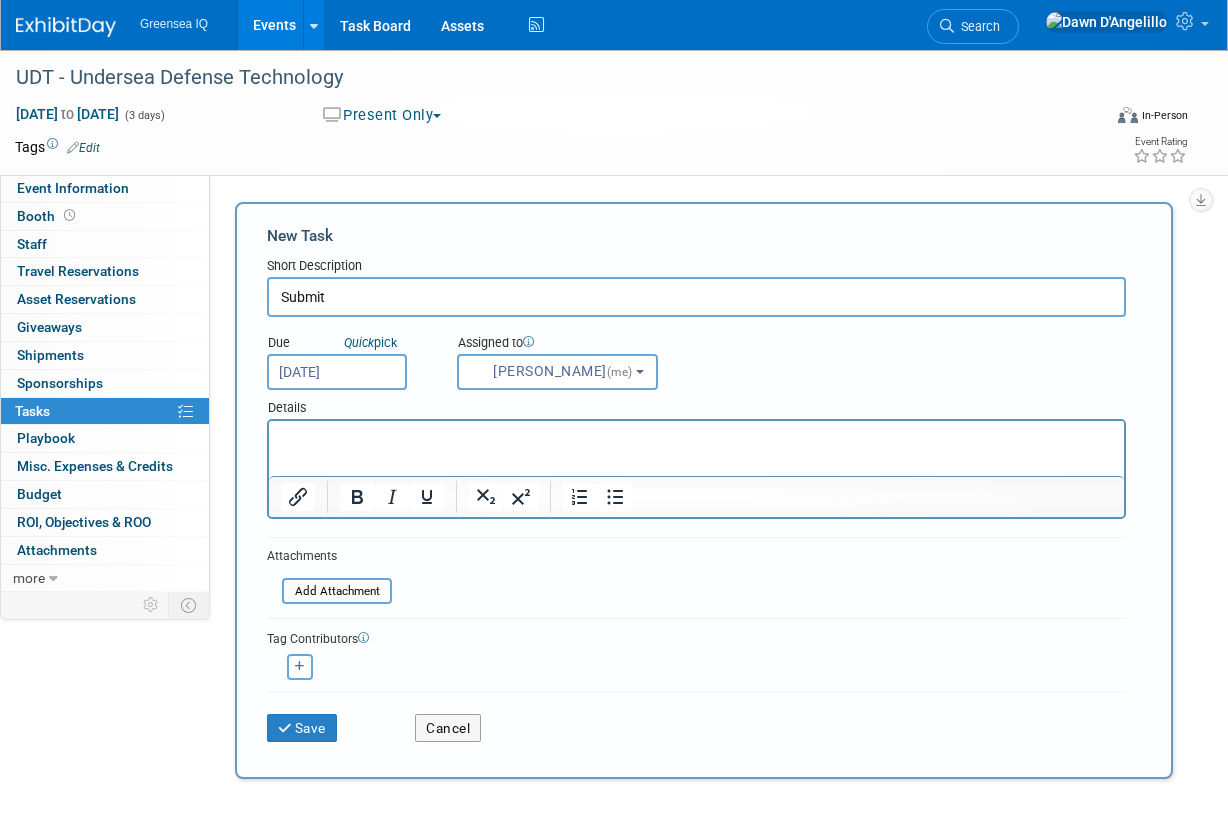 click on "Submit" at bounding box center [696, 297] 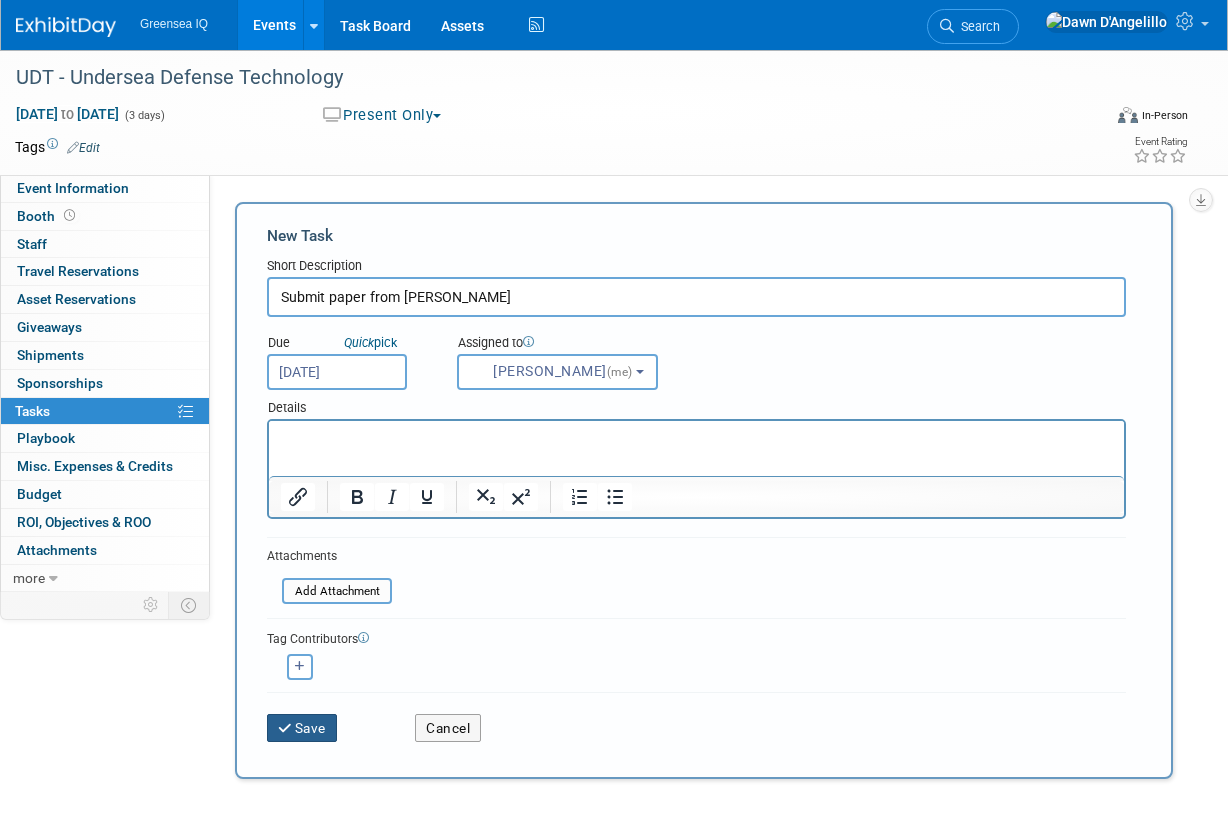 type on "Submit paper from Ben" 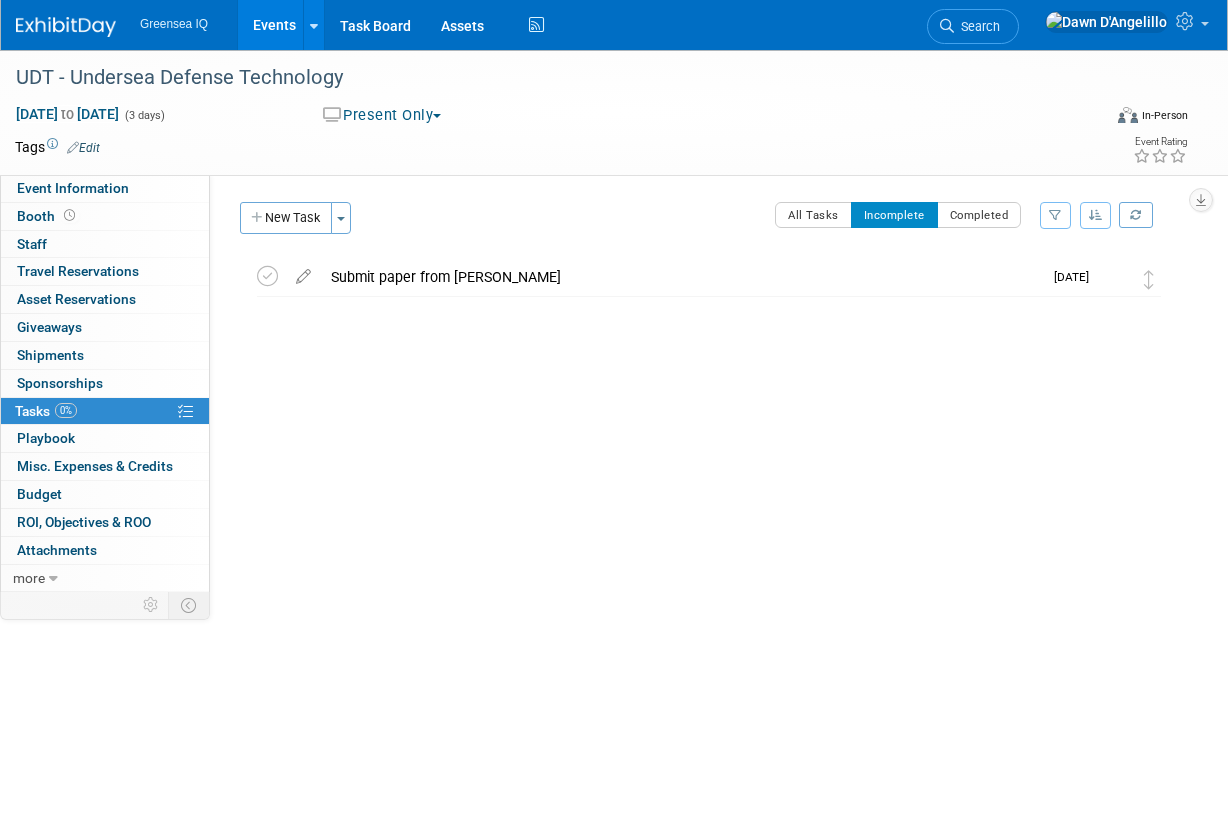 click on "Events" at bounding box center [274, 25] 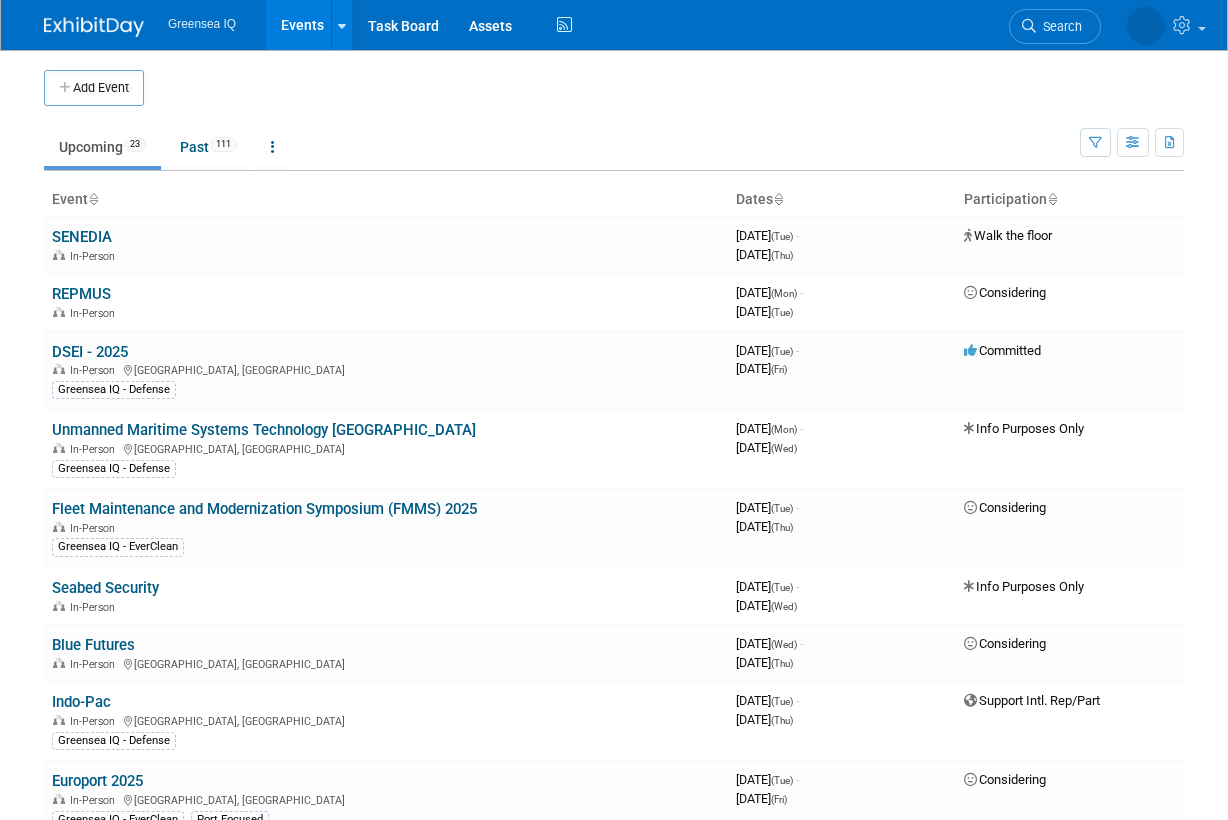 scroll, scrollTop: 0, scrollLeft: 0, axis: both 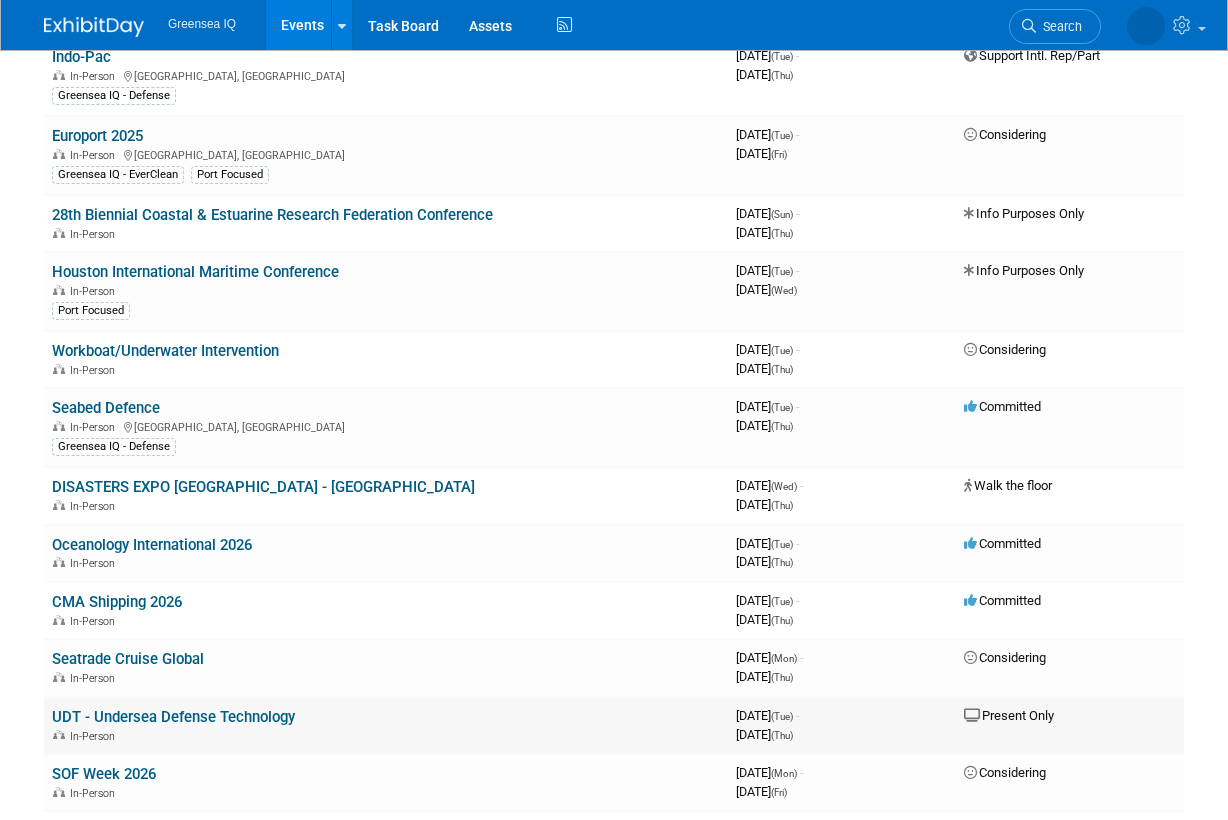 click on "UDT - Undersea Defense Technology" at bounding box center (173, 717) 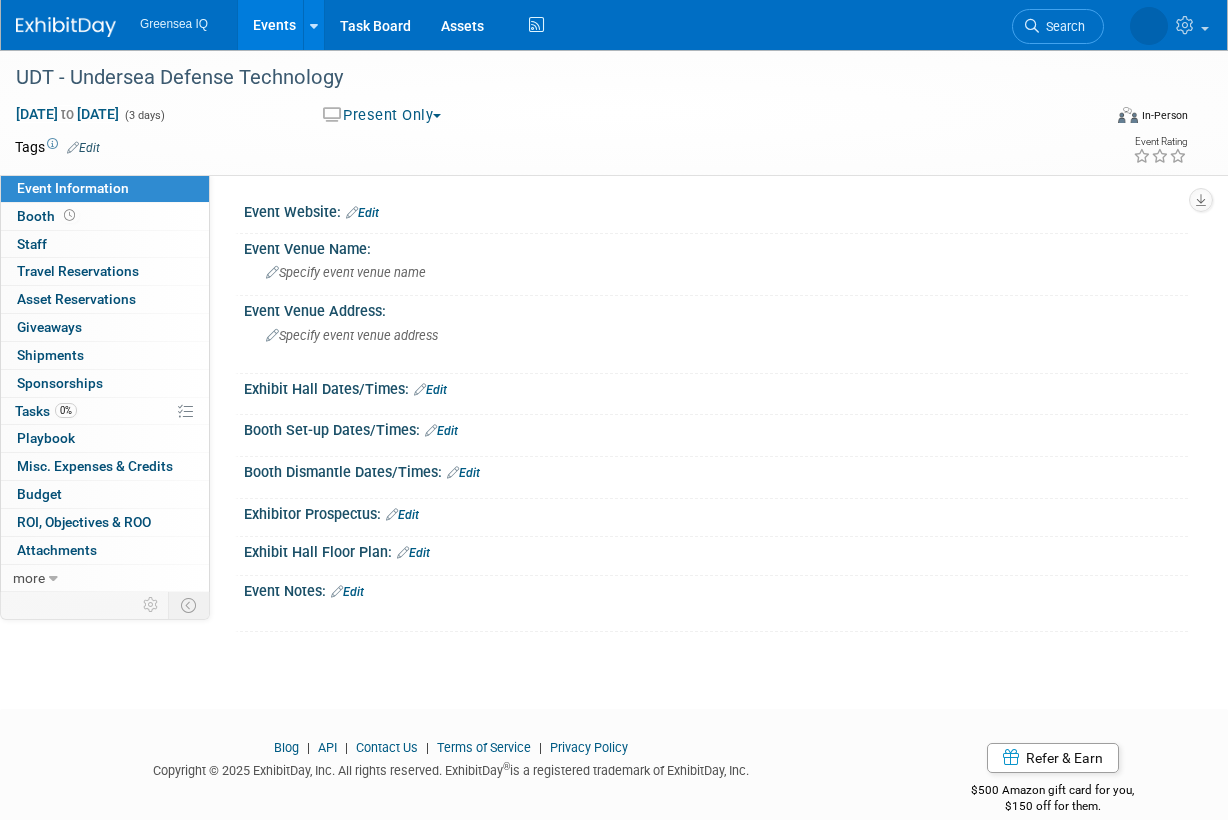 scroll, scrollTop: 0, scrollLeft: 0, axis: both 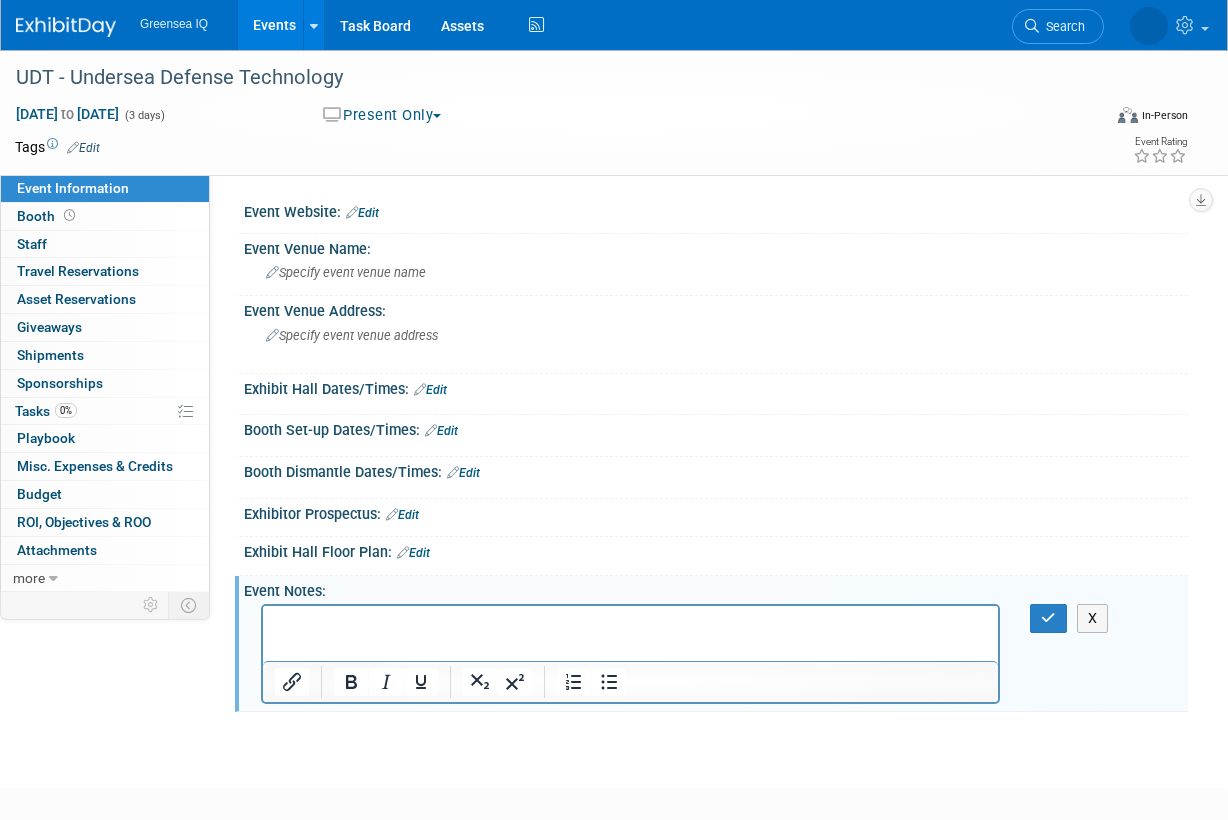 click at bounding box center [631, 624] 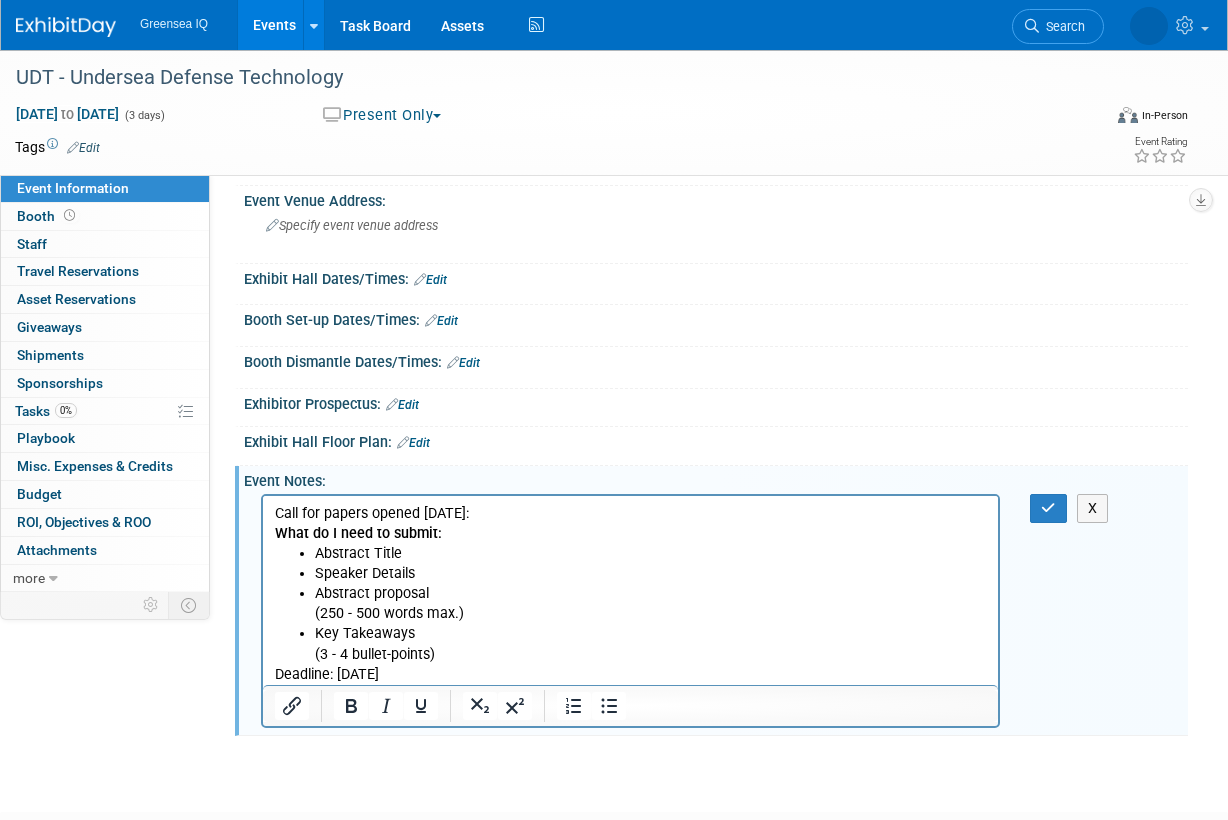 scroll, scrollTop: 126, scrollLeft: 0, axis: vertical 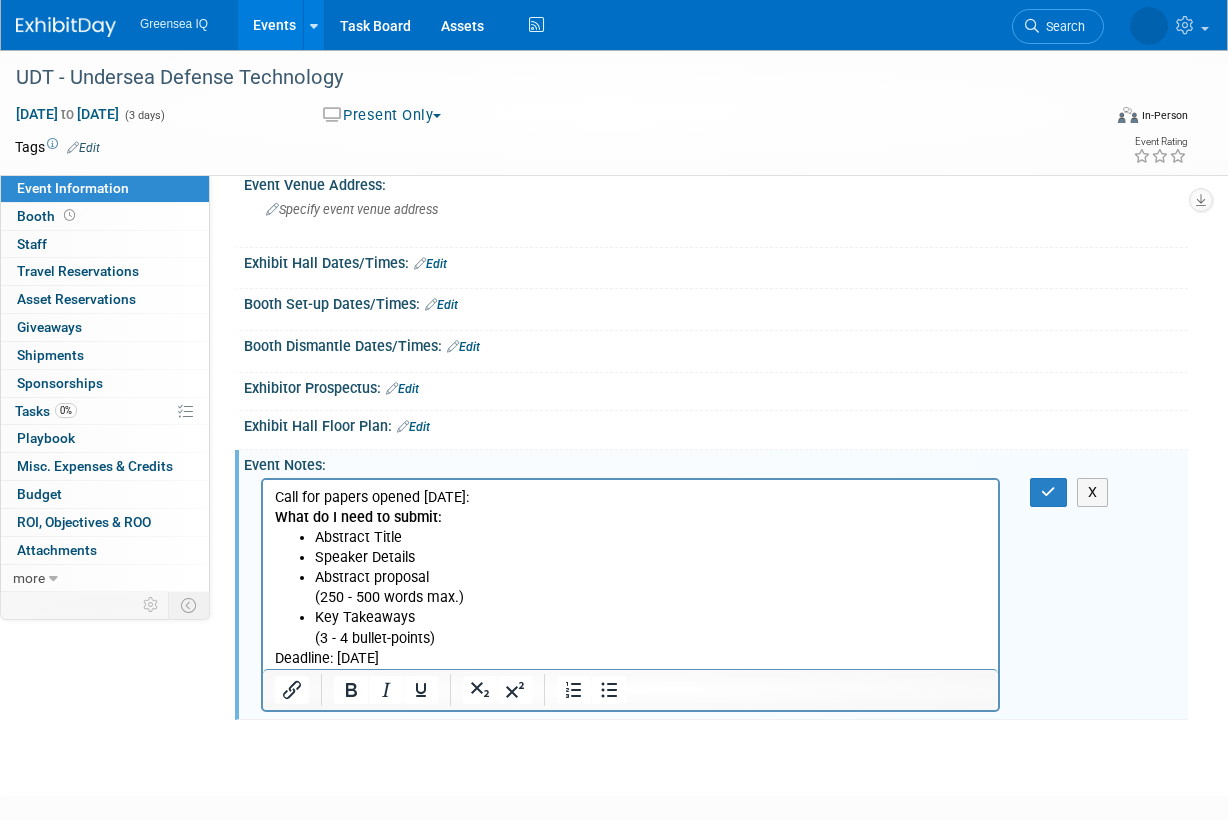 click on "Deadline: 6th October 2025" at bounding box center (631, 659) 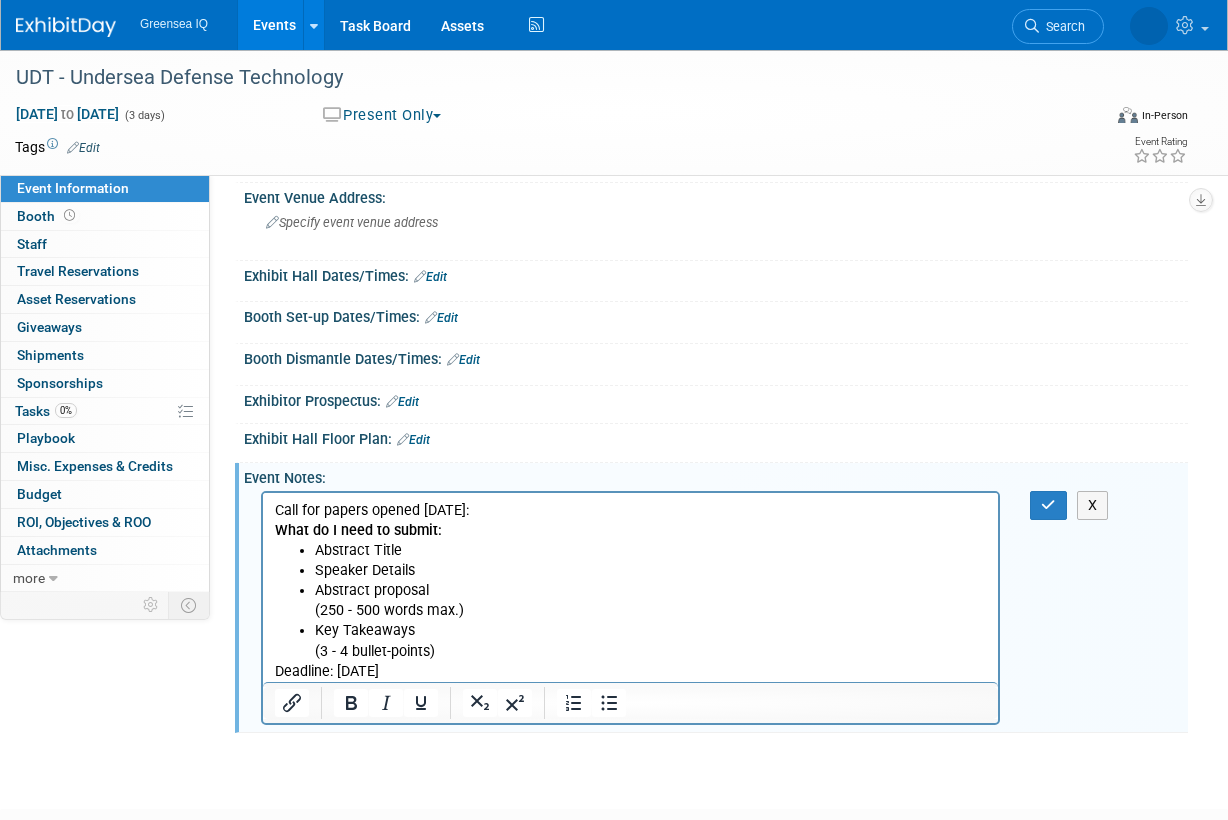 scroll, scrollTop: 100, scrollLeft: 0, axis: vertical 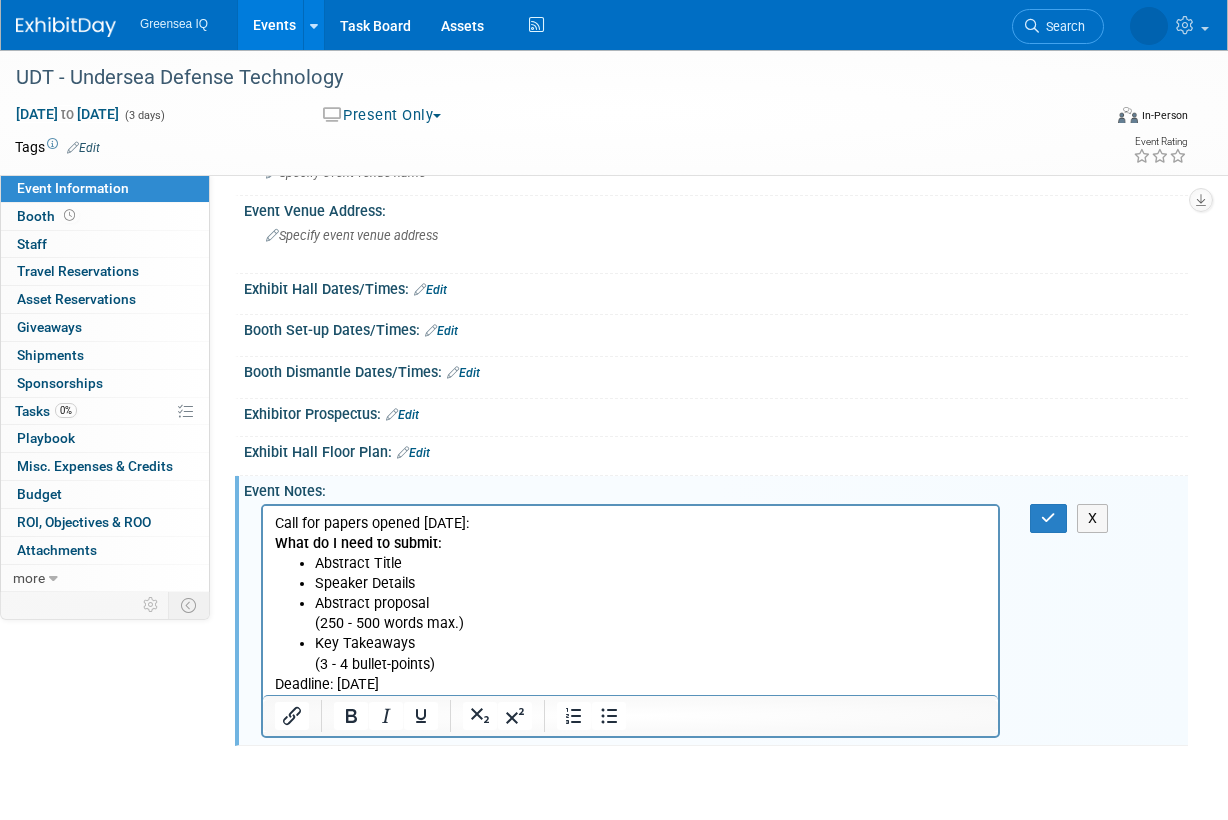 click on "Call for papers opened June 26:" at bounding box center [631, 524] 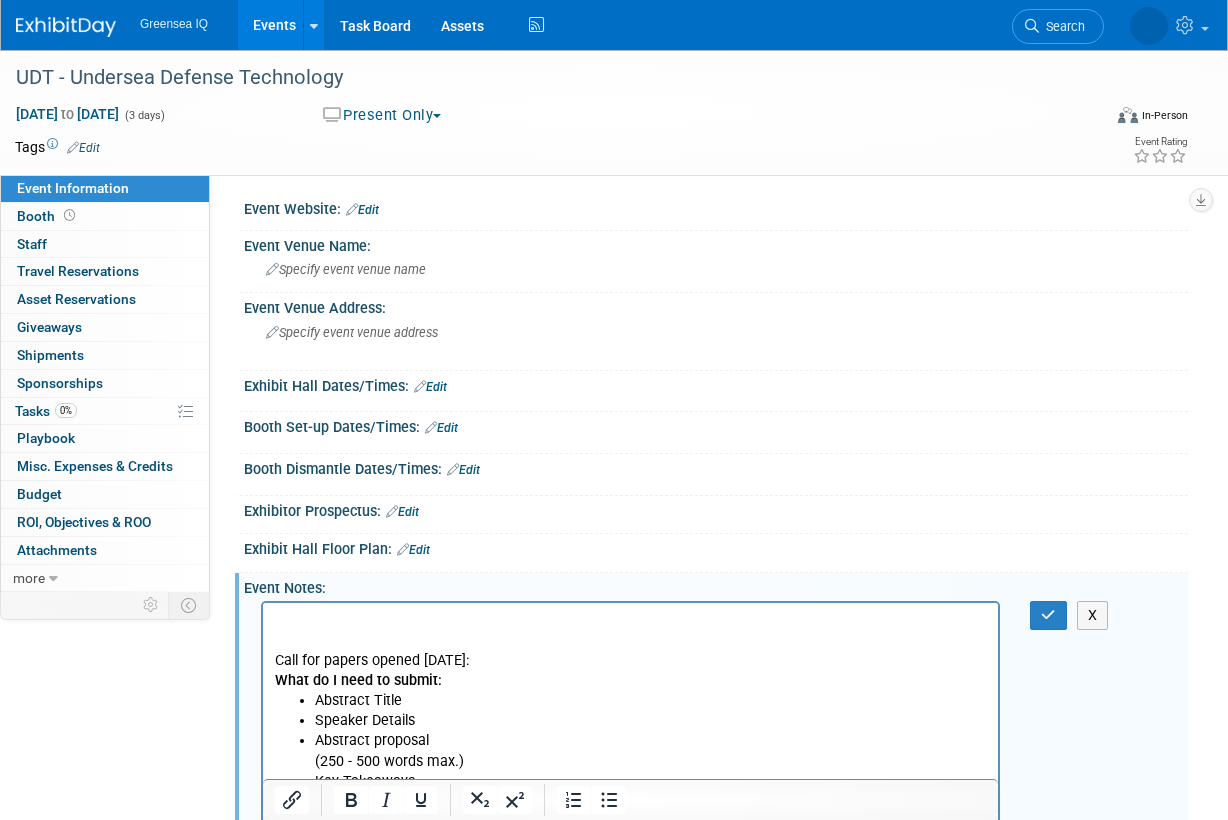 scroll, scrollTop: 0, scrollLeft: 0, axis: both 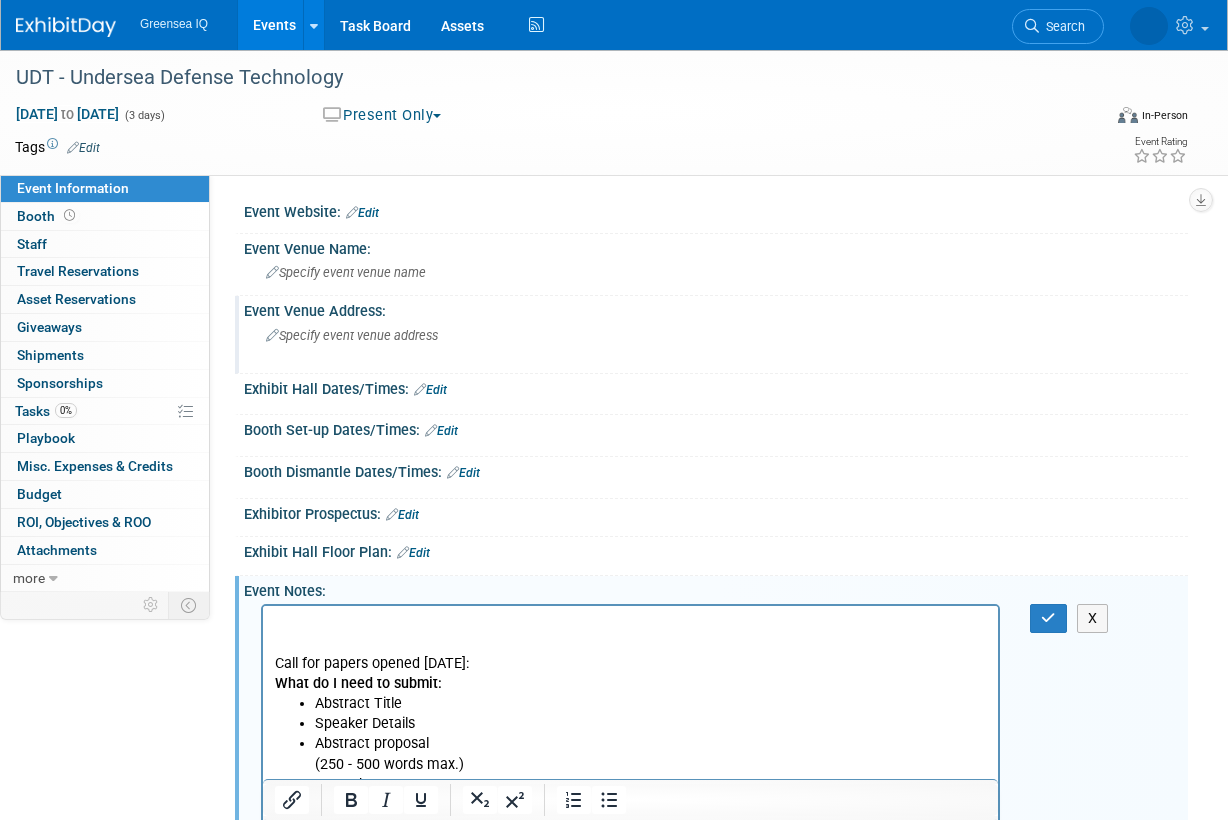 click on "Specify event venue address" at bounding box center [352, 335] 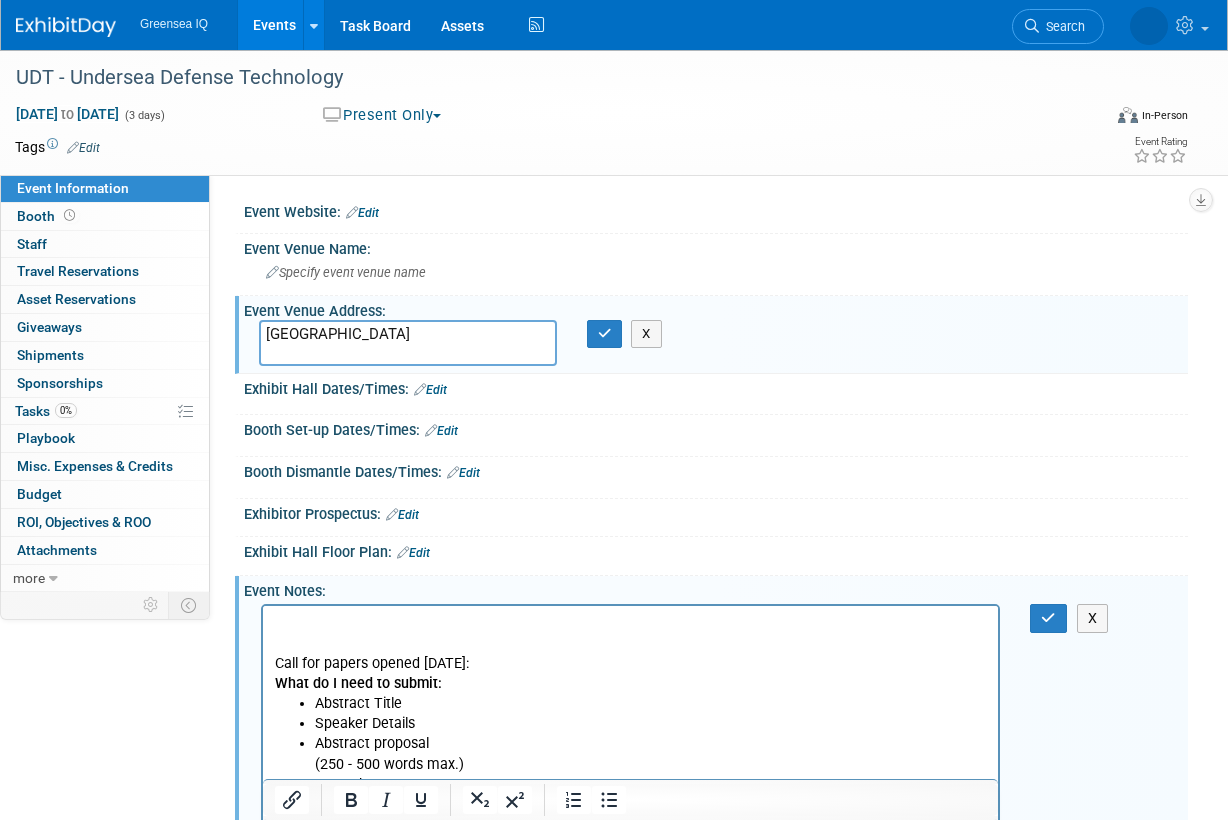 drag, startPoint x: 267, startPoint y: 350, endPoint x: 266, endPoint y: 330, distance: 20.024984 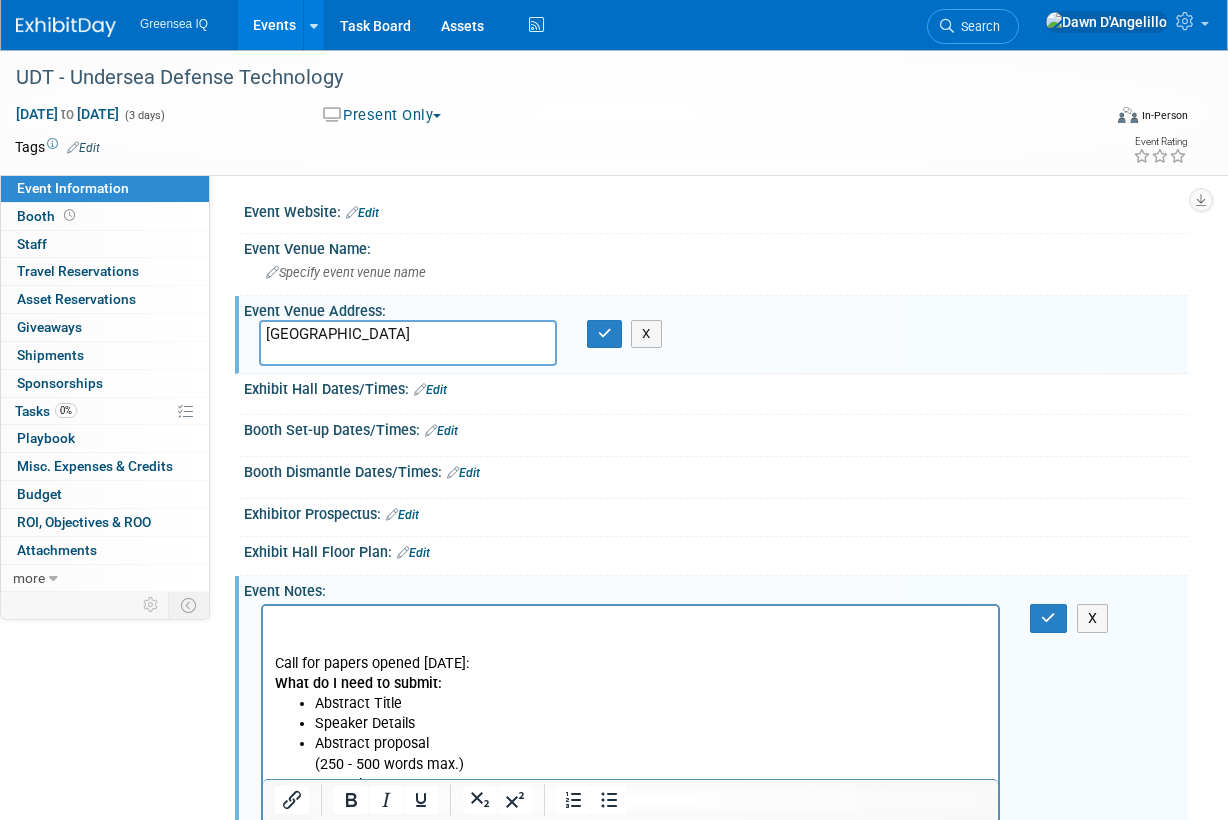 click on "ExCel Centre
London" at bounding box center [408, 343] 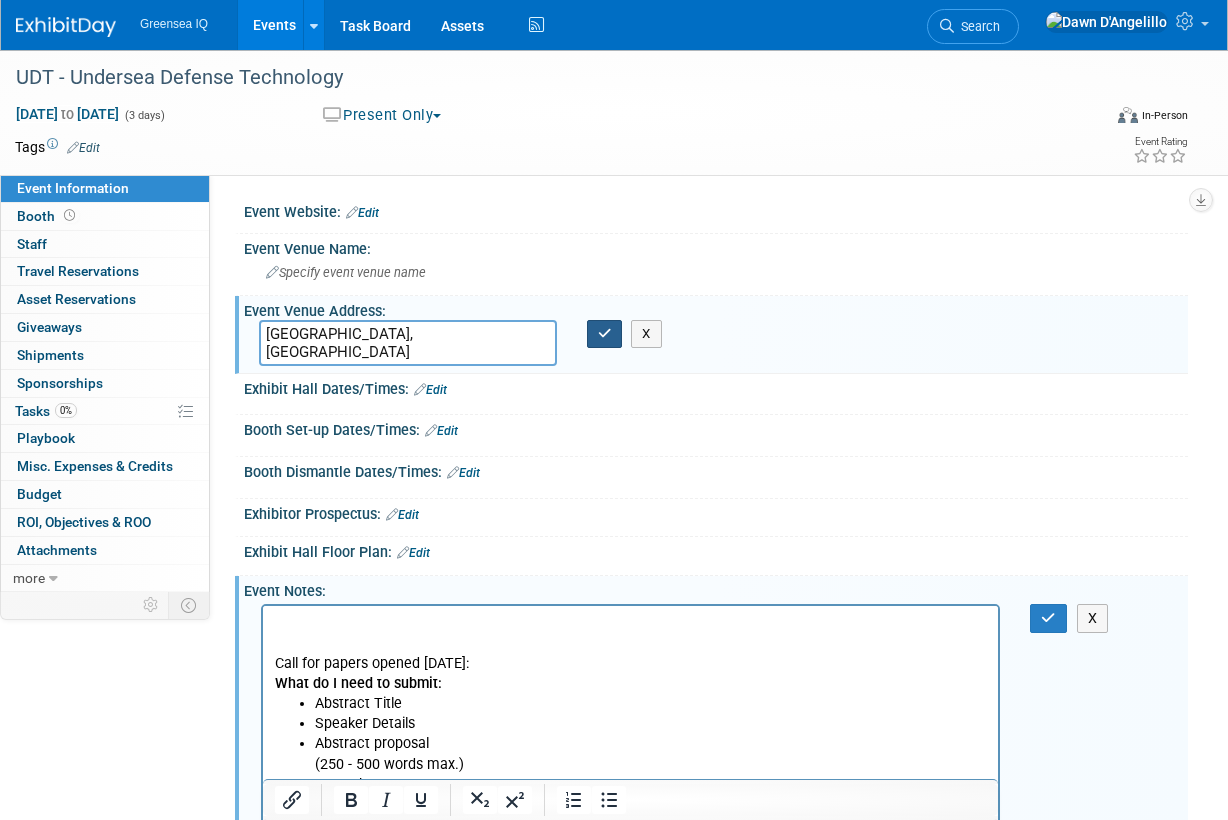 type on "London, UK" 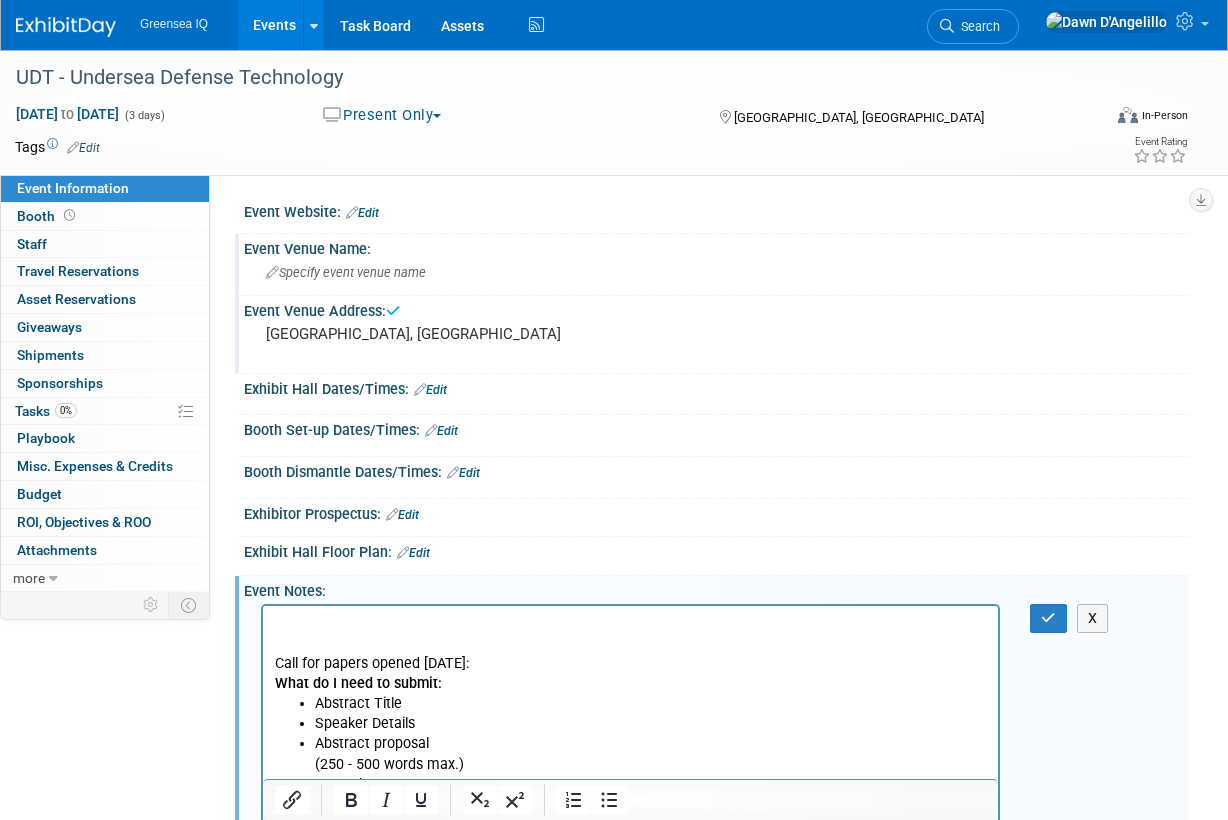 click on "Specify event venue name" at bounding box center (346, 272) 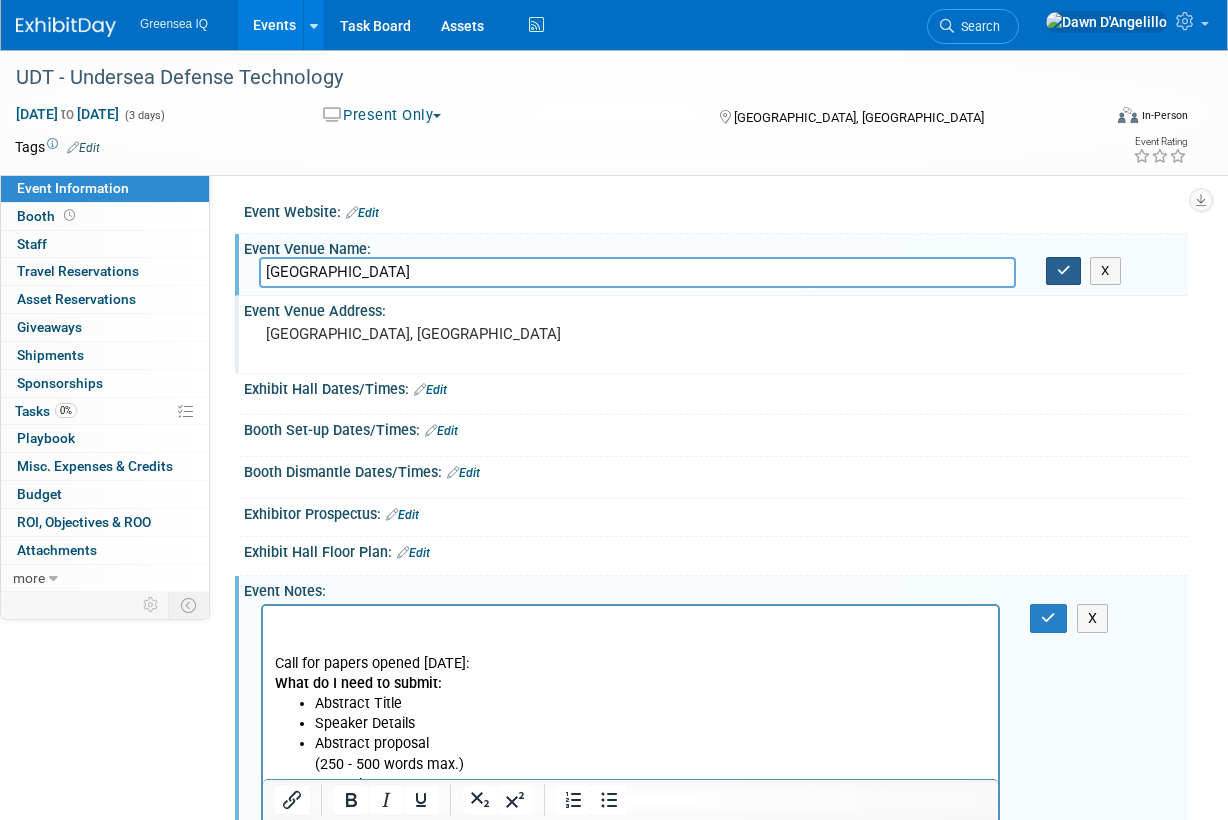type on "ExCel Centre" 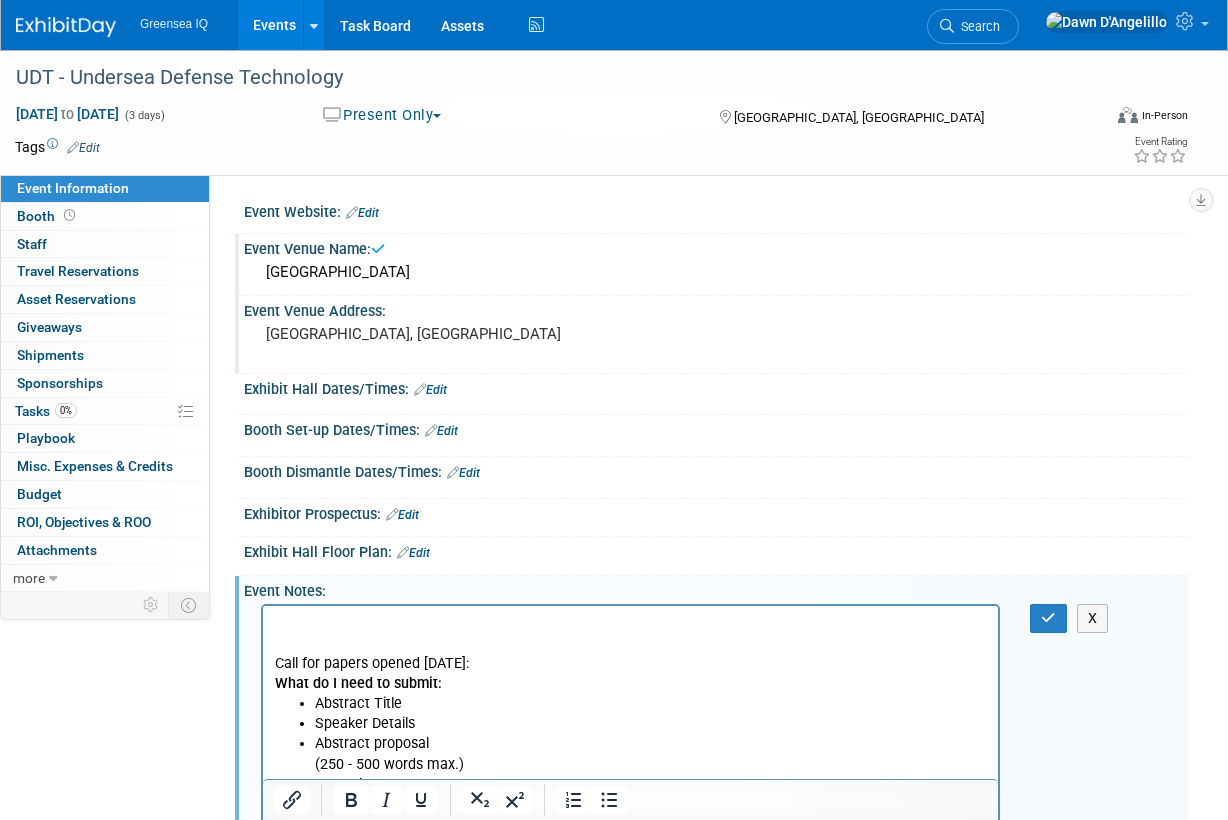 click on "Edit" at bounding box center (362, 213) 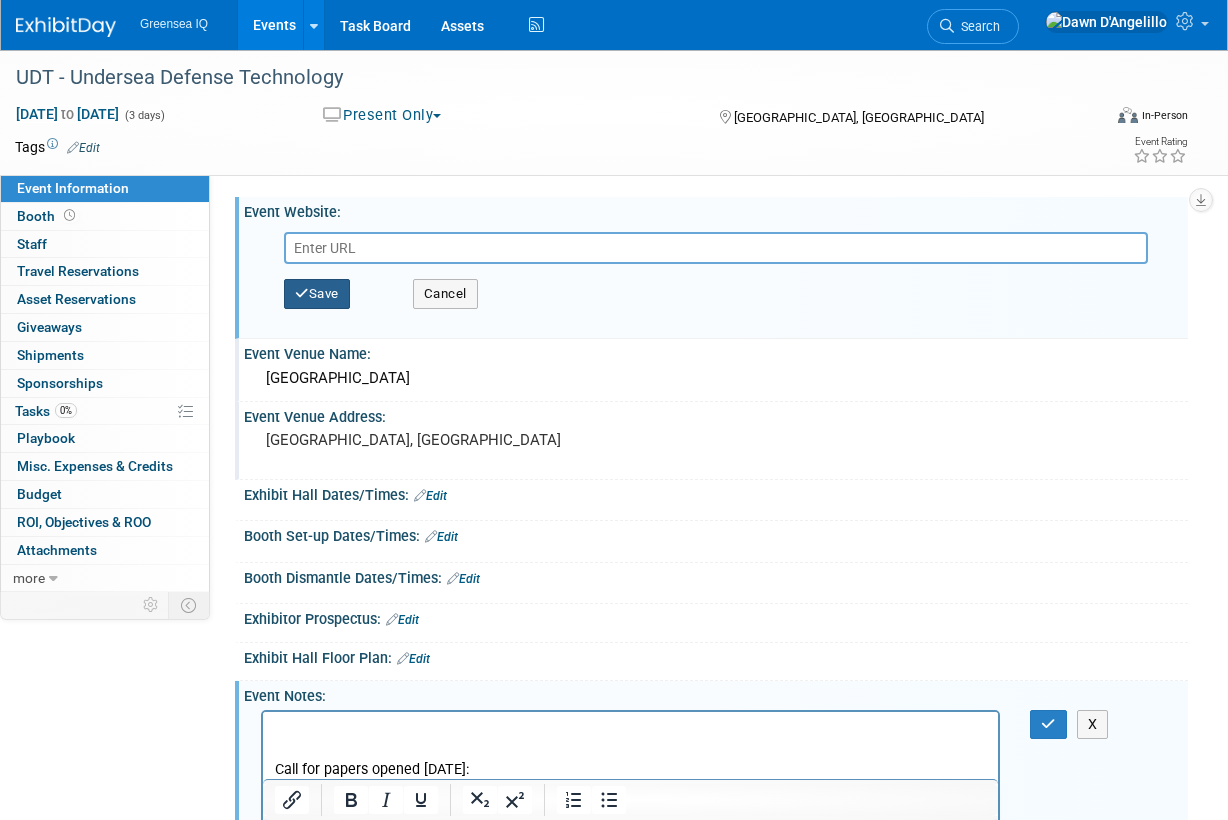 paste on "https://udt-global.com/conference/become-a-speaker" 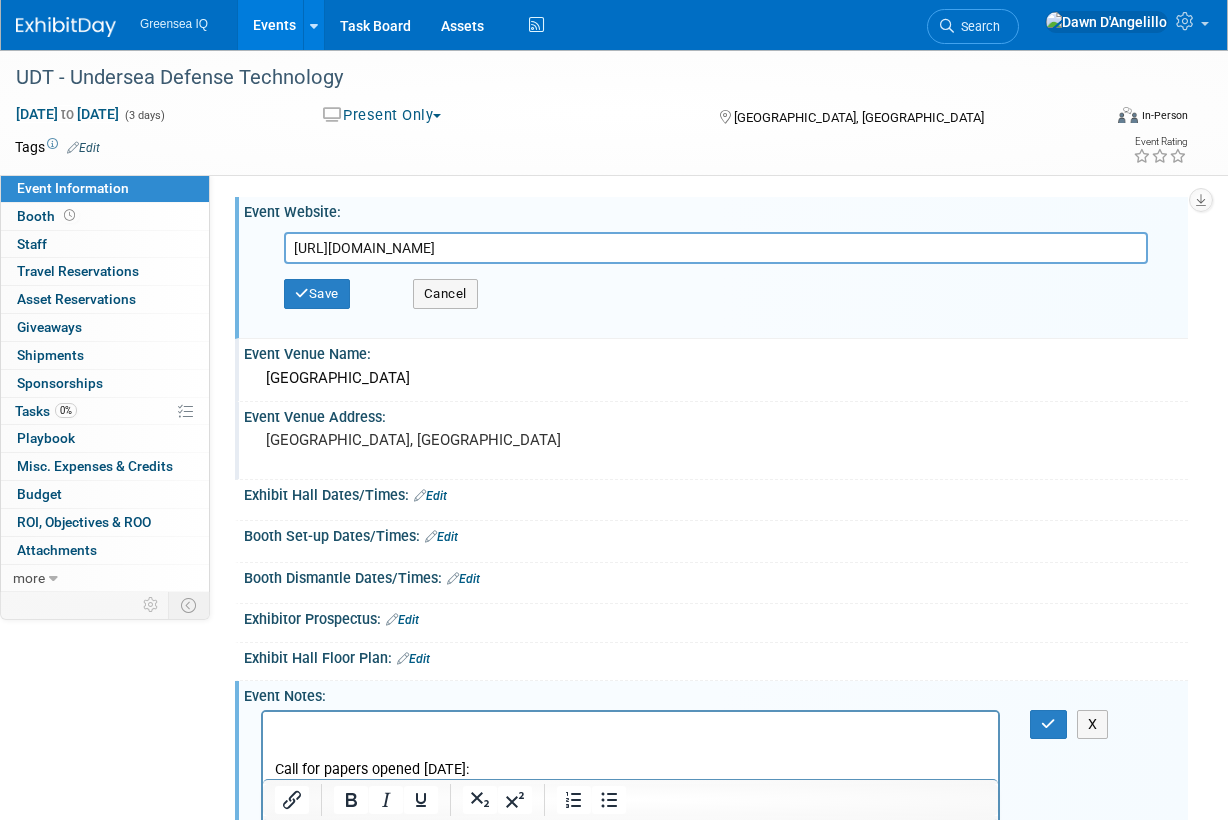 drag, startPoint x: 440, startPoint y: 249, endPoint x: 675, endPoint y: 243, distance: 235.07658 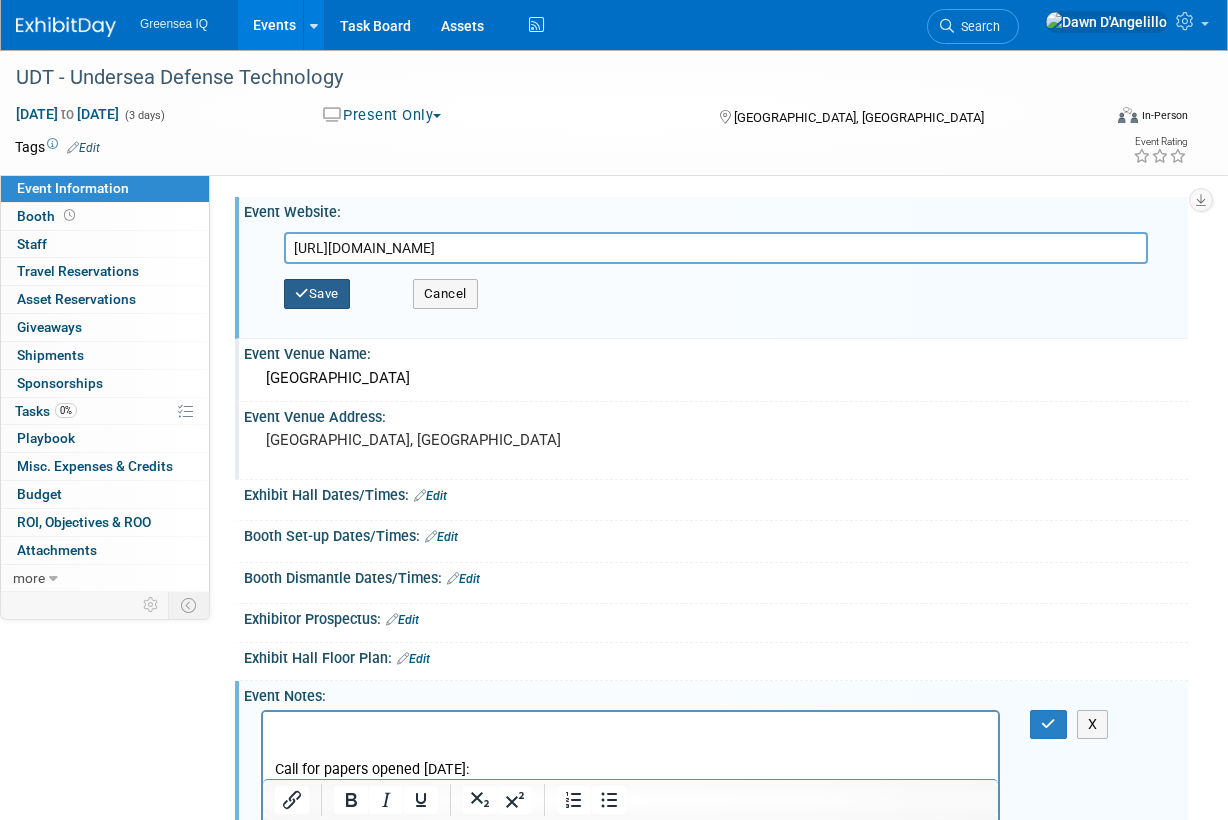 type on "https://udt-global.com/" 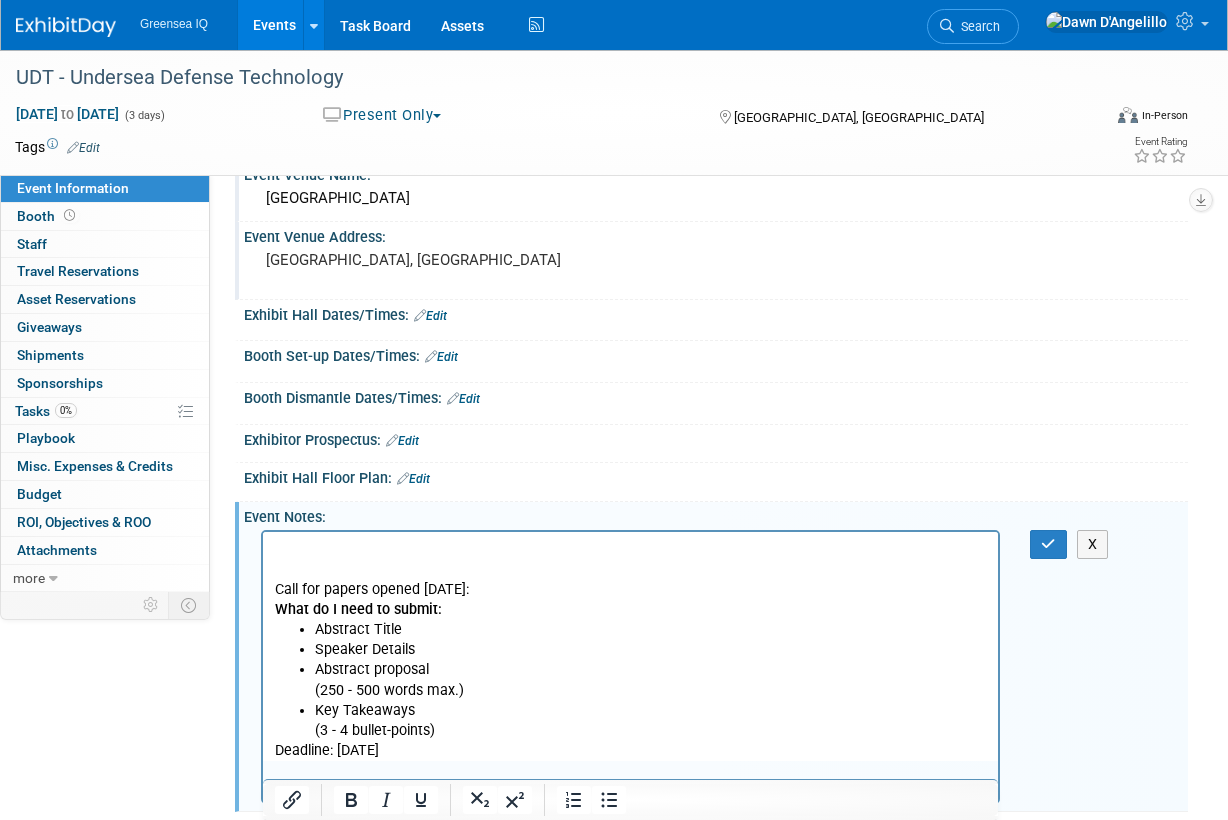 scroll, scrollTop: 115, scrollLeft: 0, axis: vertical 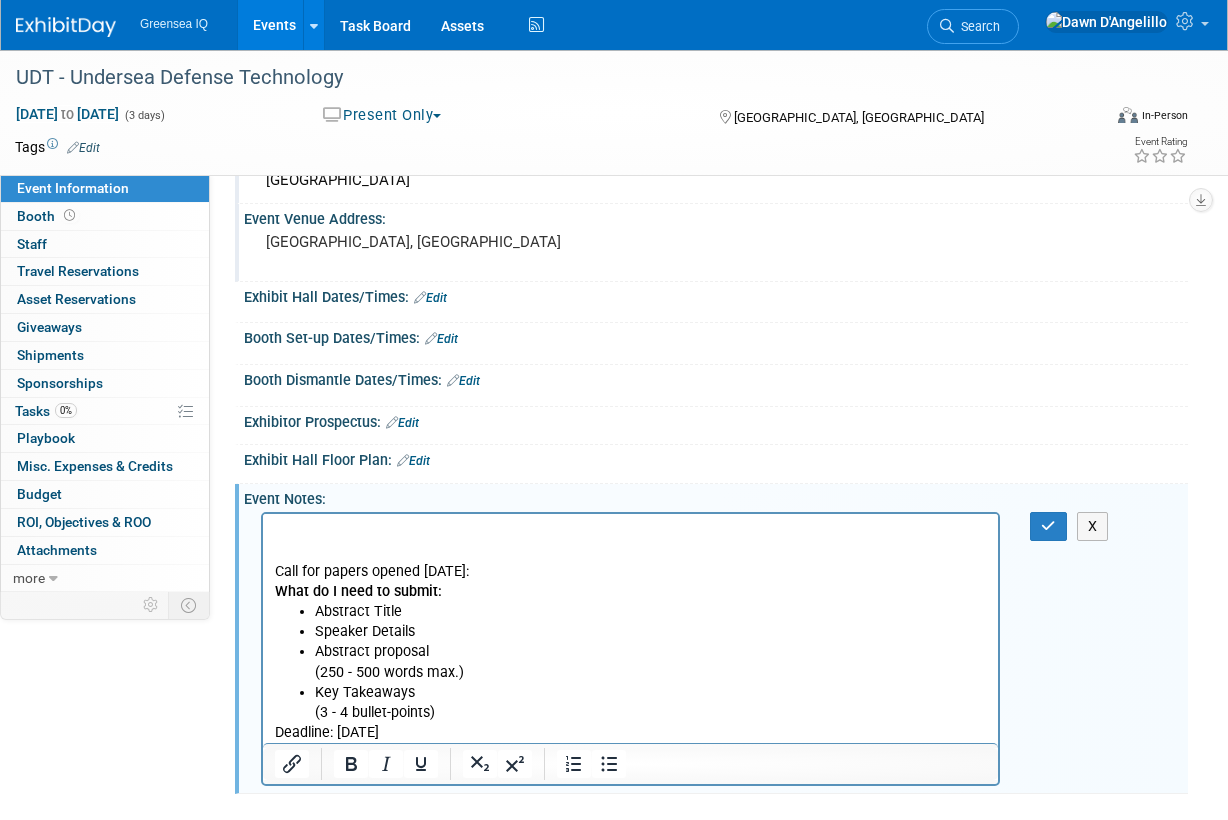 click at bounding box center [631, 532] 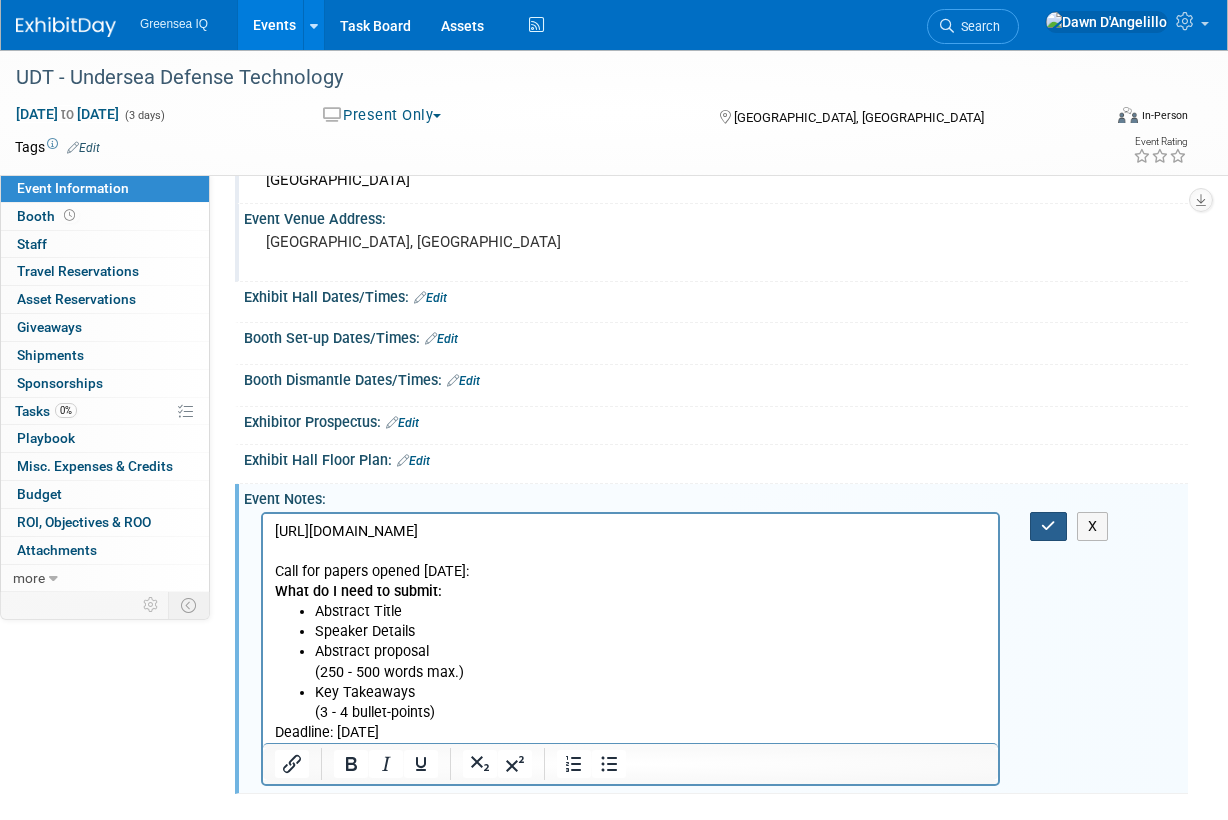 click at bounding box center [1048, 526] 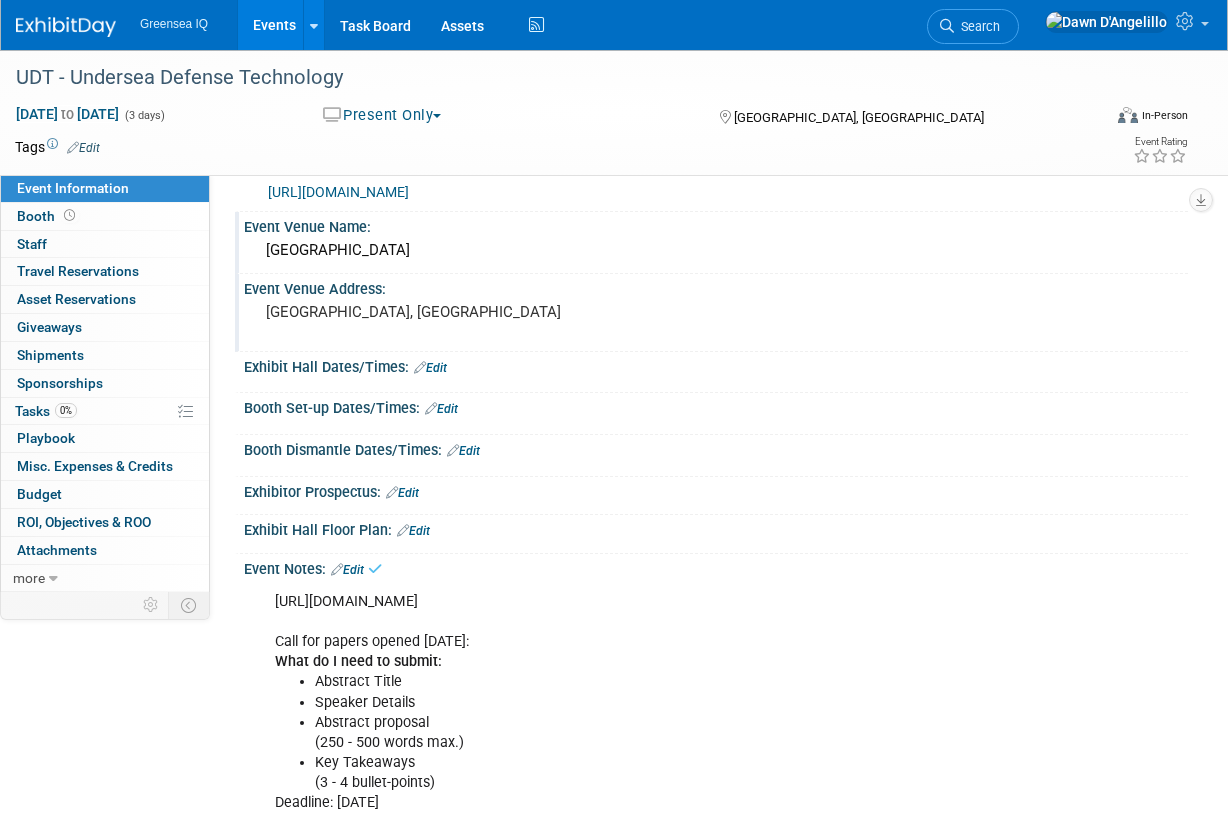 scroll, scrollTop: 0, scrollLeft: 0, axis: both 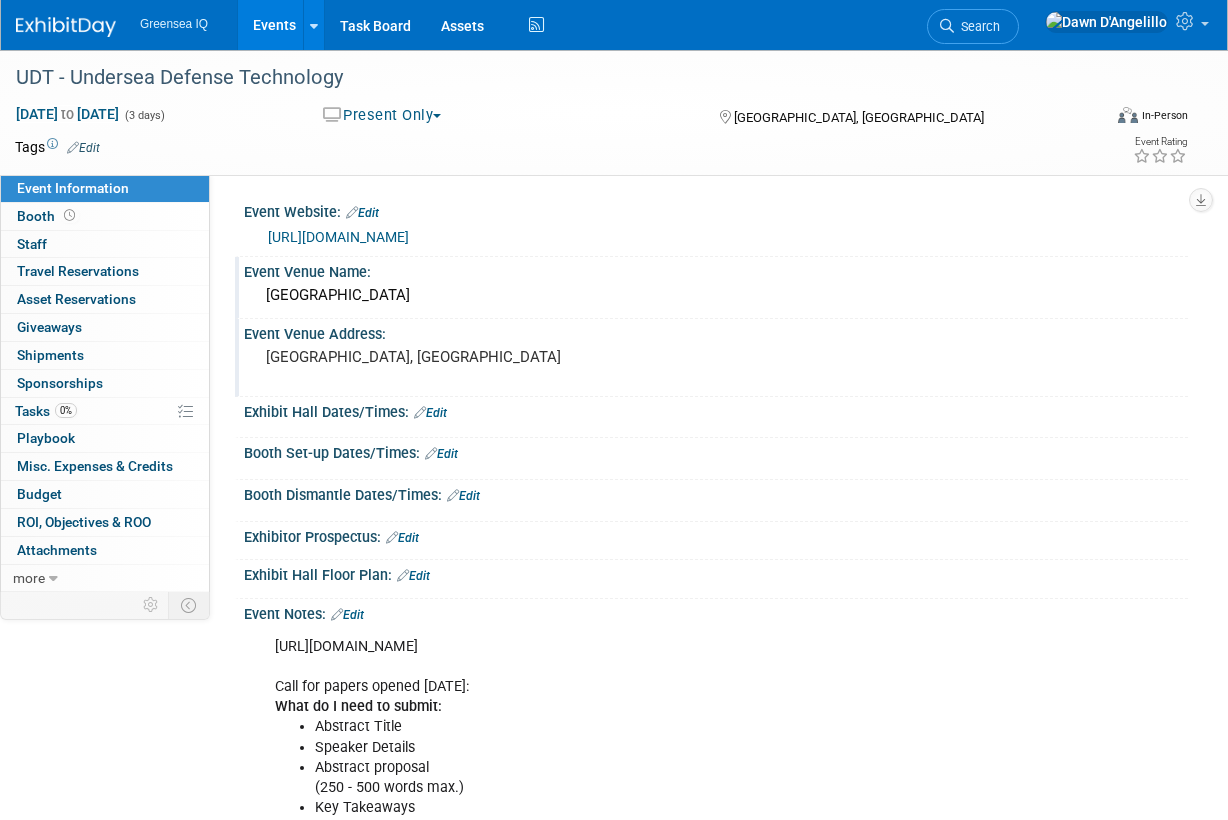 click on "Events" at bounding box center (274, 25) 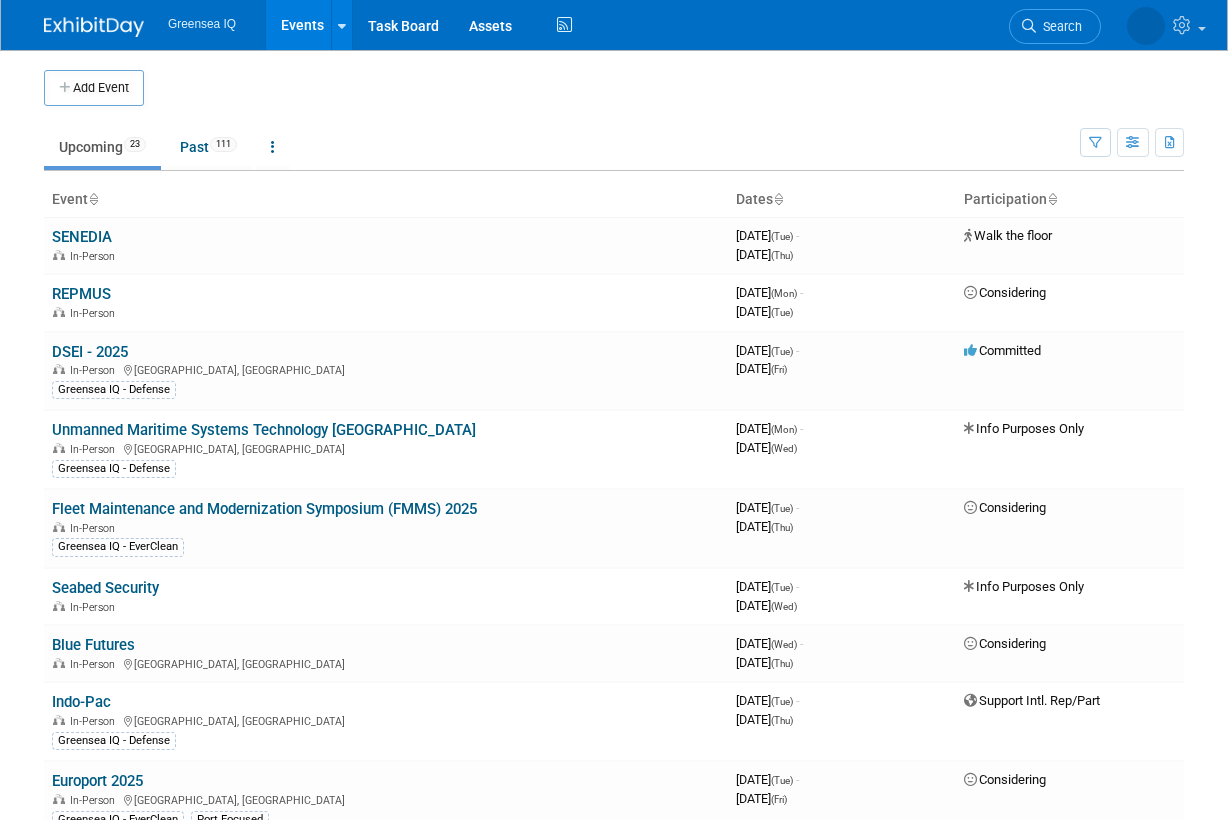 scroll, scrollTop: 0, scrollLeft: 0, axis: both 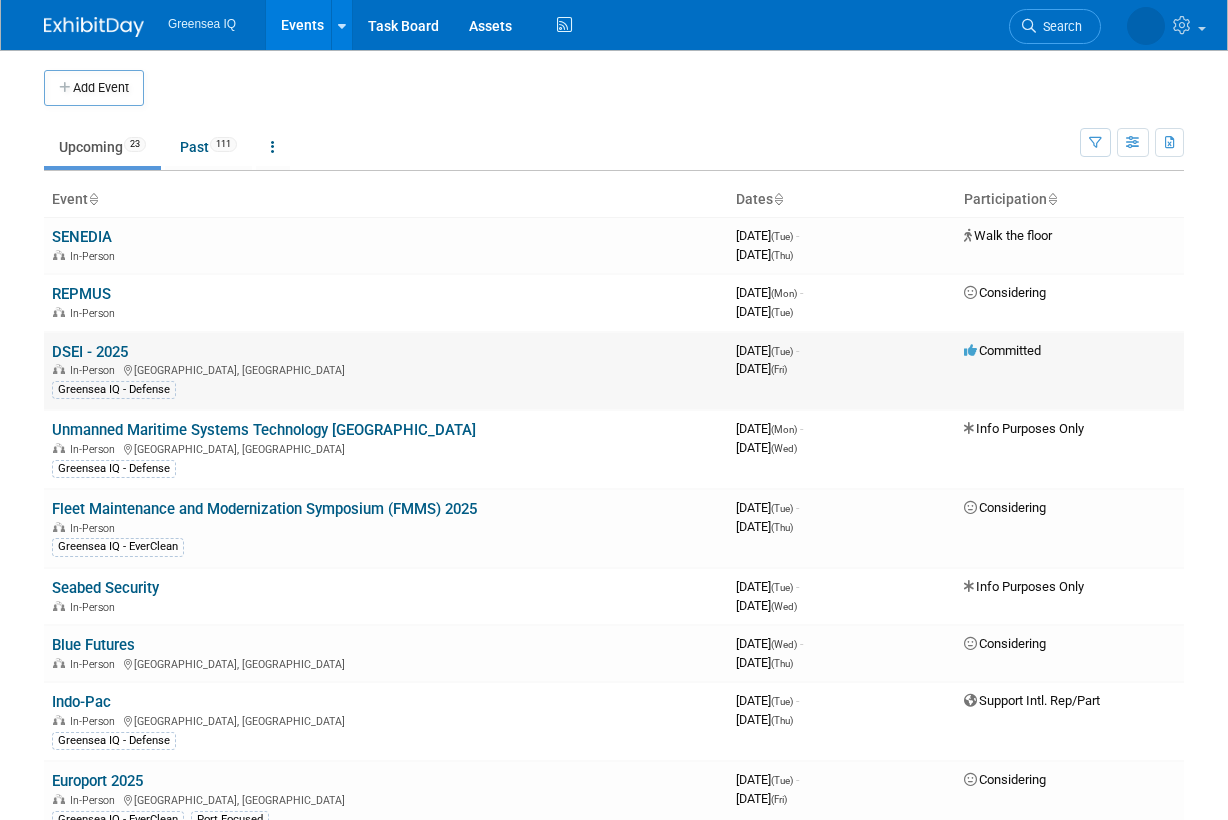 click on "DSEI - 2025" at bounding box center [90, 352] 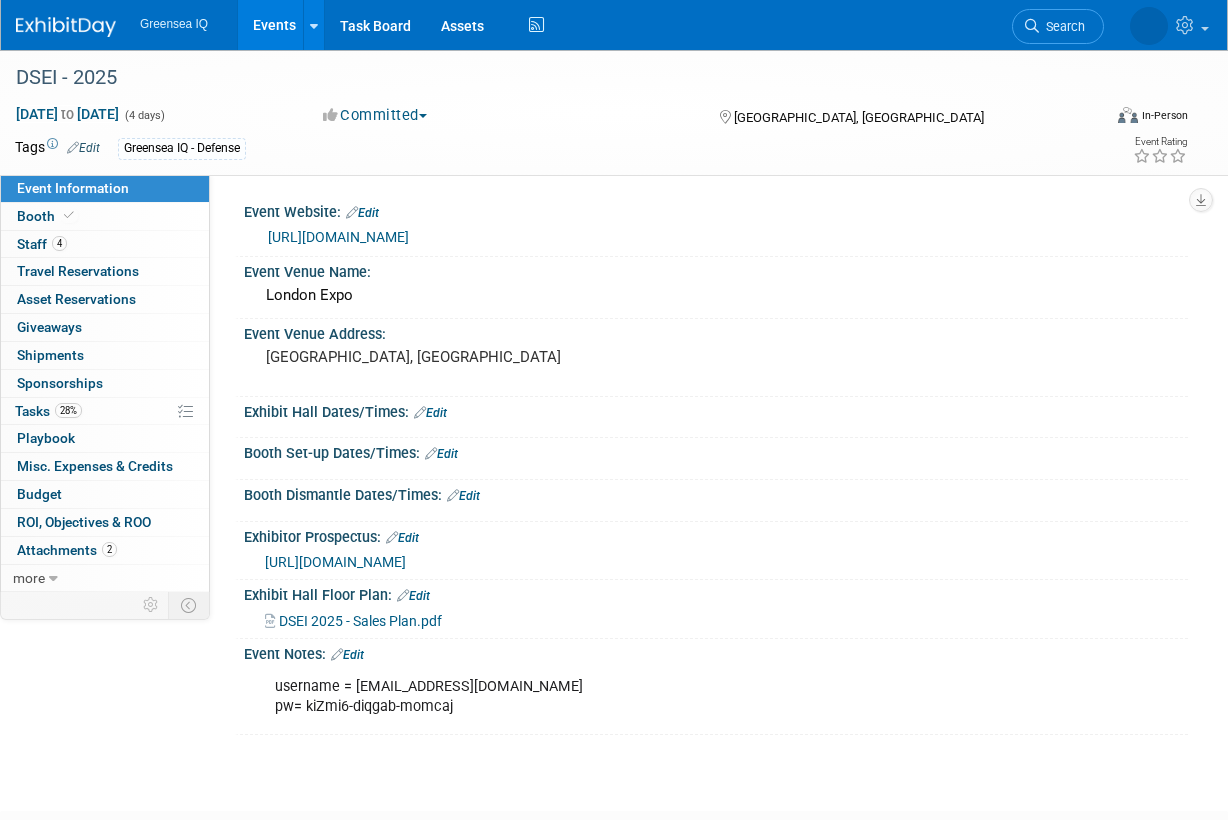 scroll, scrollTop: 0, scrollLeft: 0, axis: both 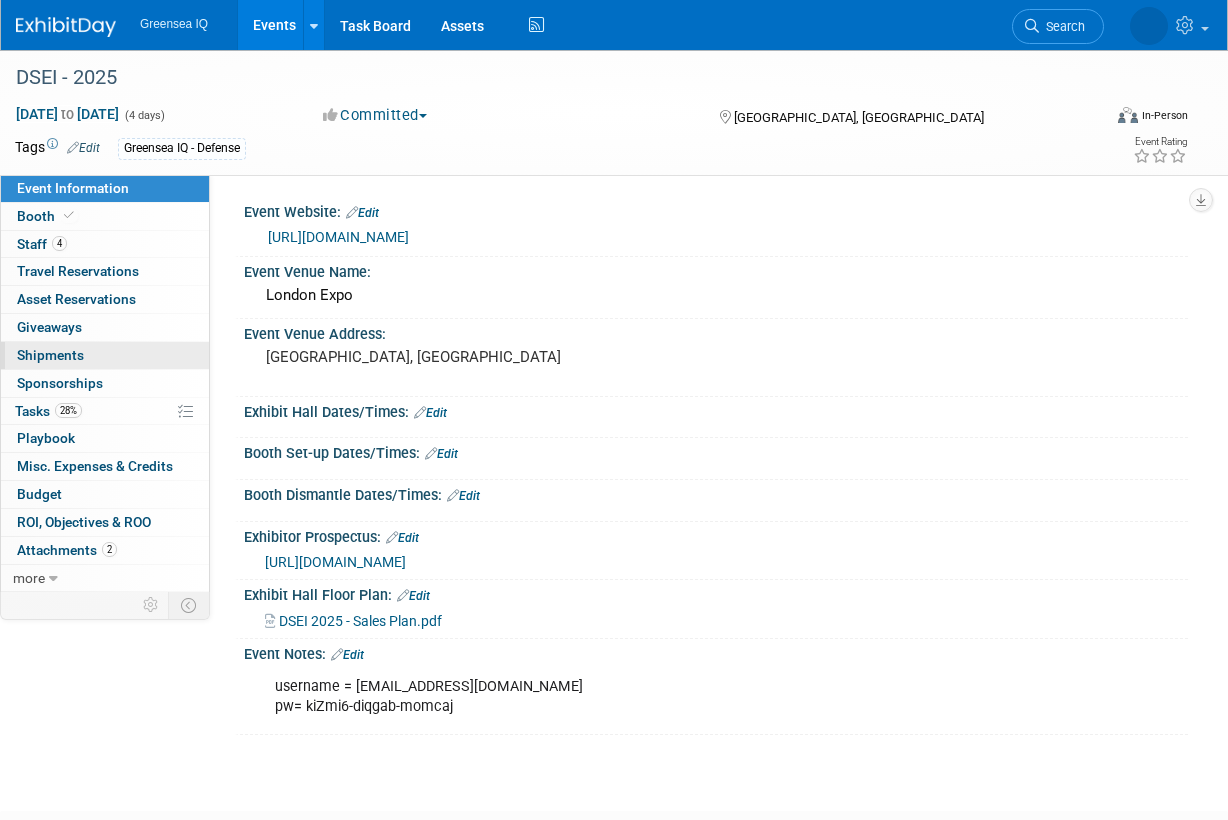 click on "Shipments 0" at bounding box center (50, 355) 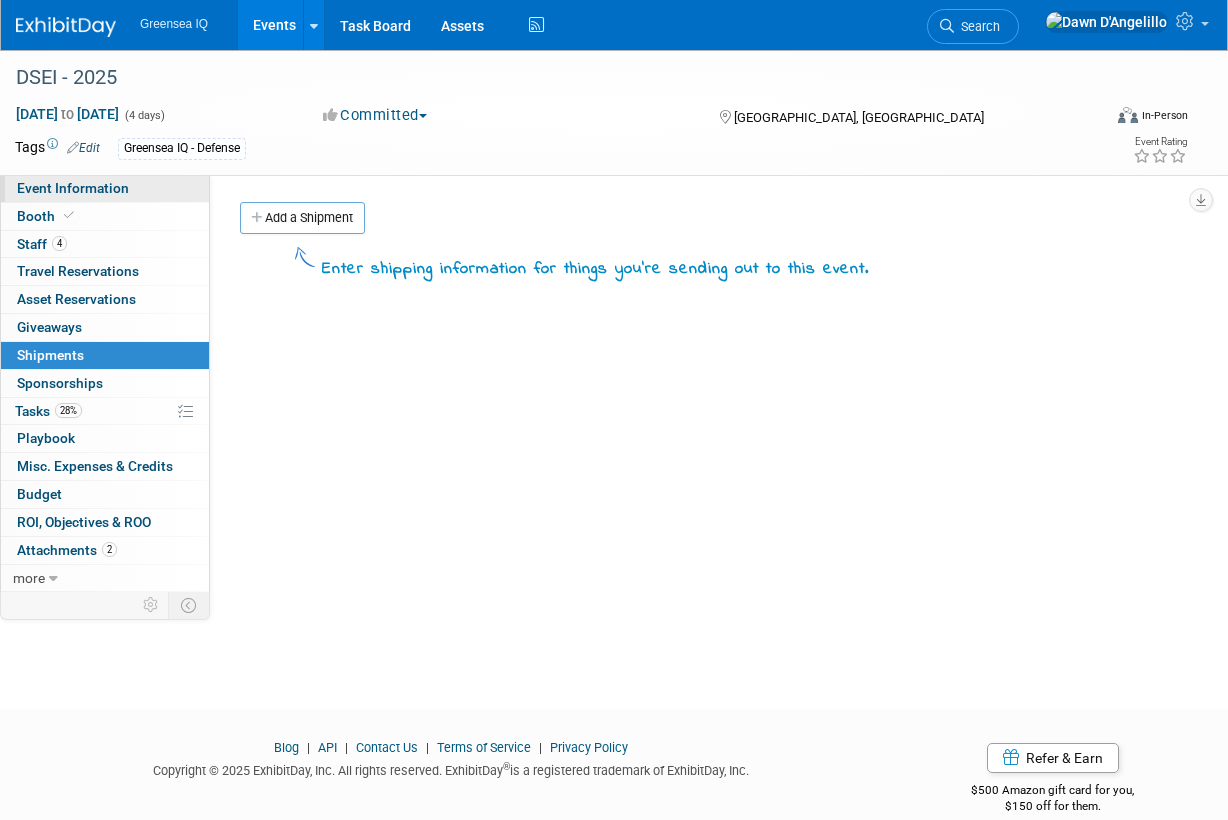 click on "Event Information" at bounding box center (73, 188) 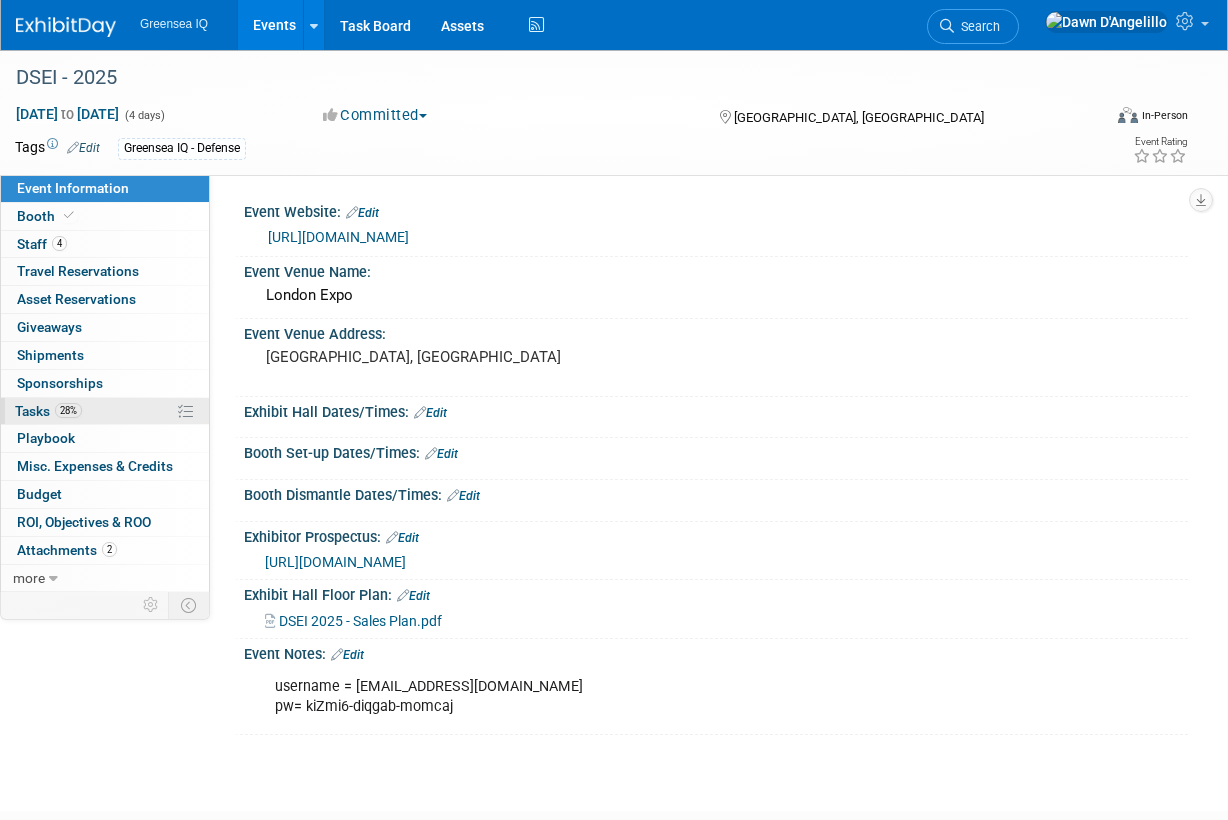 click on "Tasks 28%" at bounding box center [48, 411] 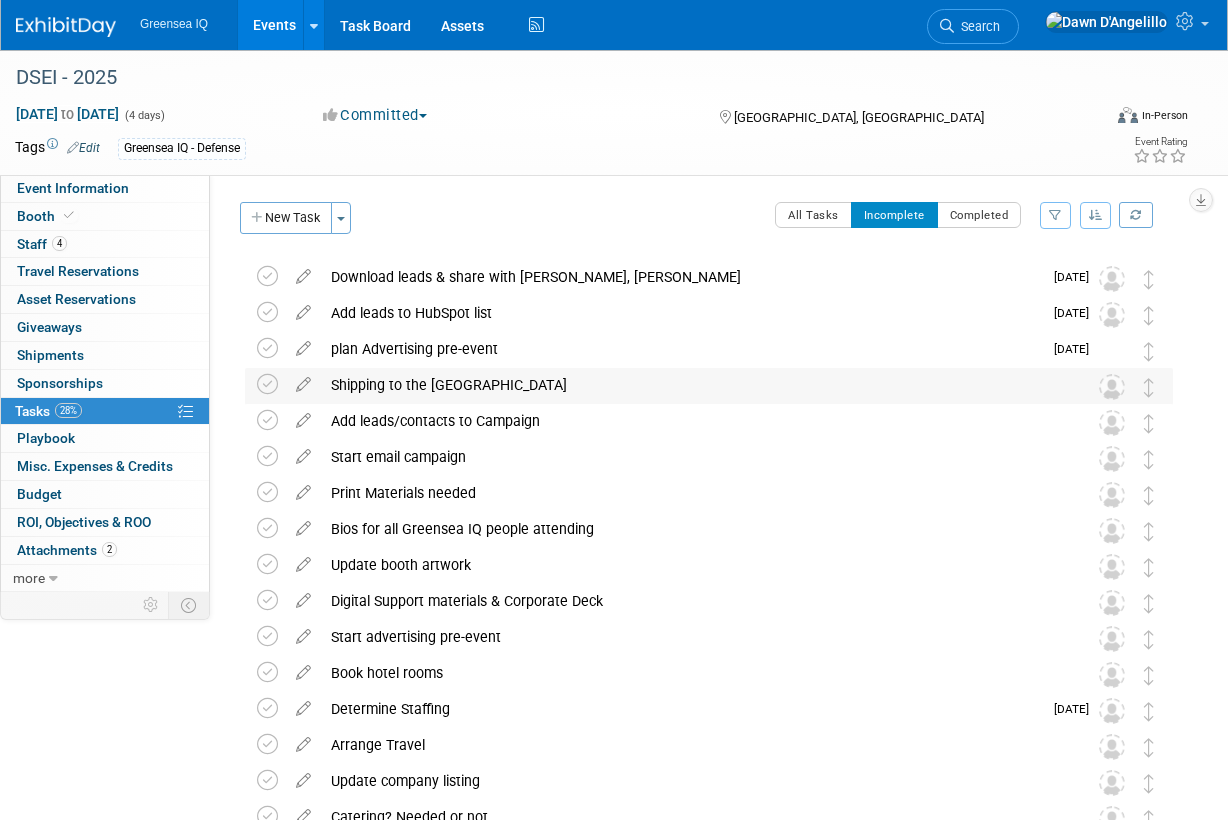 click on "Shipping to the [GEOGRAPHIC_DATA]" at bounding box center (690, 385) 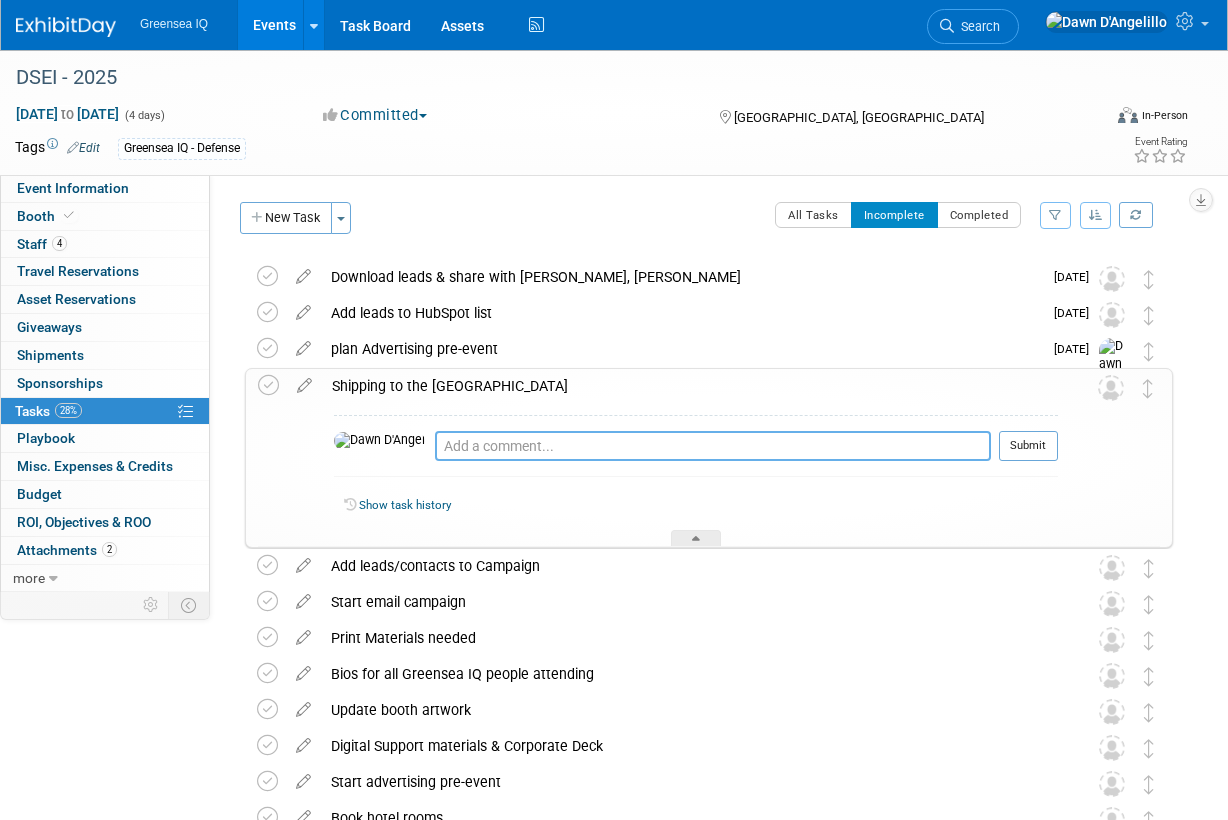 click at bounding box center (713, 446) 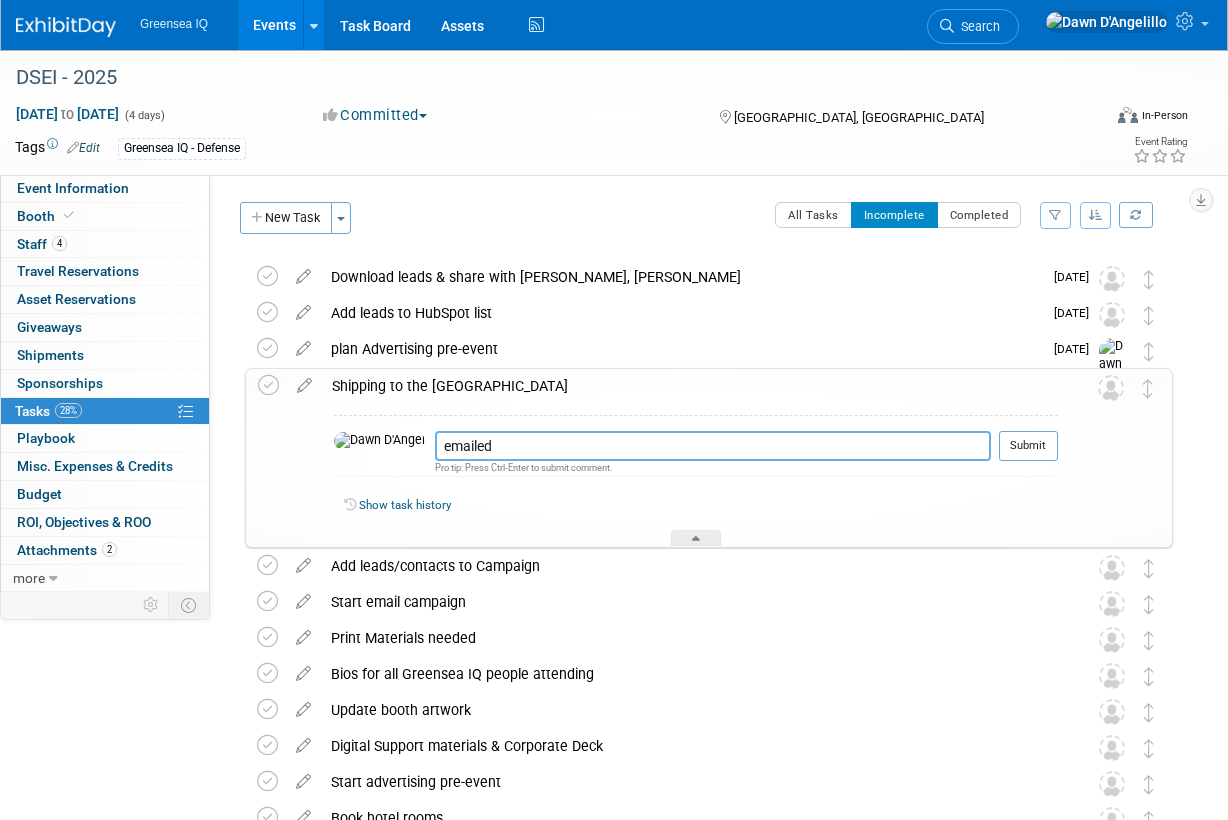 paste on "[EMAIL_ADDRESS][PERSON_NAME][DOMAIN_NAME]" 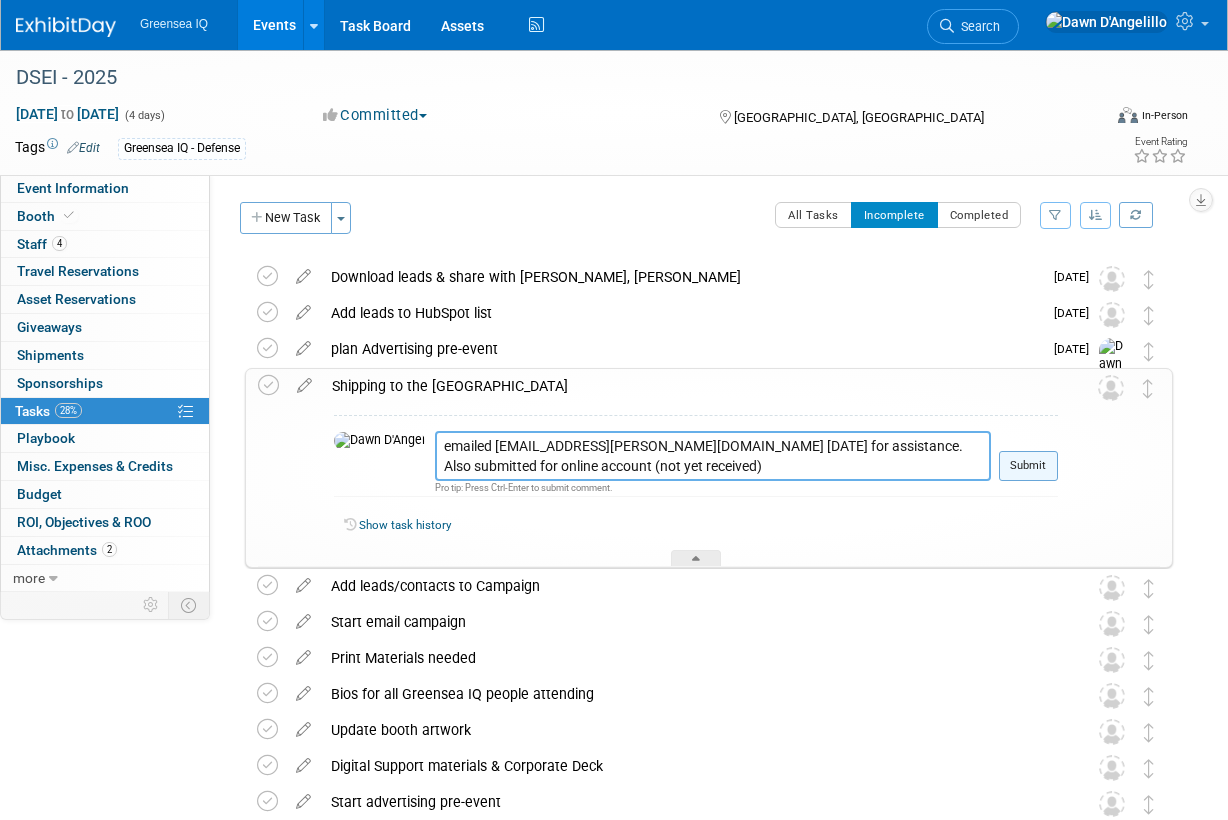 type on "emailed [EMAIL_ADDRESS][PERSON_NAME][DOMAIN_NAME] [DATE] for assistance.
Also submitted for online account (not yet received)" 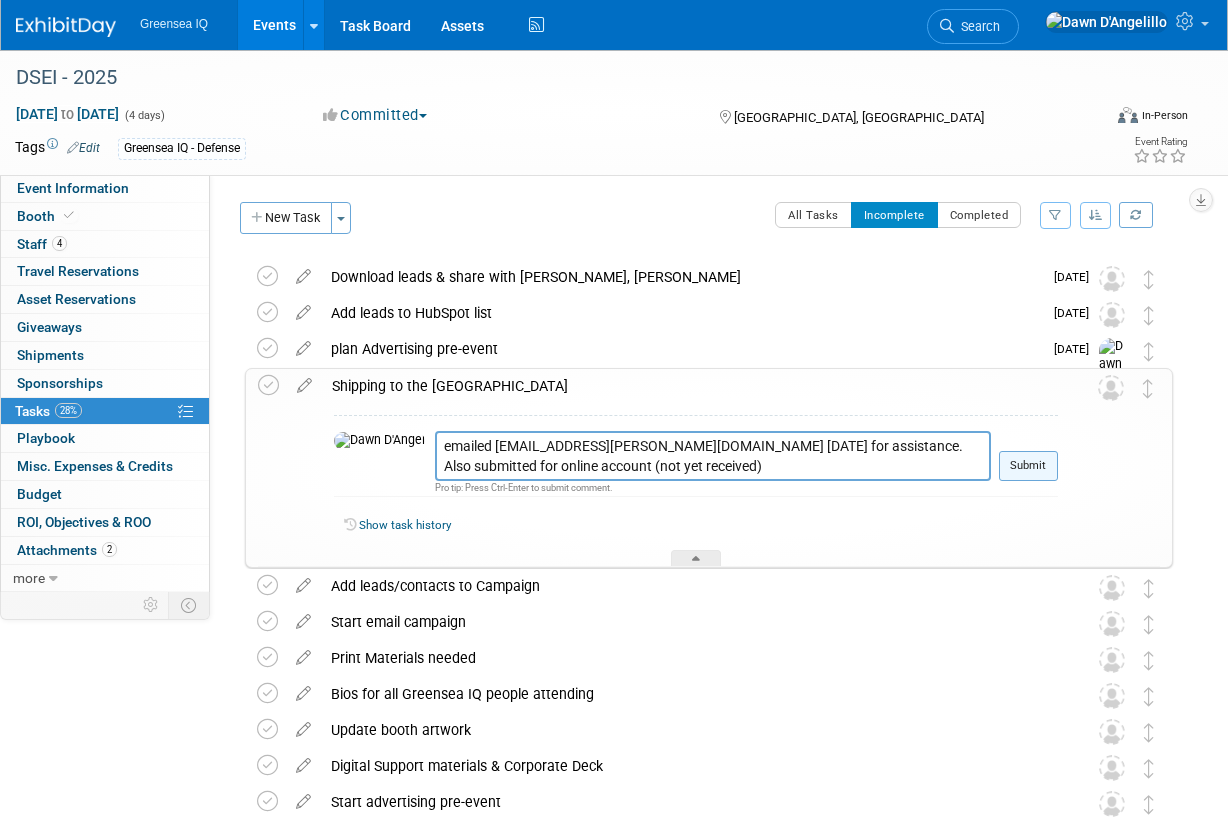 click on "Submit" at bounding box center (1028, 466) 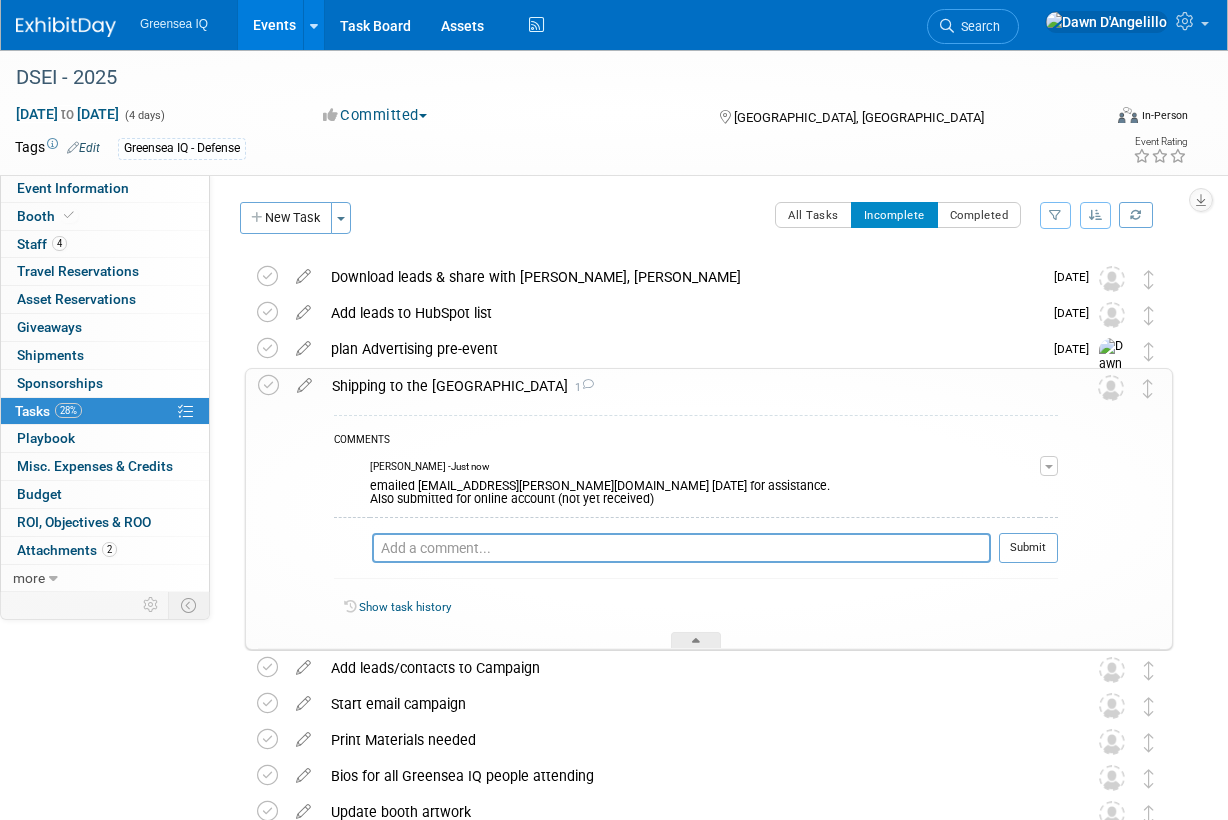 click on "Shipping to the [GEOGRAPHIC_DATA]
1" at bounding box center (690, 386) 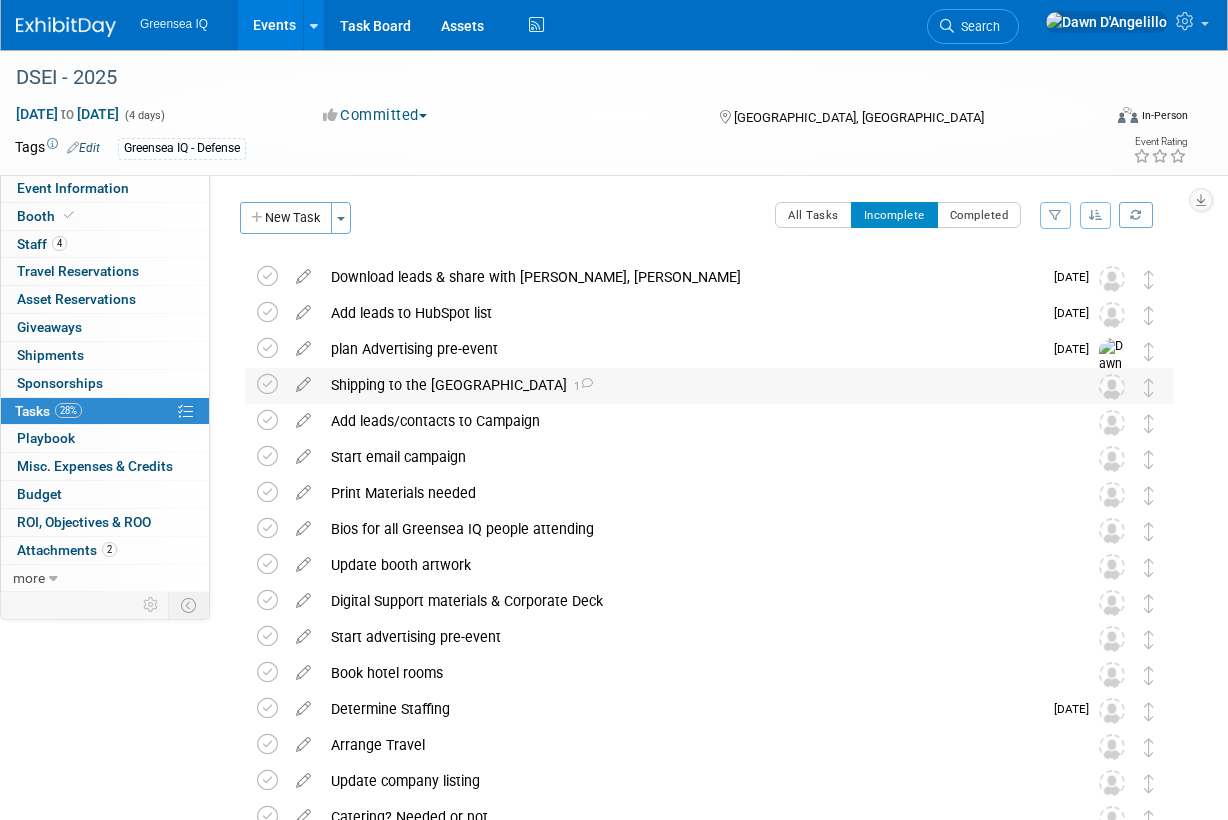 click on "Shipping to the [GEOGRAPHIC_DATA]
1" at bounding box center [690, 385] 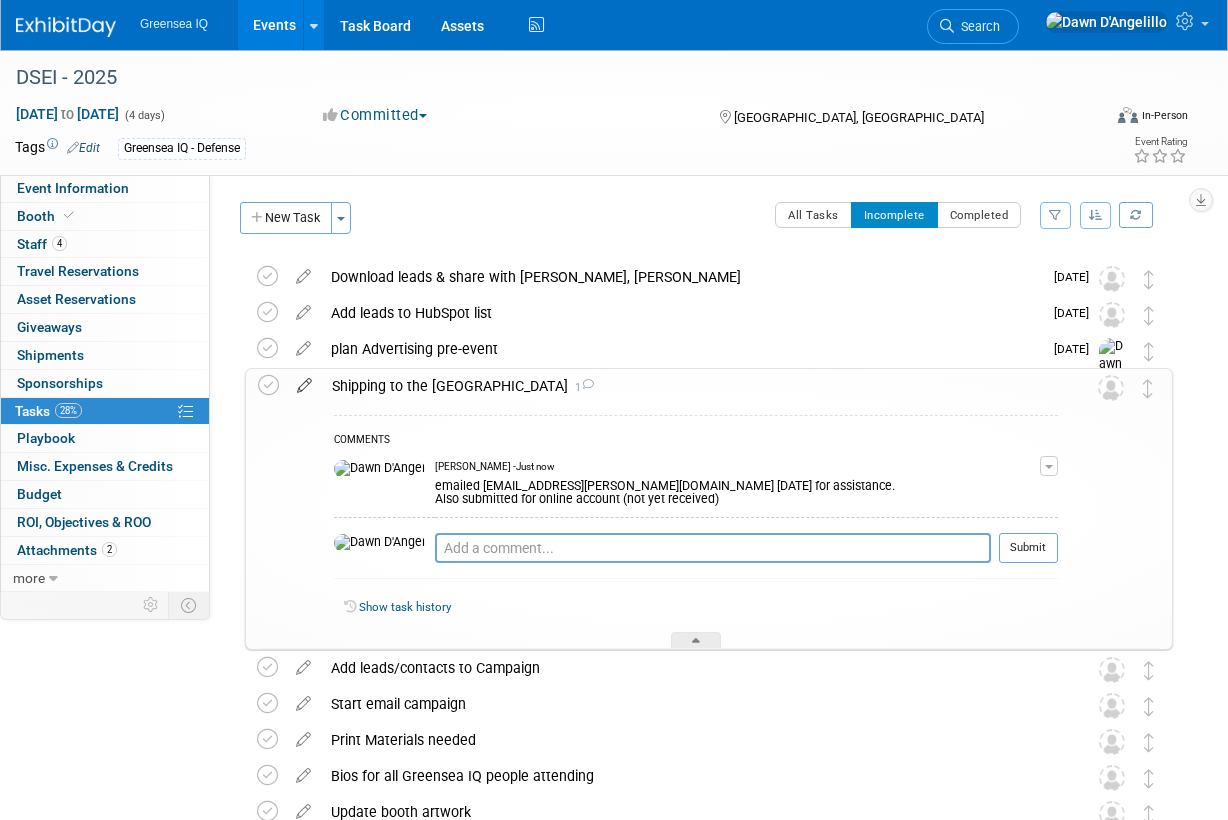 click at bounding box center [304, 381] 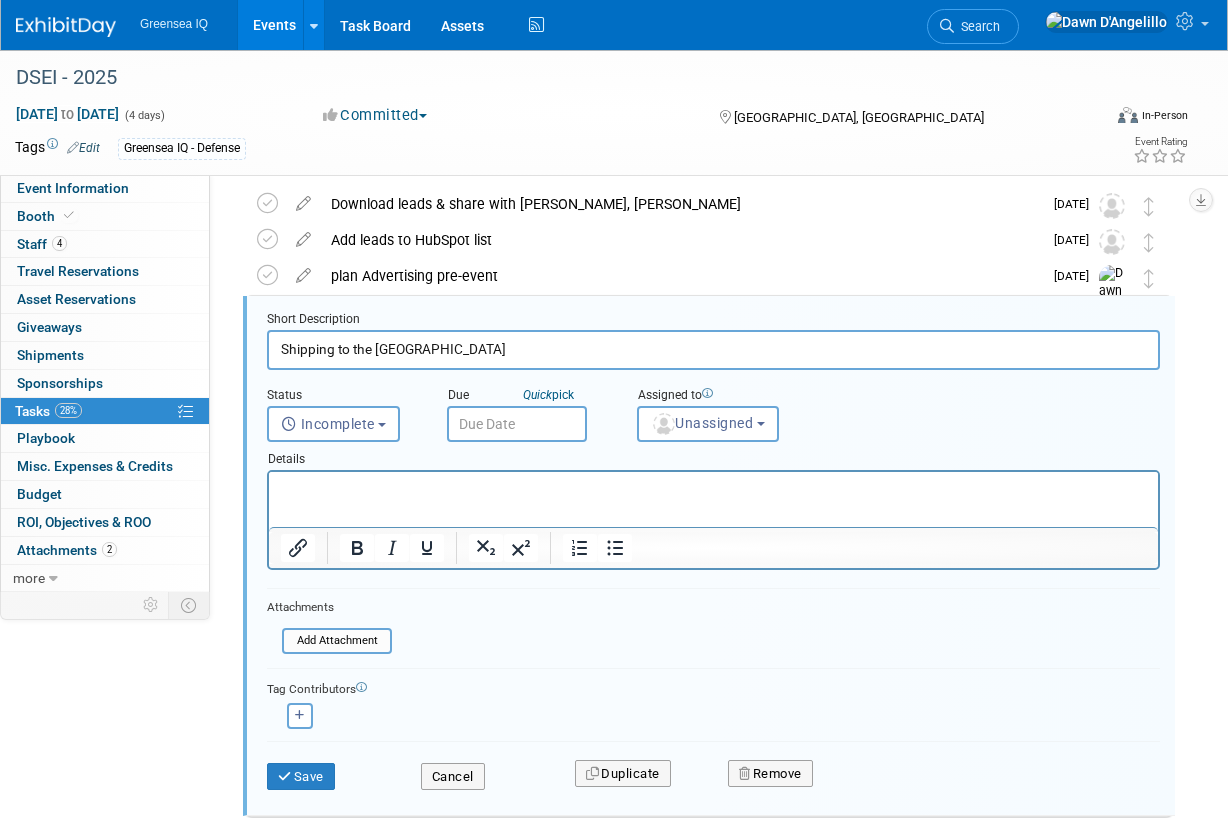 scroll, scrollTop: 76, scrollLeft: 0, axis: vertical 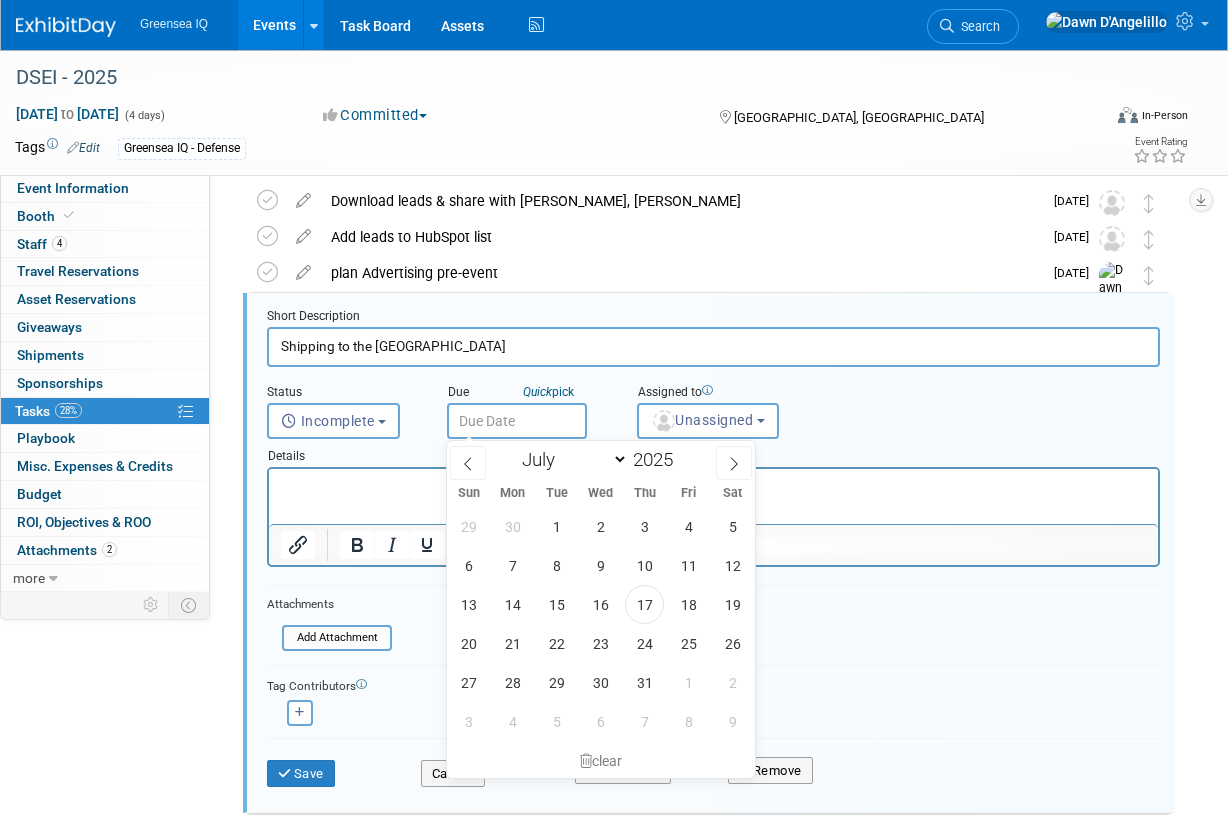 click at bounding box center [517, 421] 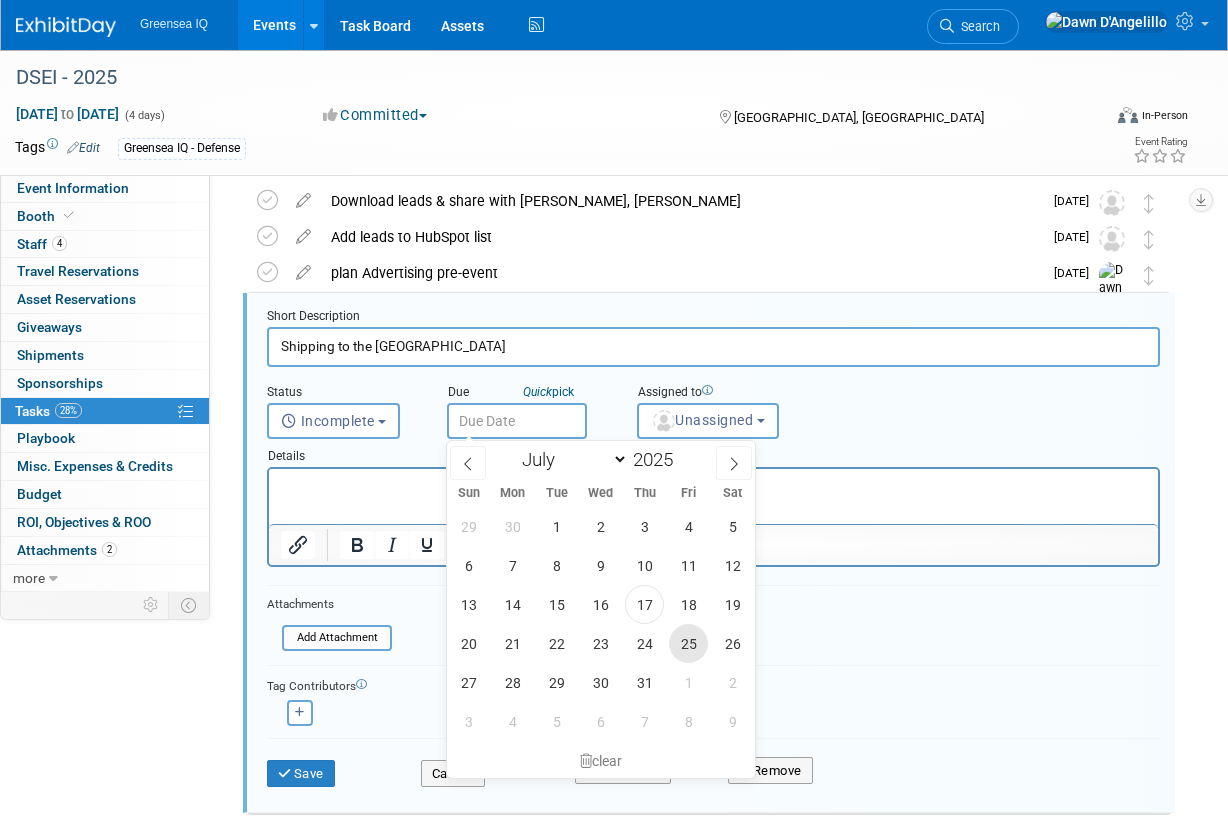 click on "25" at bounding box center (688, 643) 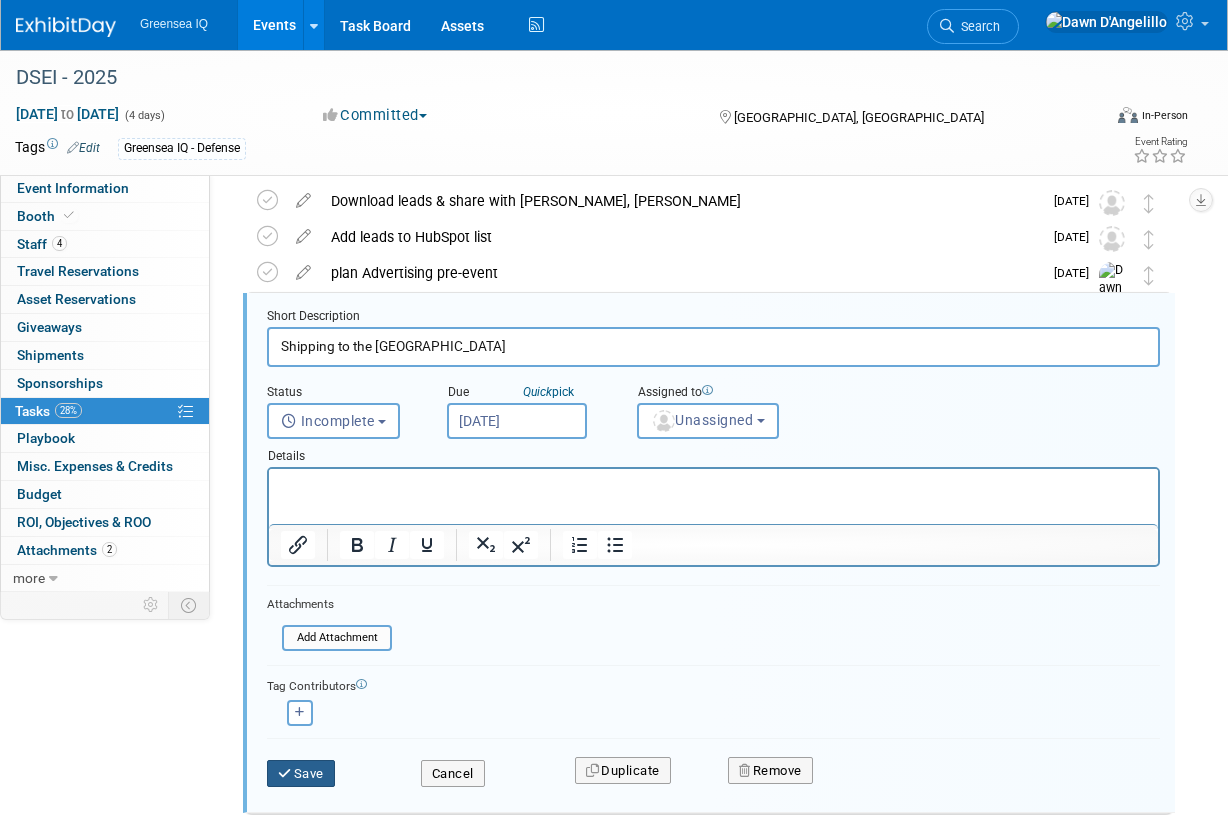 click on "Save" at bounding box center (301, 774) 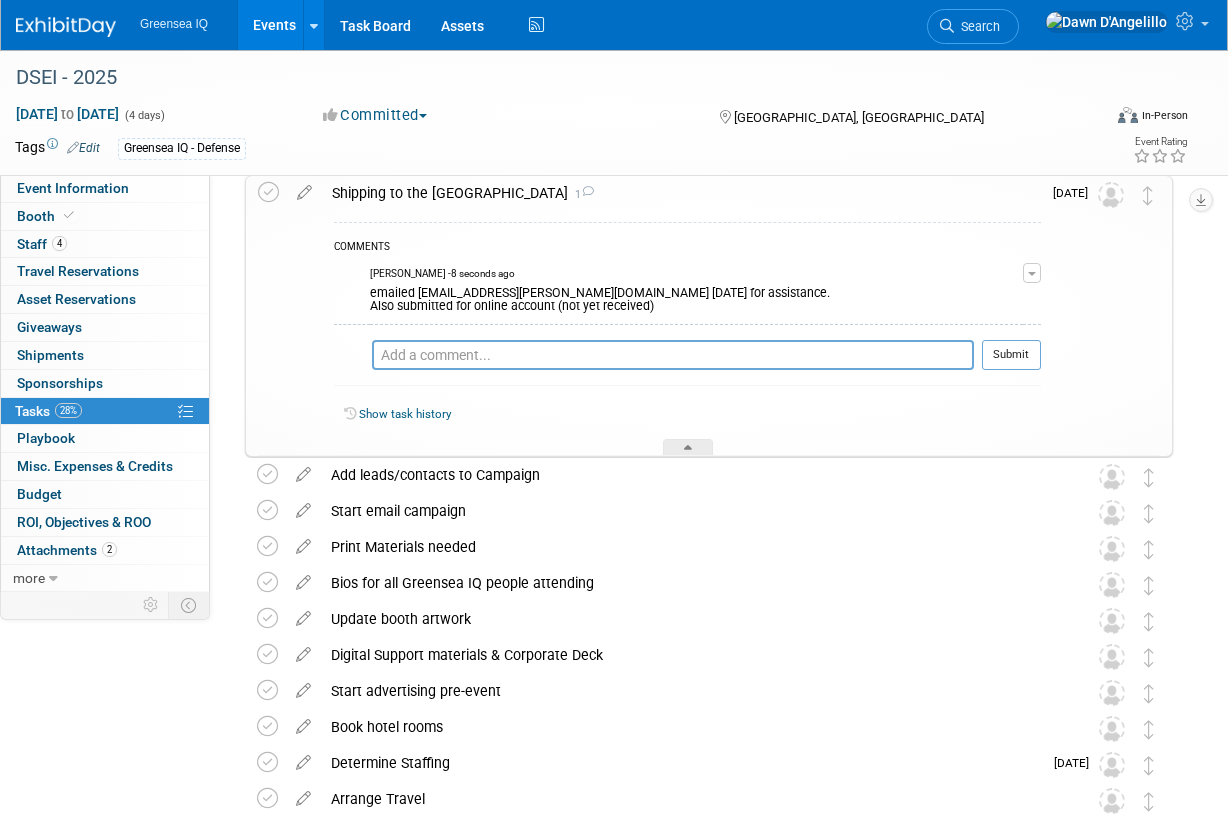 scroll, scrollTop: 199, scrollLeft: 0, axis: vertical 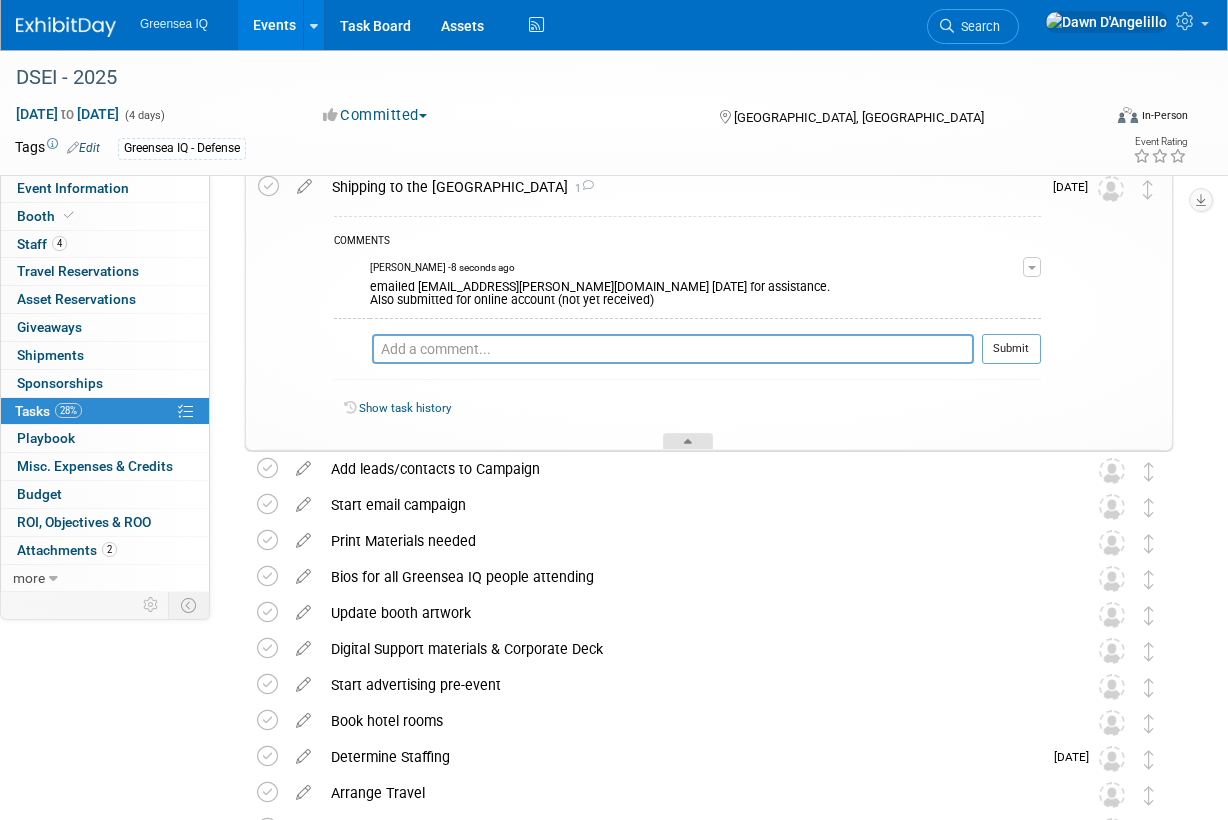 click at bounding box center [688, 441] 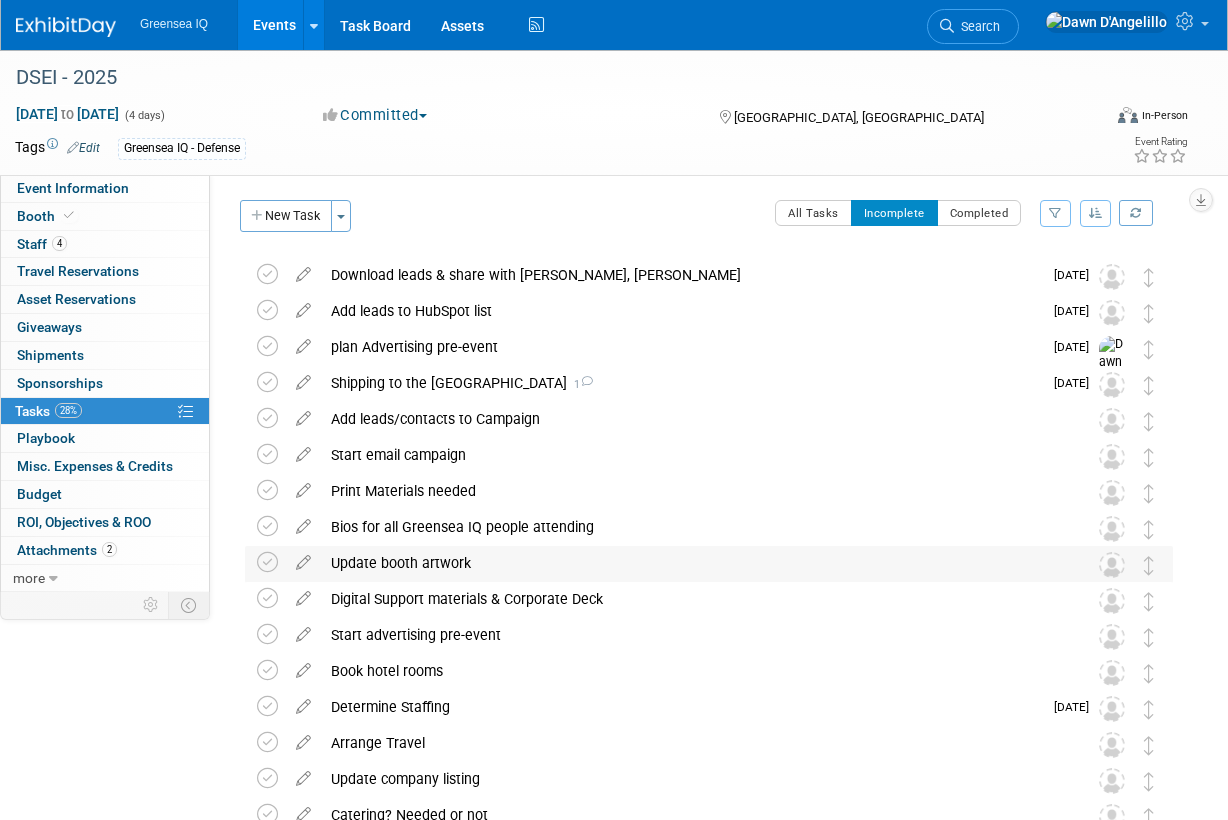 scroll, scrollTop: 0, scrollLeft: 0, axis: both 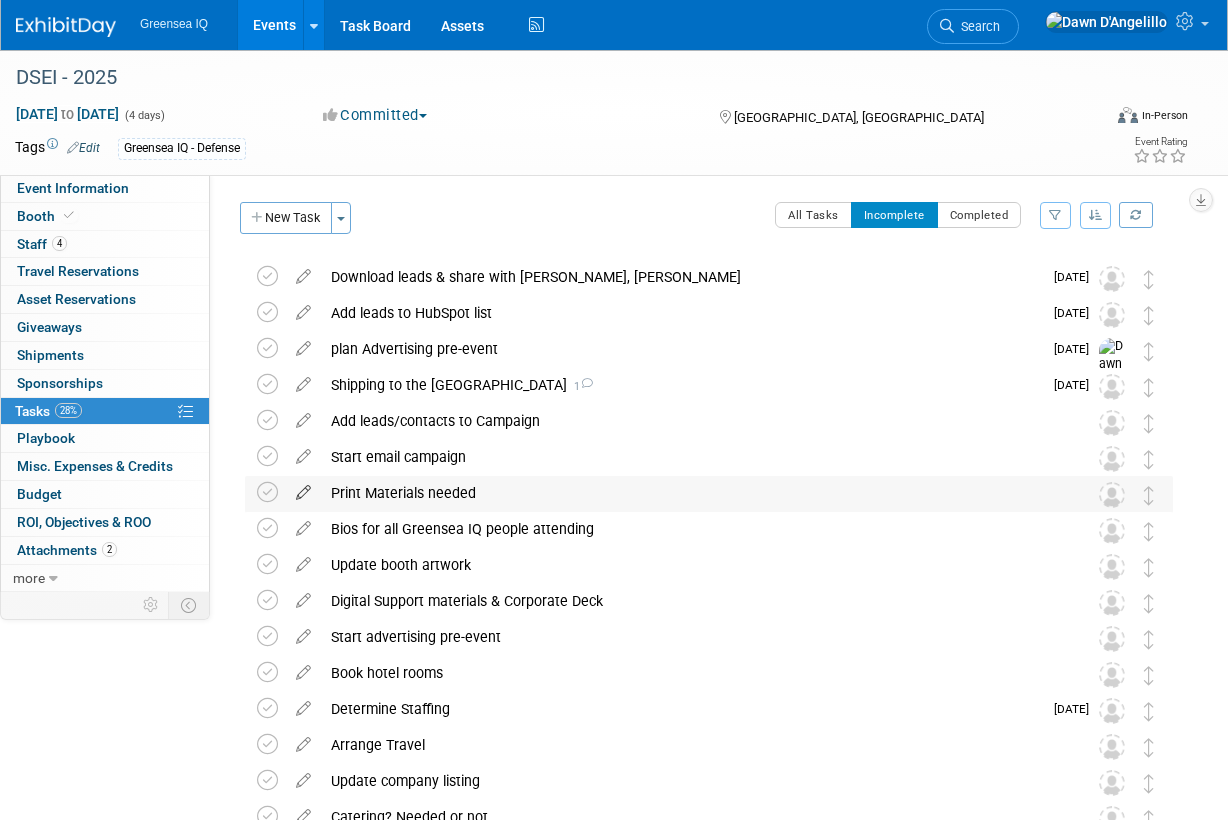 click at bounding box center [303, 488] 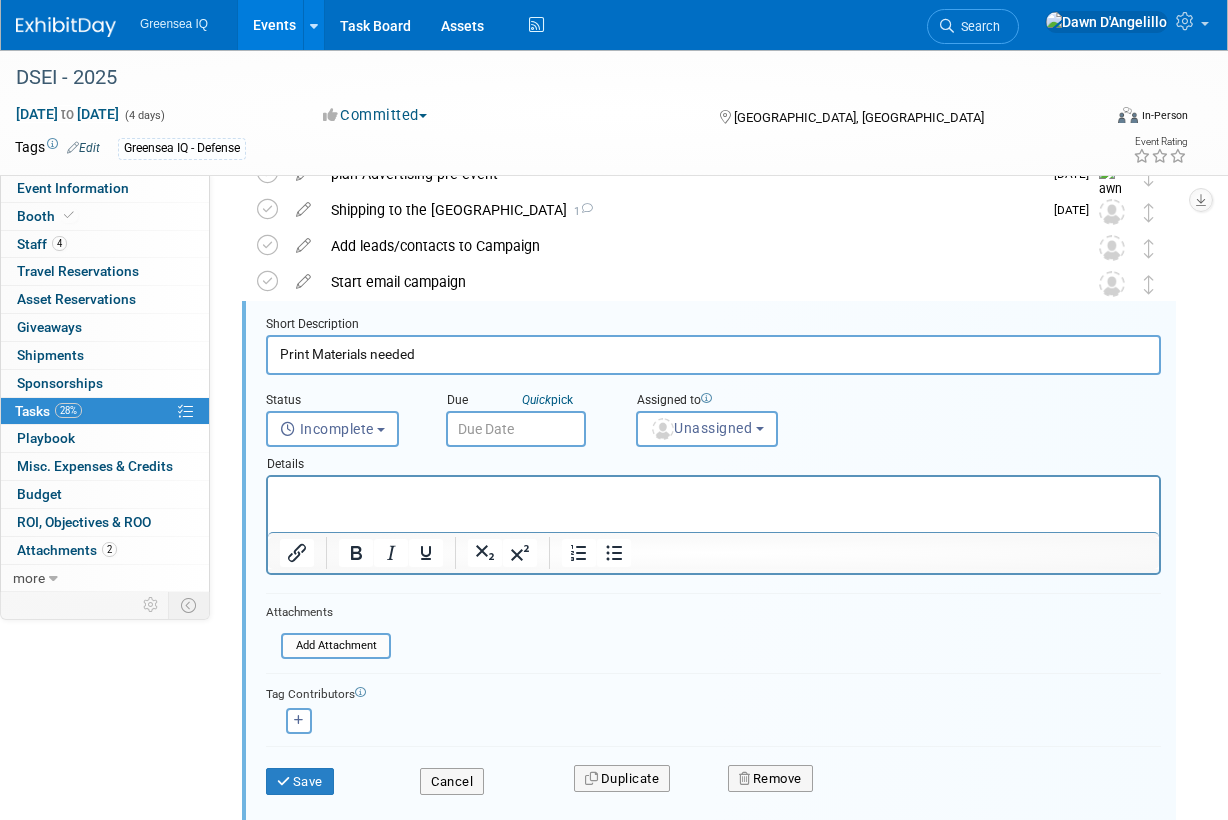scroll, scrollTop: 183, scrollLeft: 0, axis: vertical 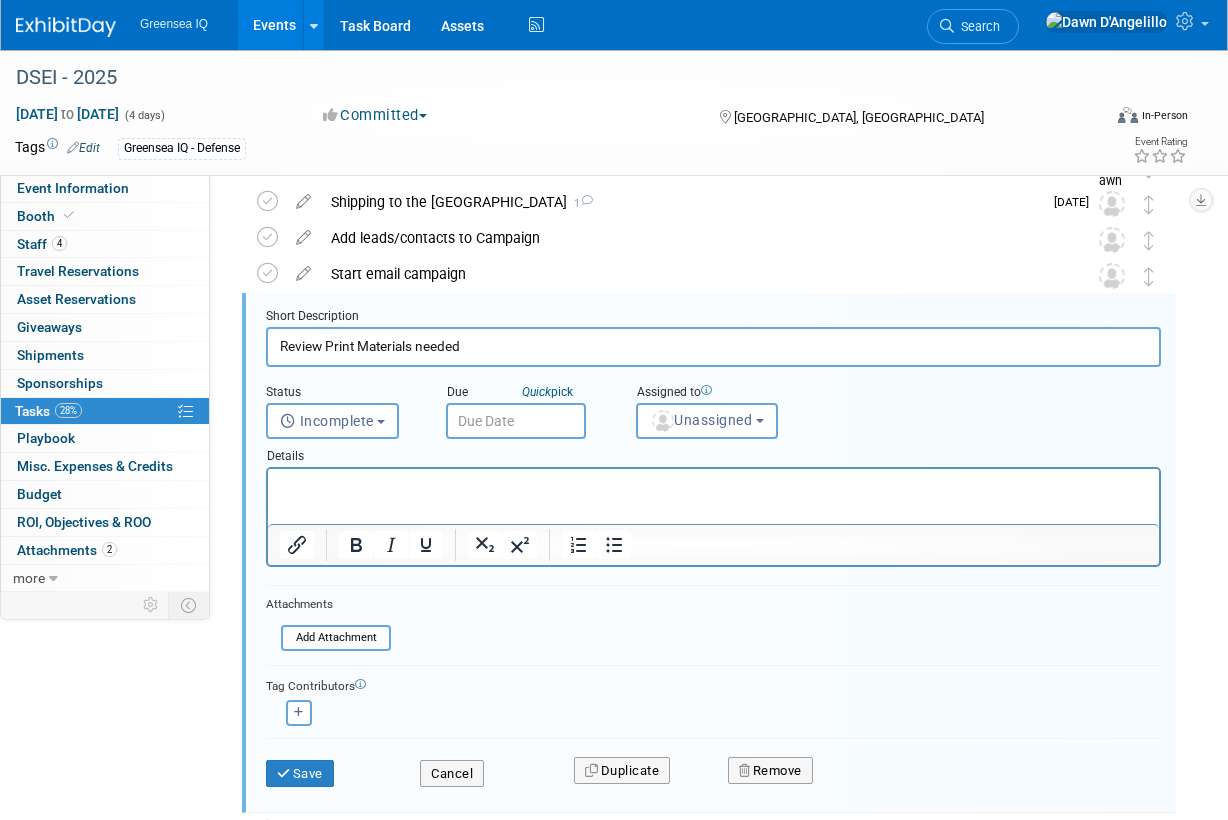 type on "Review Print Materials needed" 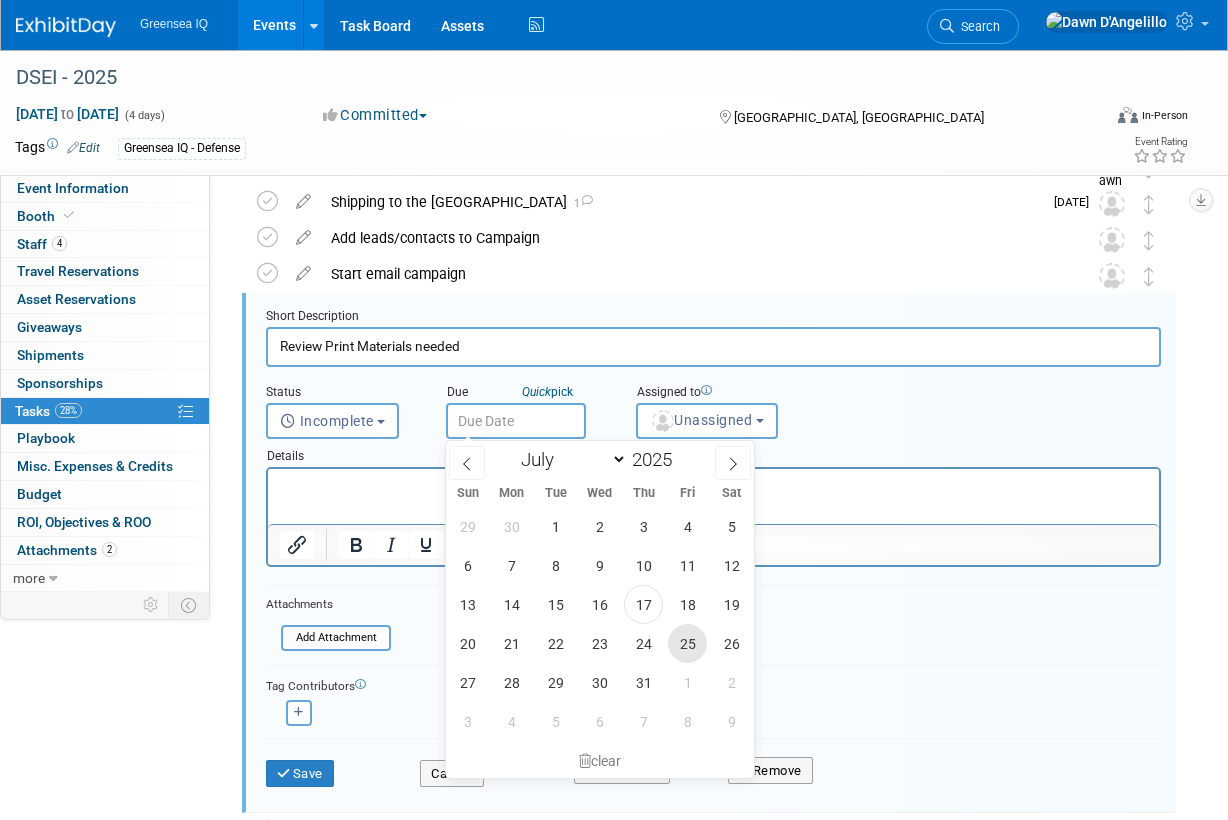 click on "25" at bounding box center (687, 643) 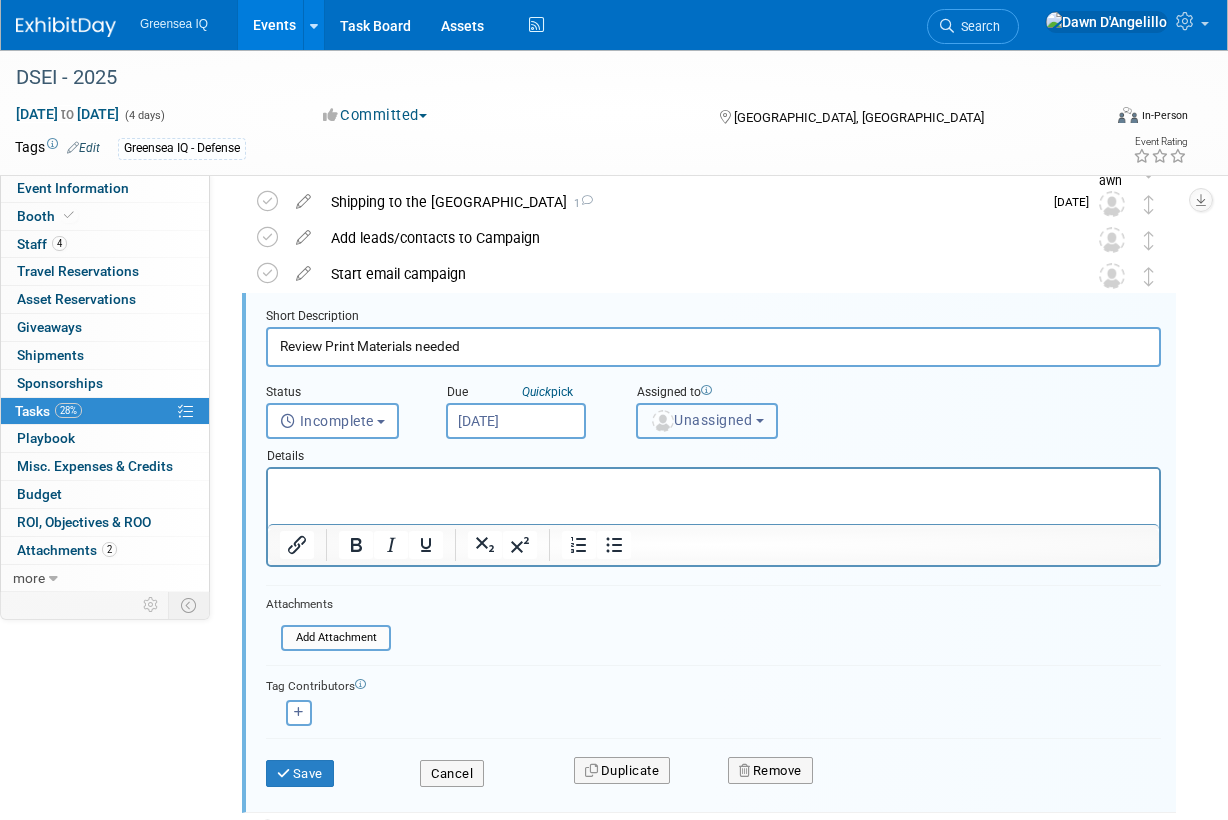 click on "Unassigned" at bounding box center [701, 420] 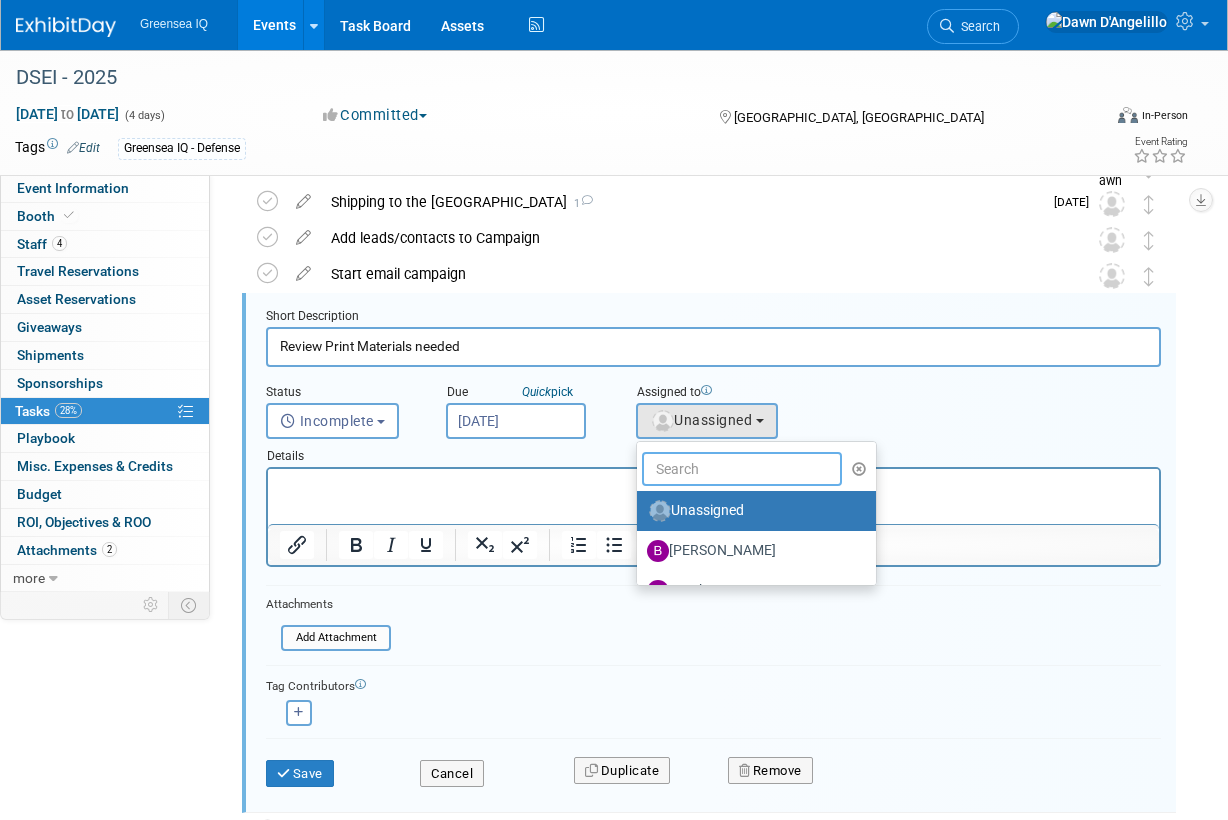 click at bounding box center (742, 469) 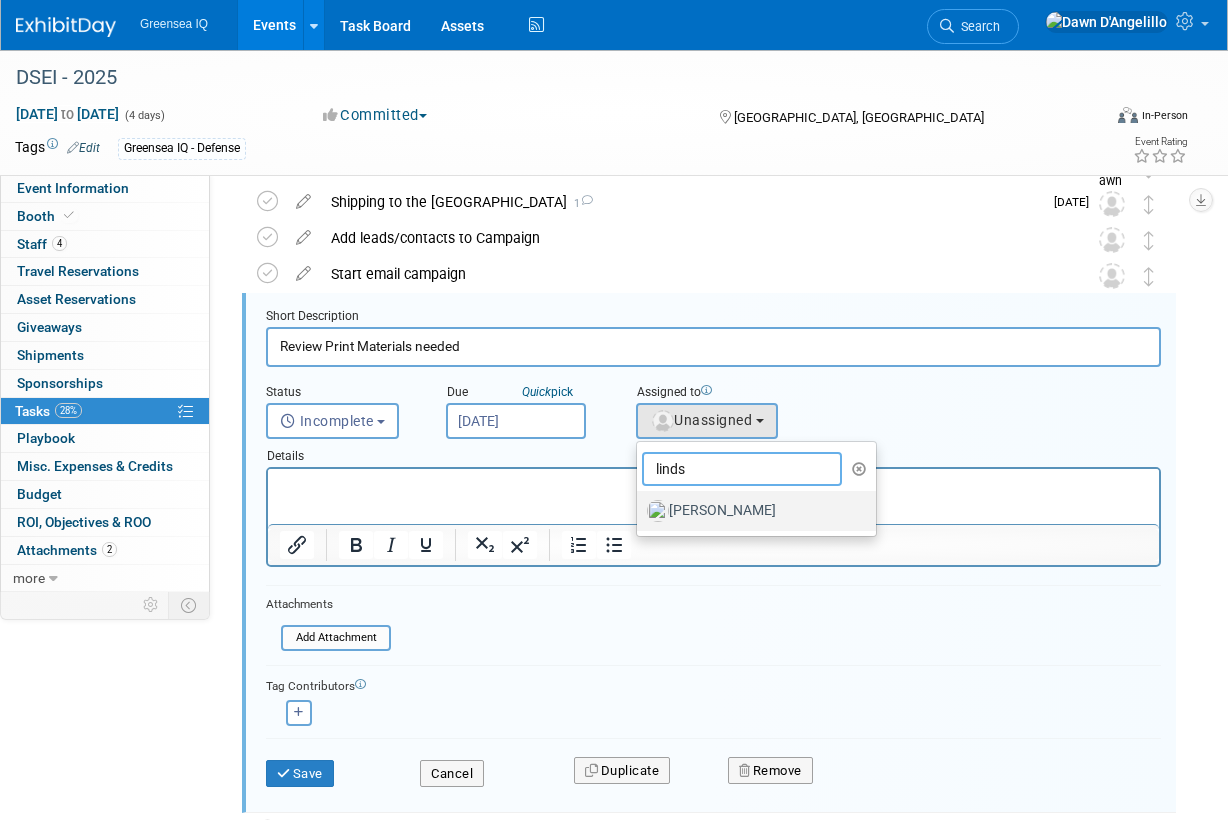 type on "linds" 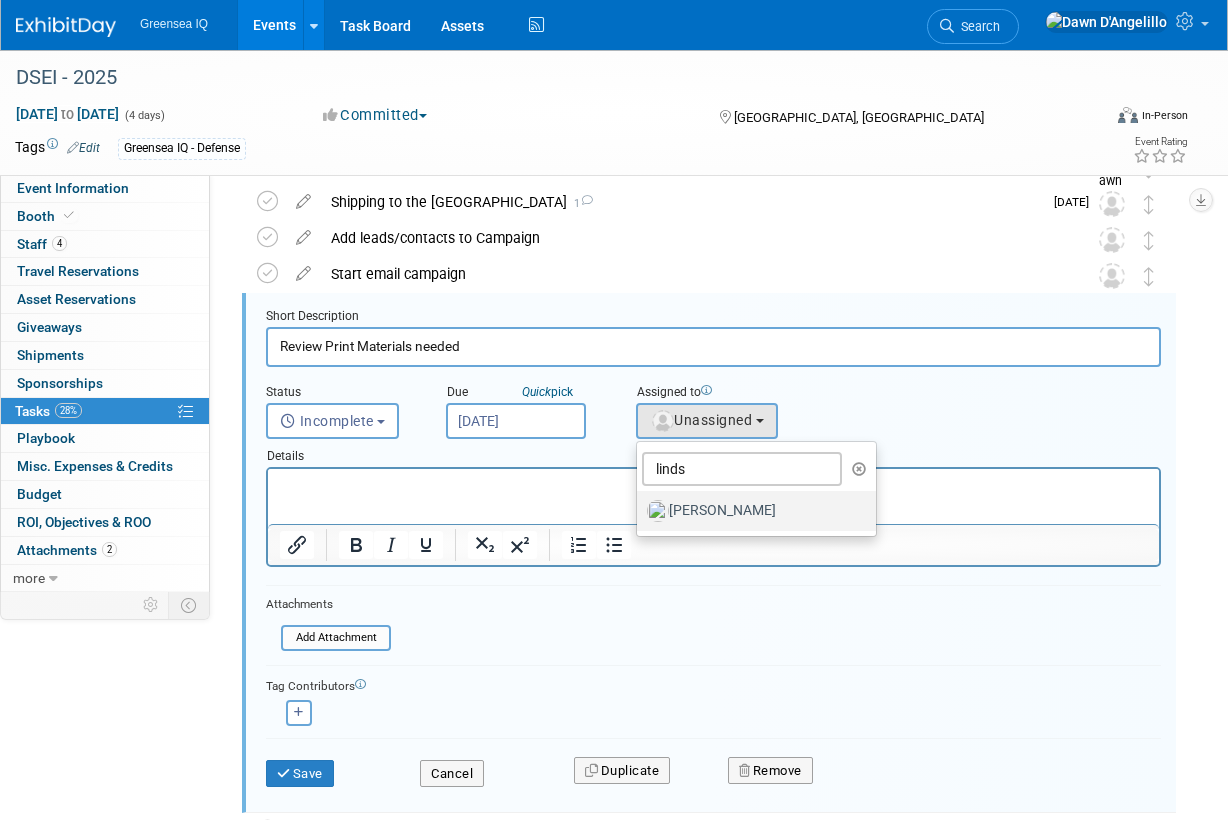 click on "[PERSON_NAME]" at bounding box center (751, 511) 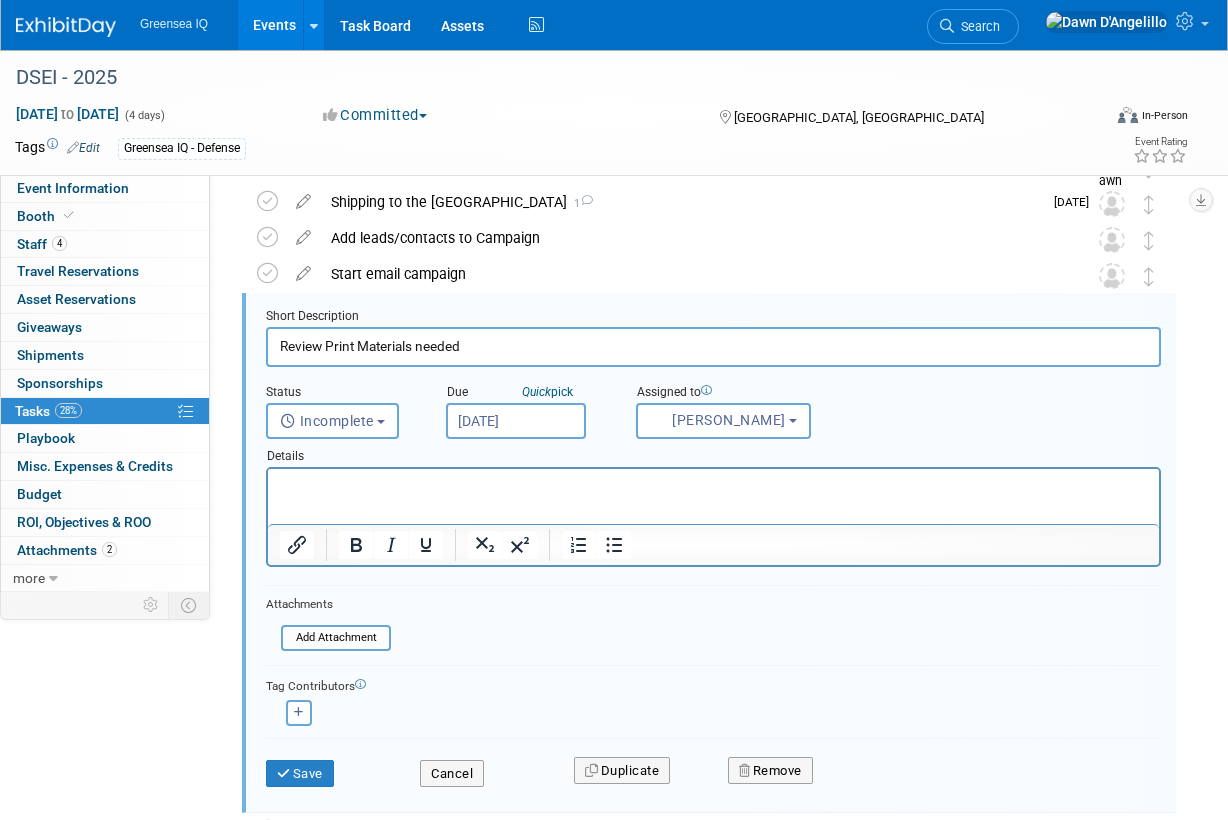 click at bounding box center (714, 486) 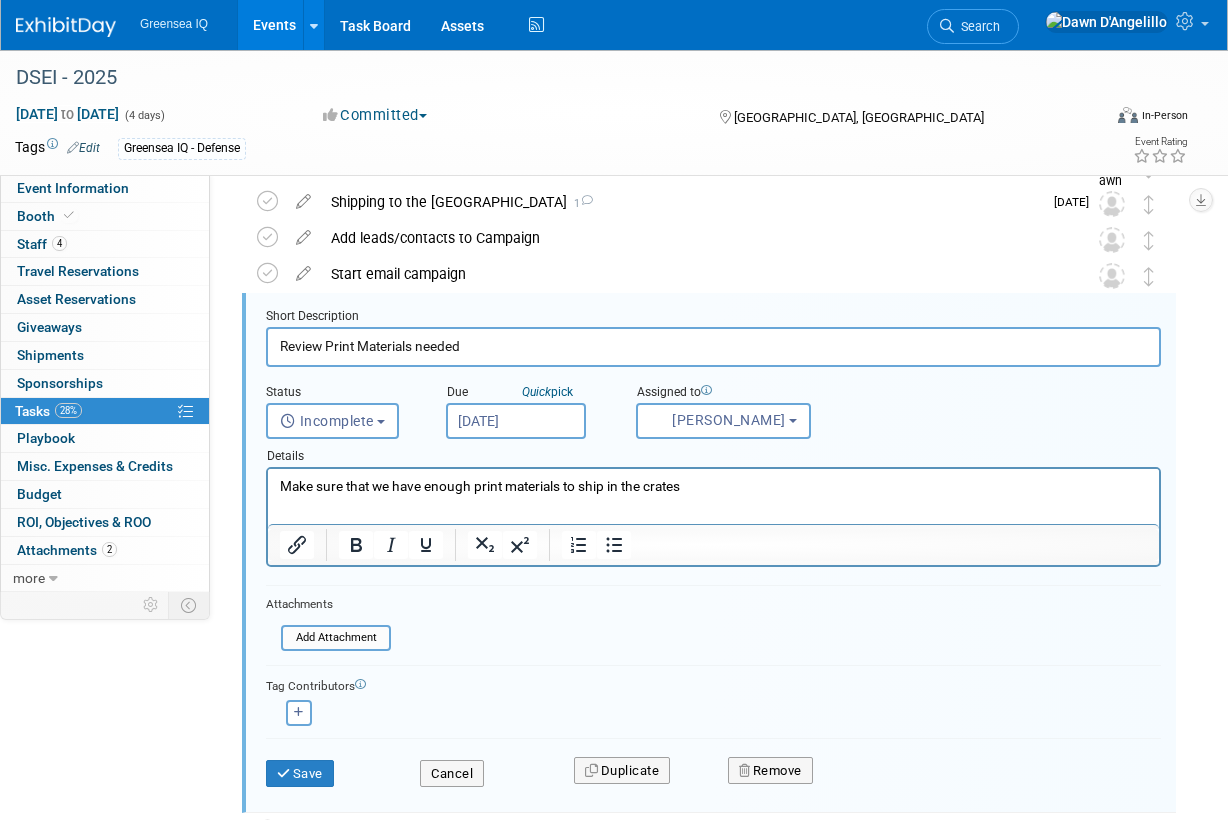 click on "Make sure that we have enough print materials to ship in the crates" at bounding box center (714, 486) 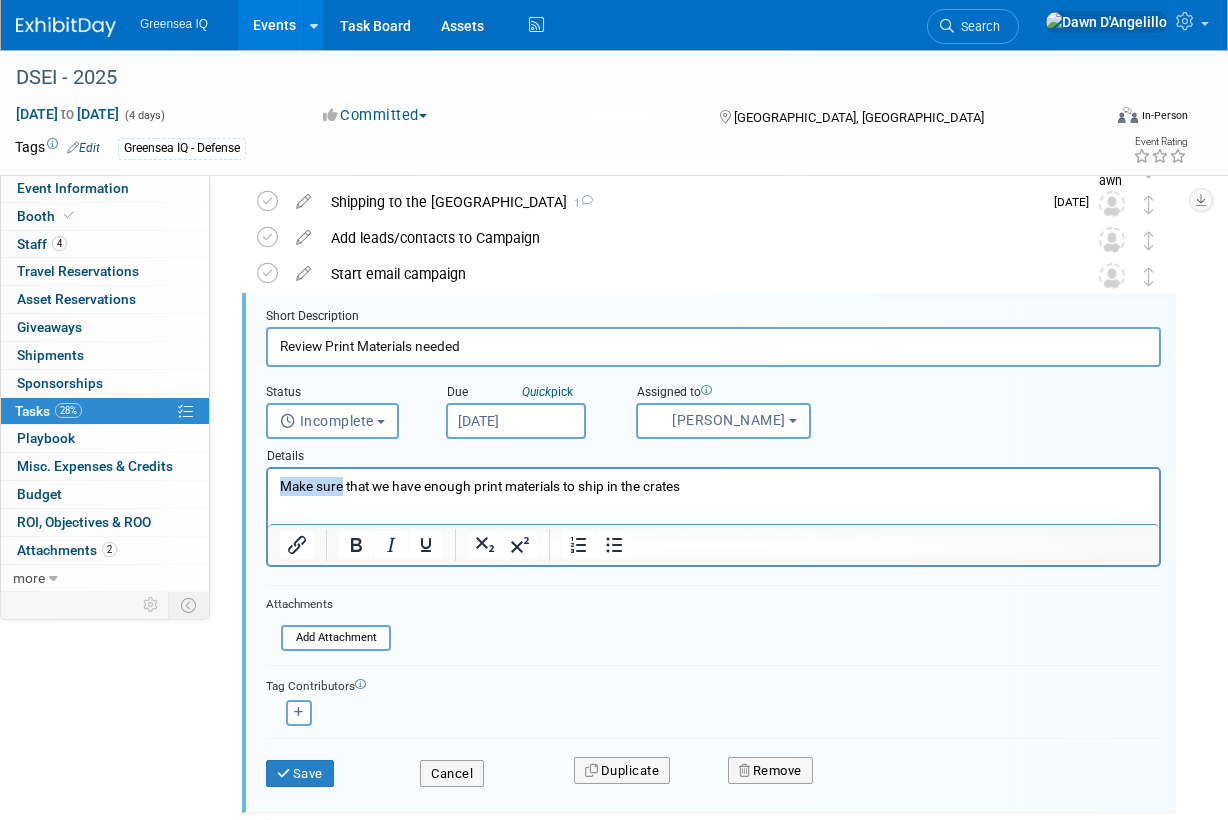 drag, startPoint x: 344, startPoint y: 487, endPoint x: 240, endPoint y: 482, distance: 104.120125 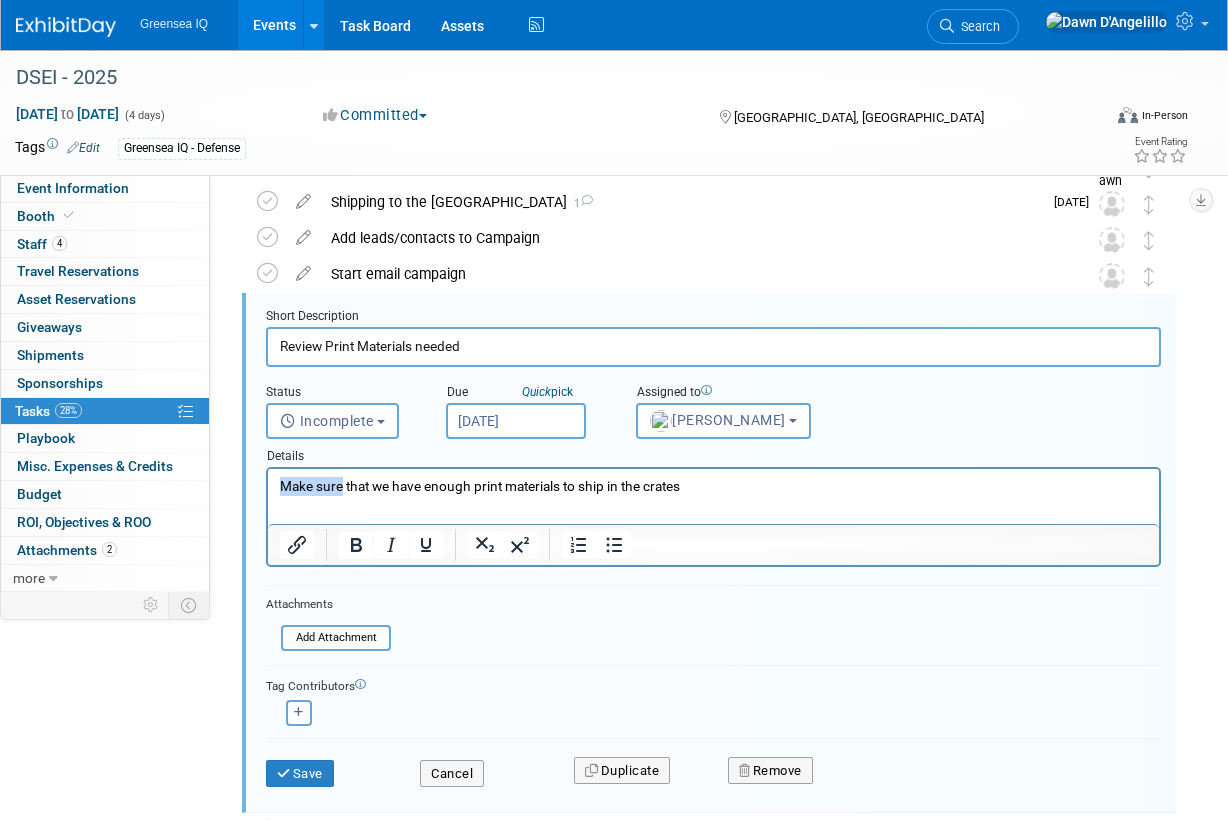 click on "Make sure that we have enough print materials to ship in the crates" at bounding box center (713, 482) 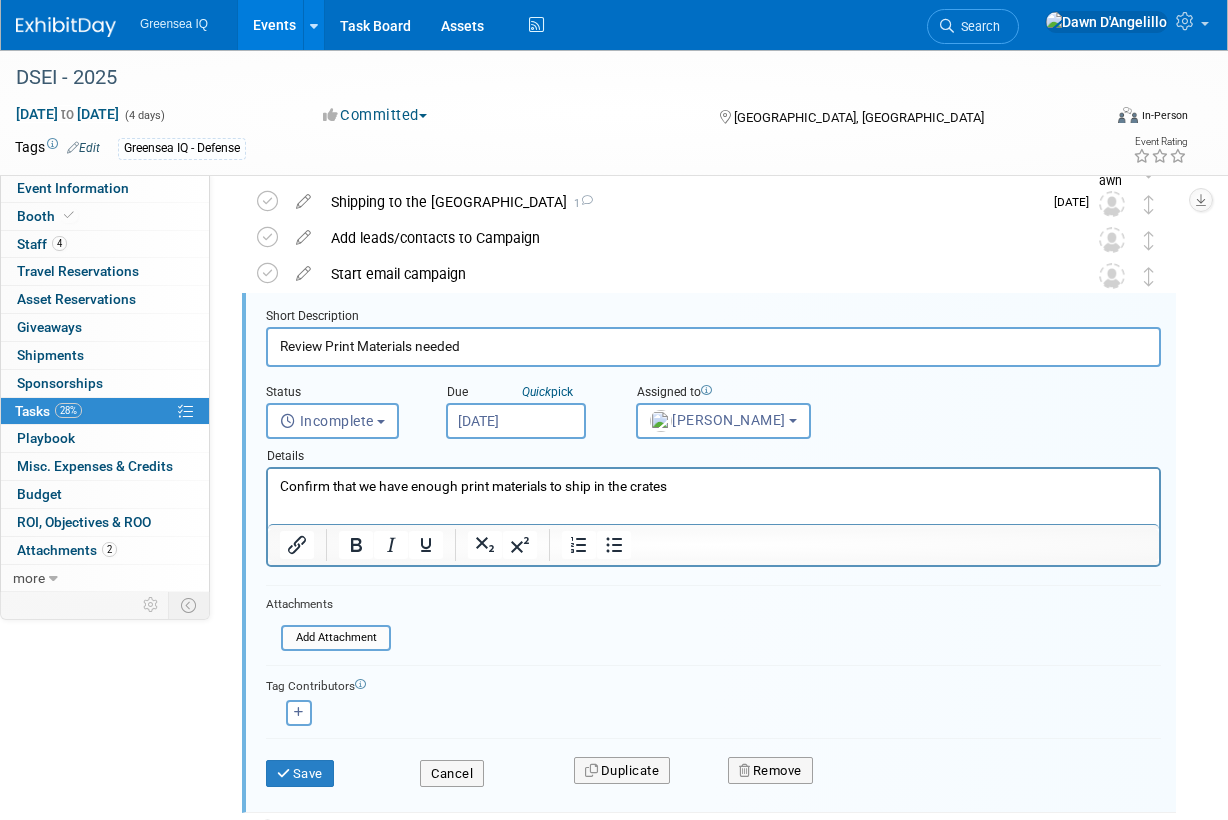 click on "Confirm that we have enough print materials to ship in the crates" at bounding box center [714, 486] 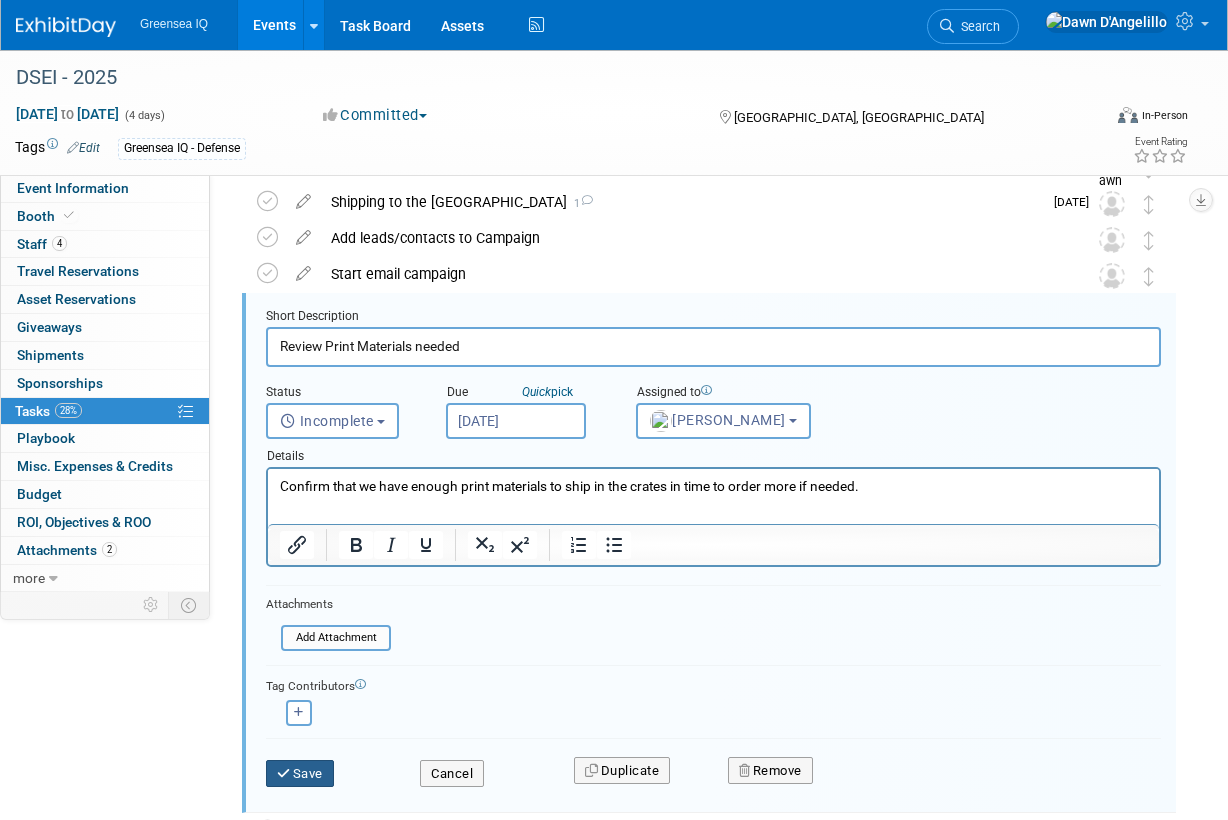 click on "Save" at bounding box center (300, 774) 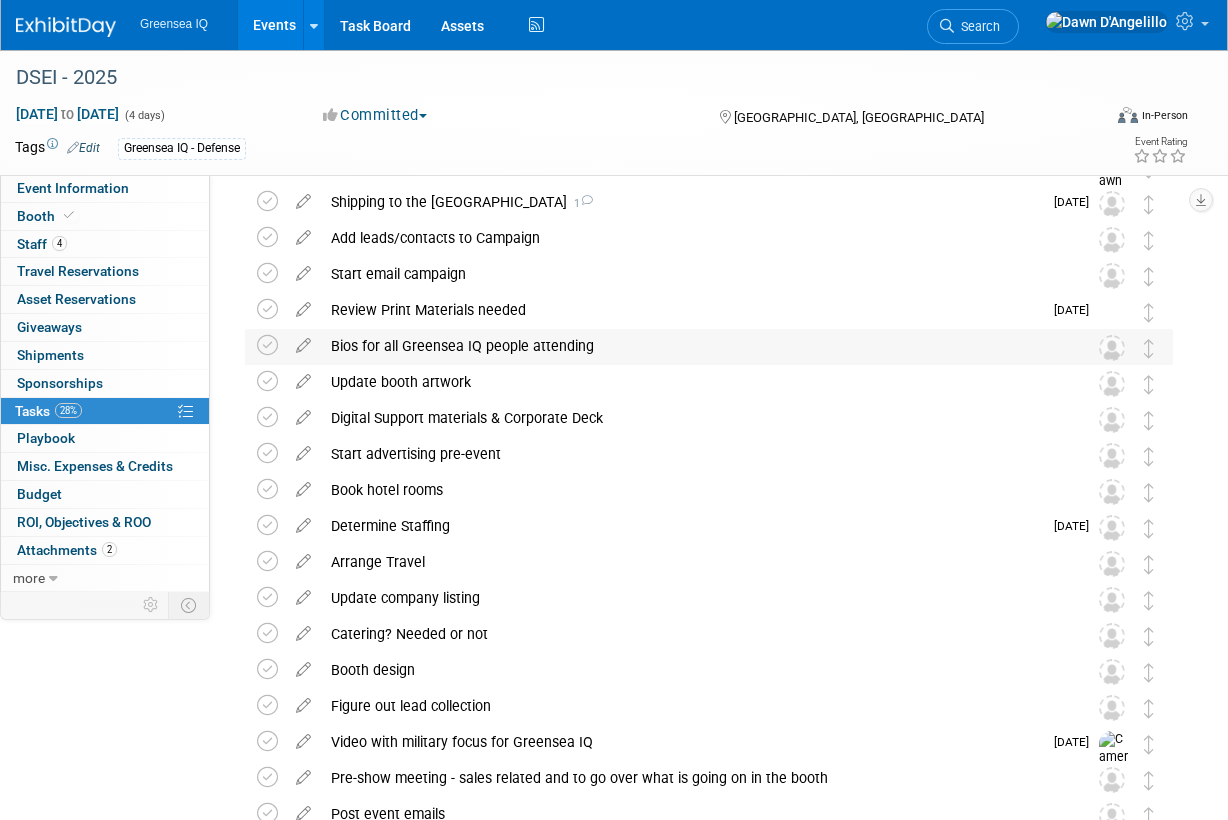 click on "Bios for all Greensea IQ people attending" at bounding box center (690, 346) 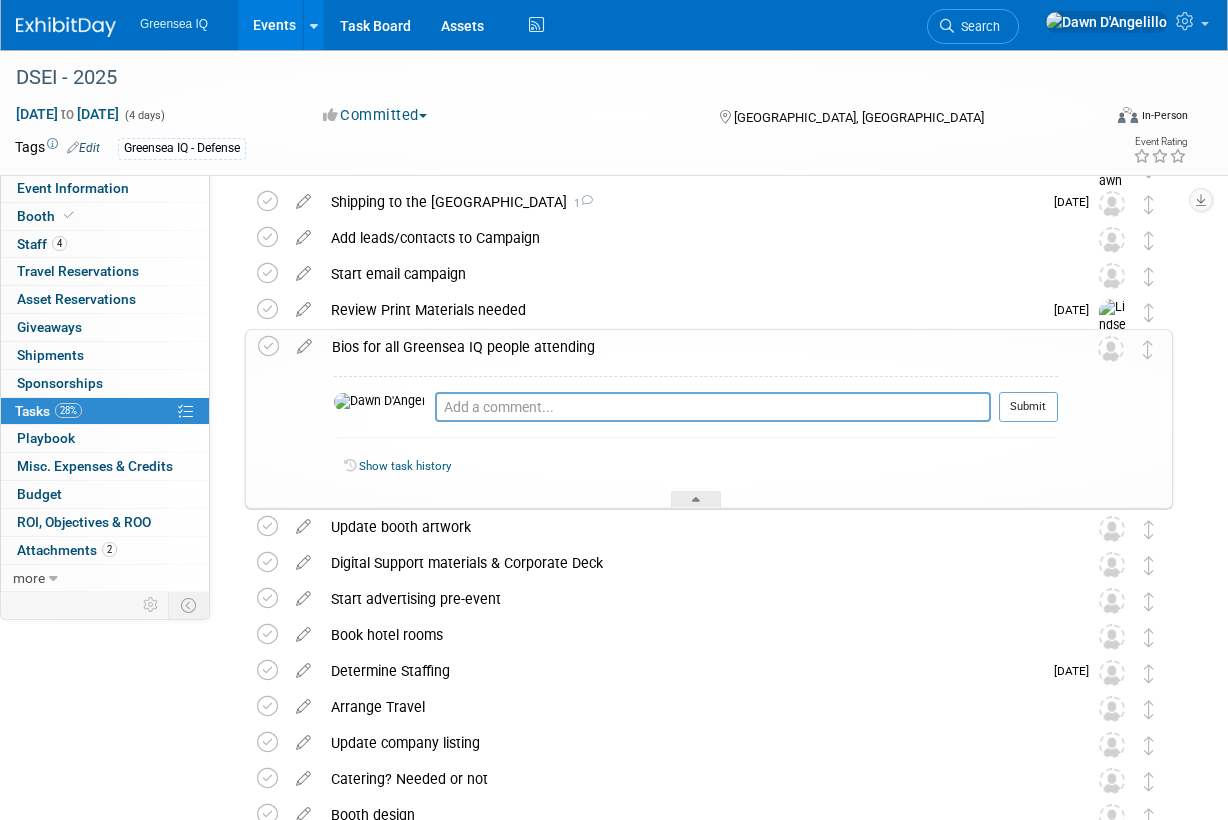 click on "Bios for all Greensea IQ people attending" at bounding box center (690, 347) 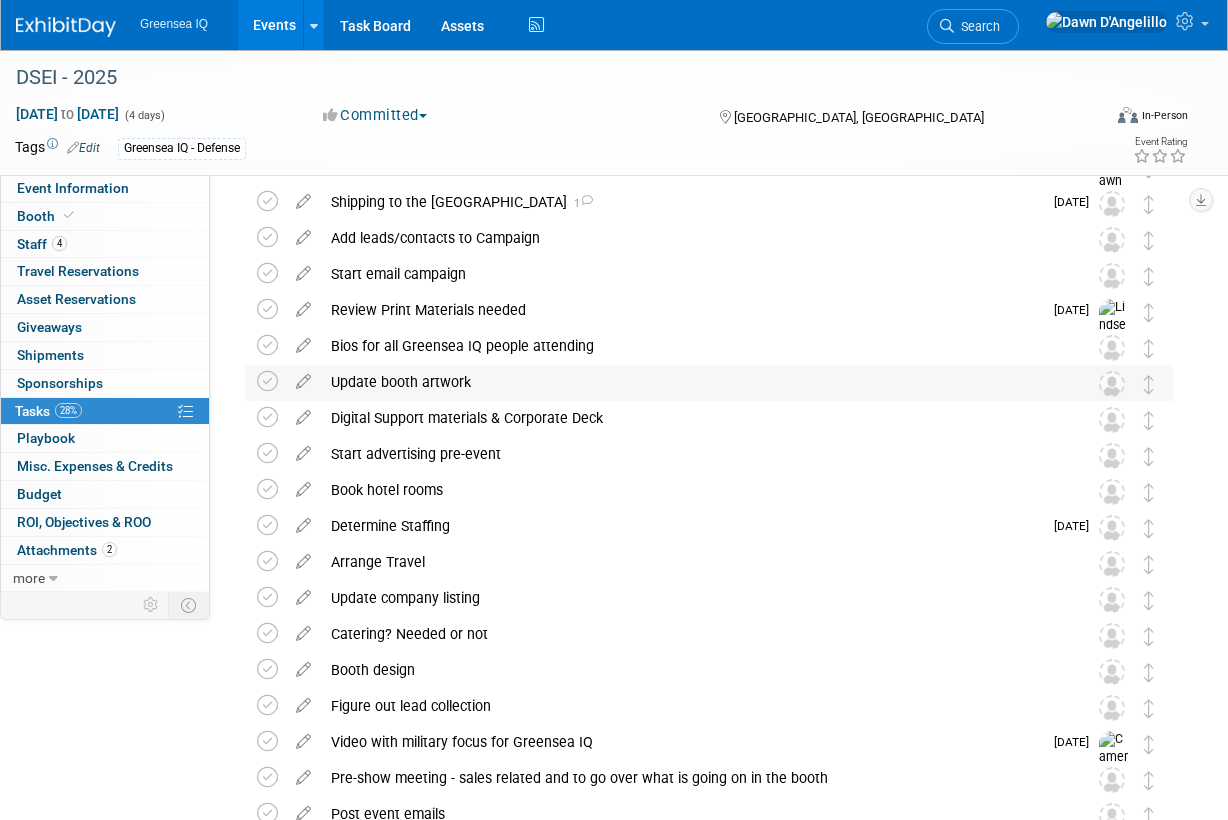 click on "Update booth artwork" at bounding box center (690, 382) 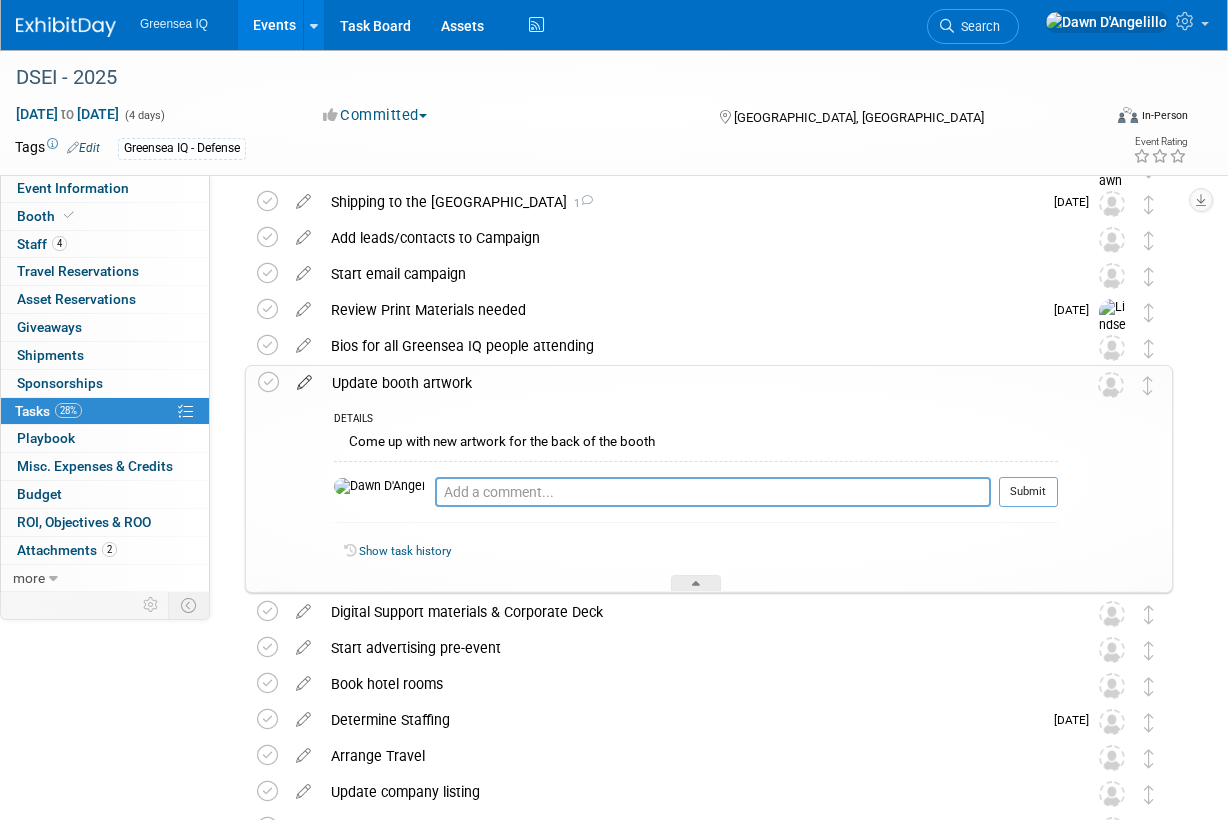 click at bounding box center (304, 378) 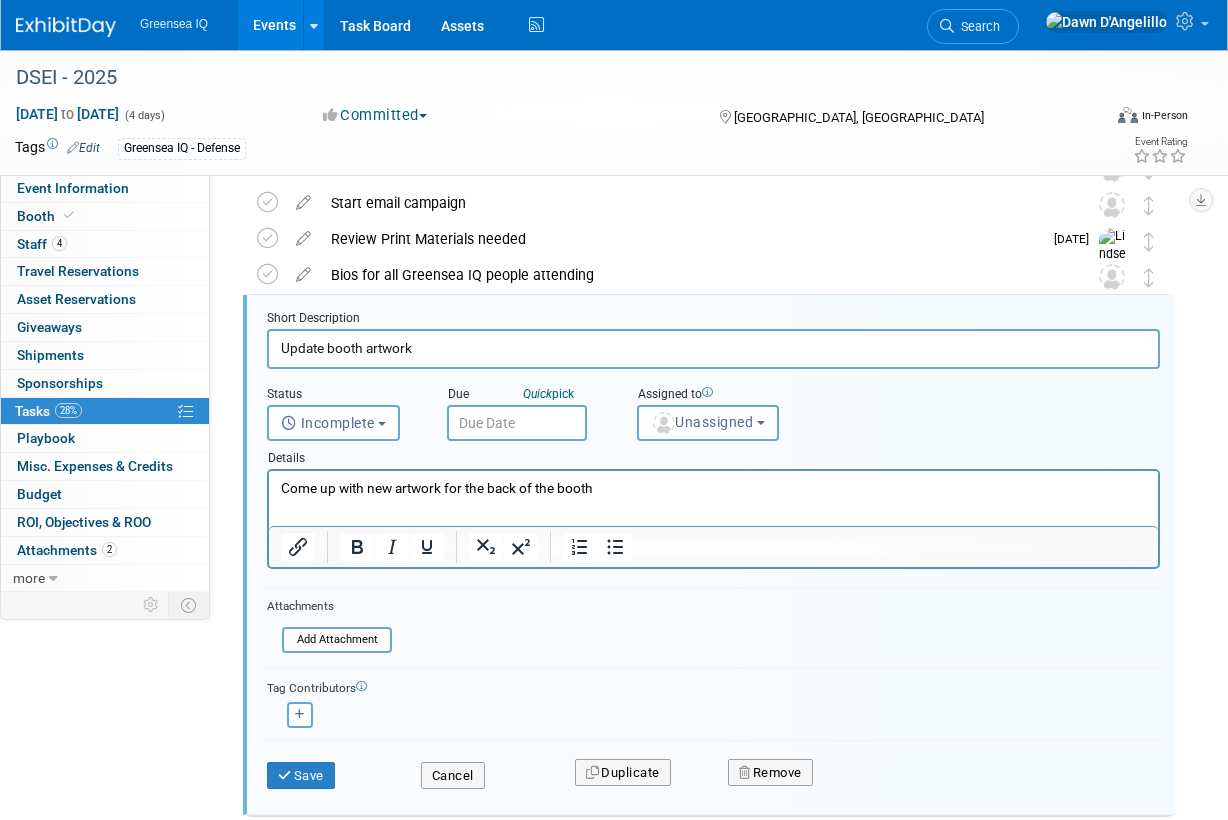 scroll, scrollTop: 256, scrollLeft: 0, axis: vertical 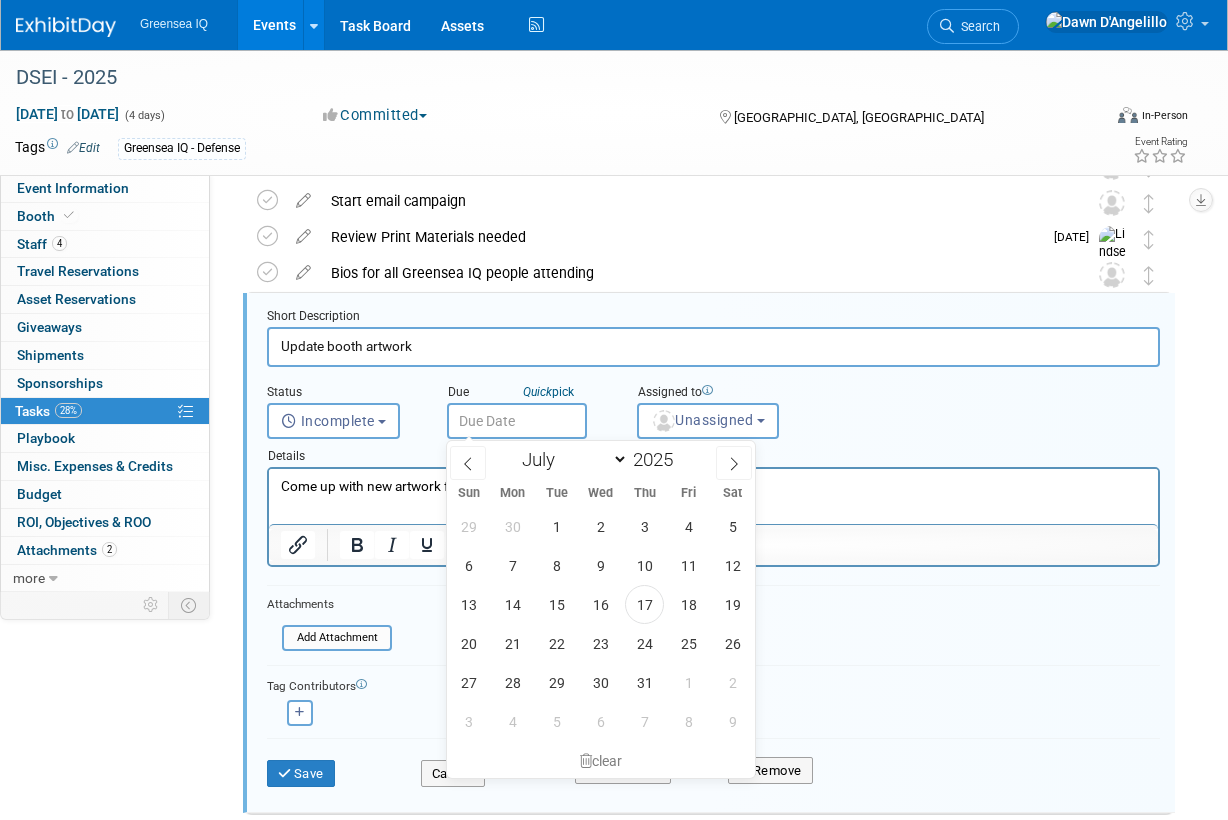 click at bounding box center [517, 421] 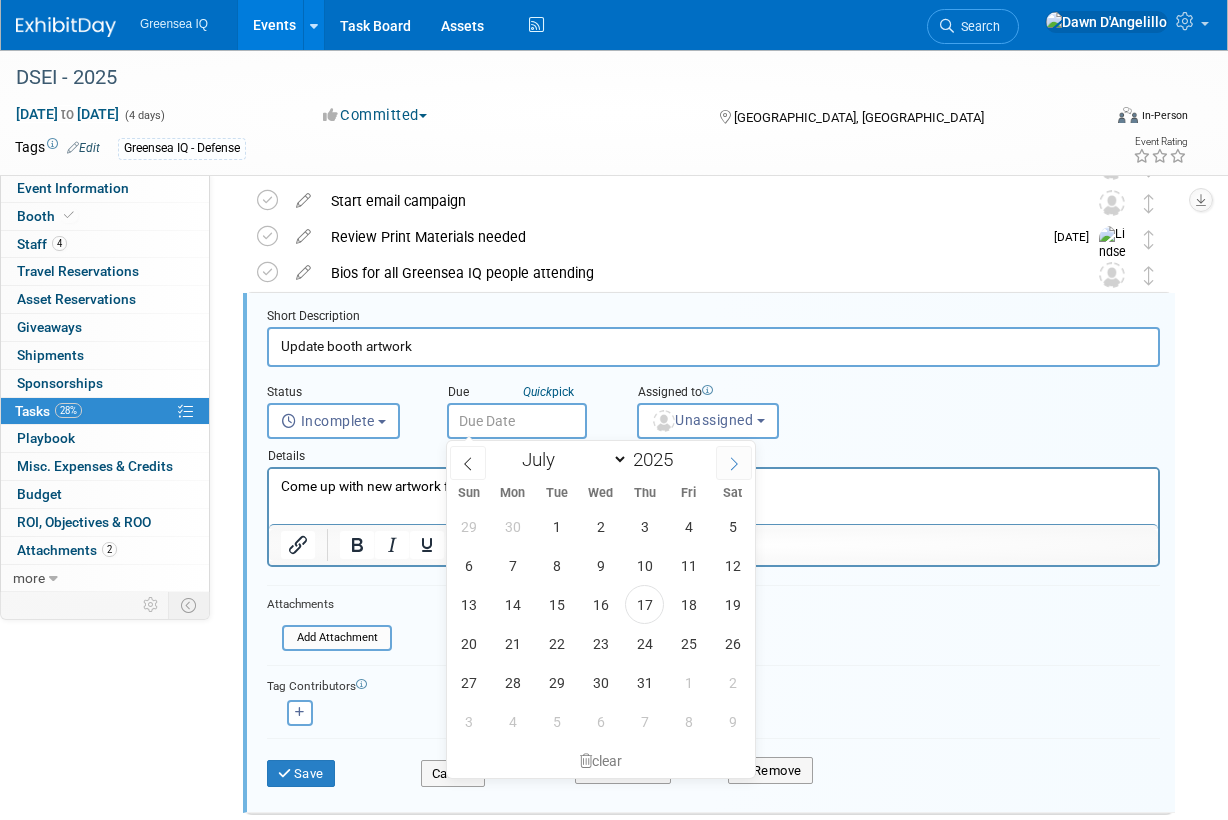 click 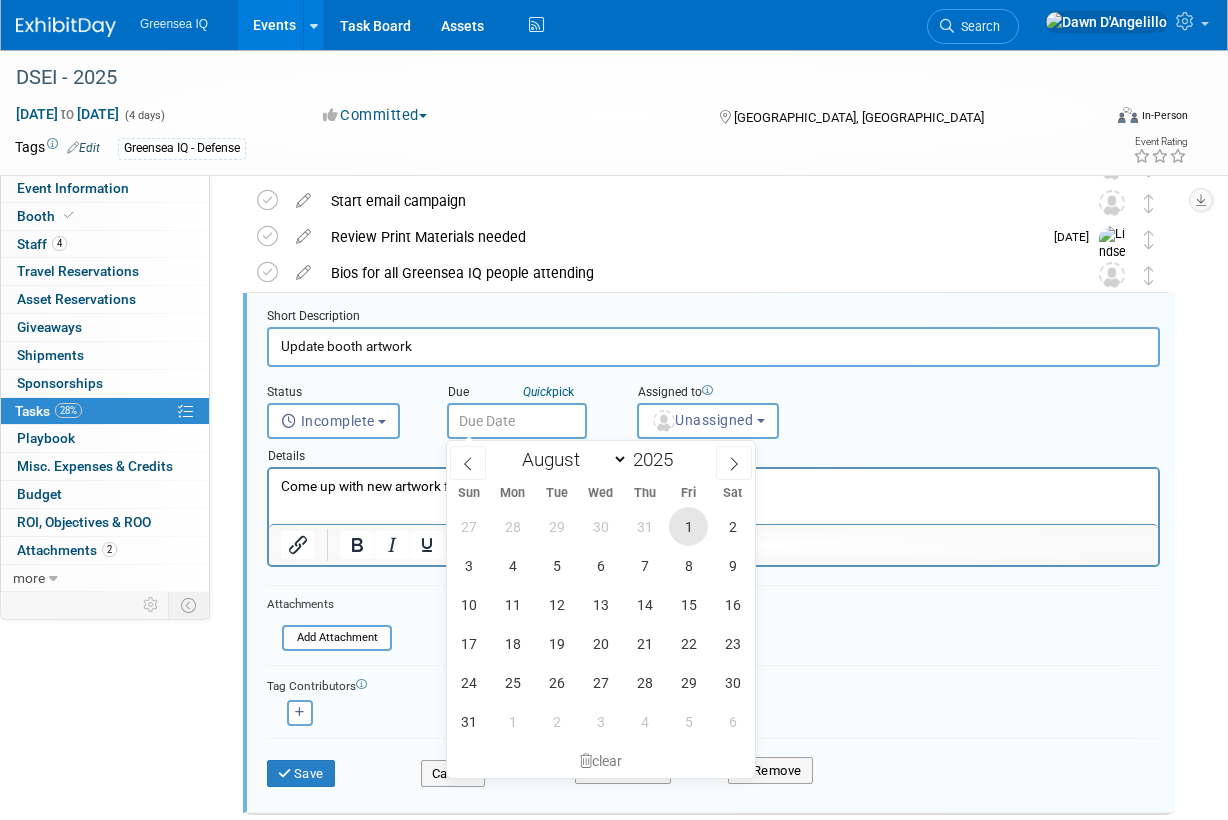 click on "1" at bounding box center (688, 526) 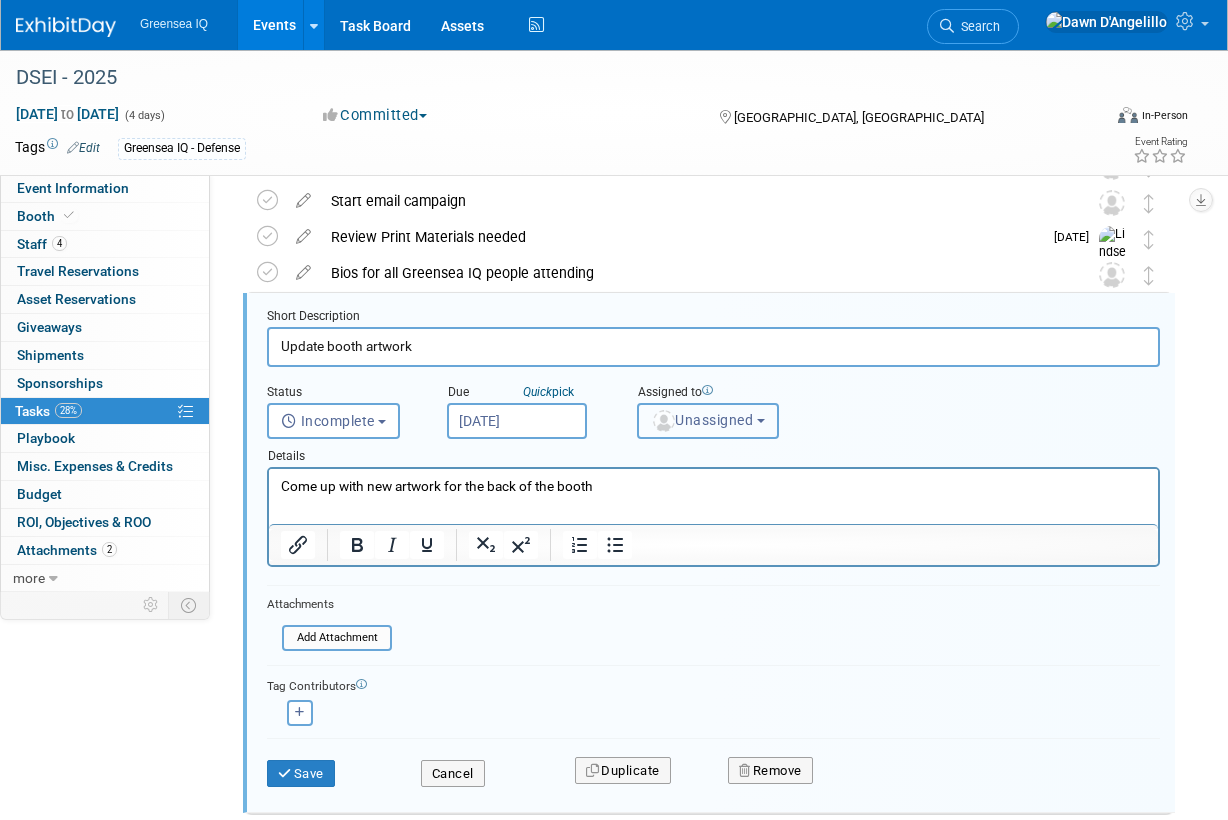 click at bounding box center [664, 421] 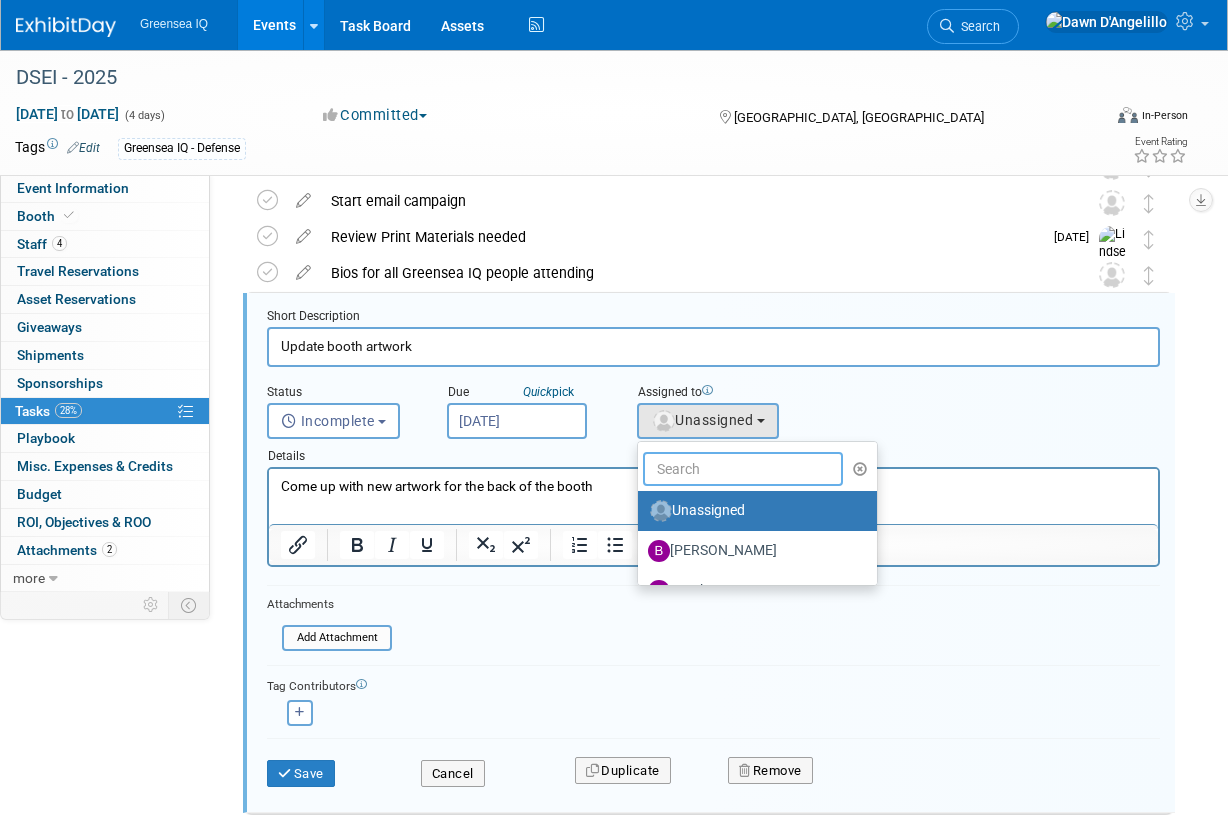 click at bounding box center (743, 469) 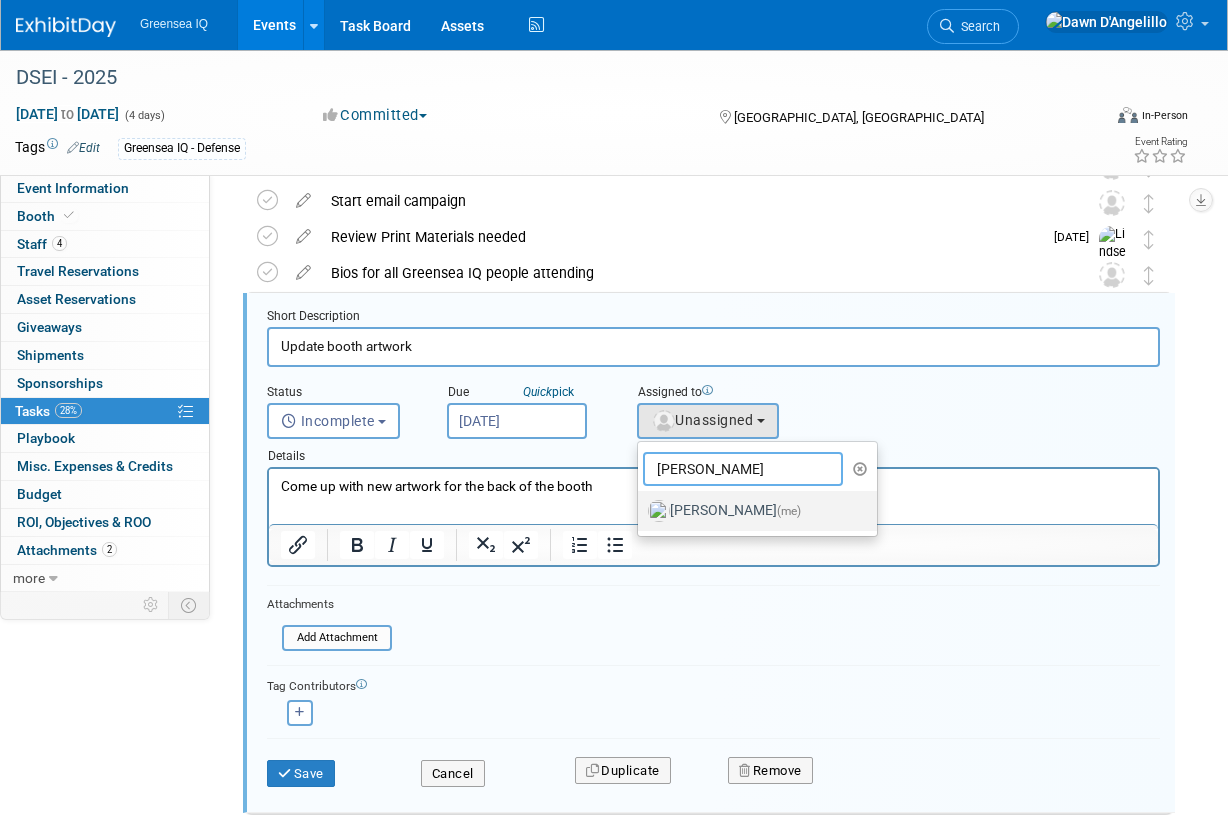 type on "[PERSON_NAME]" 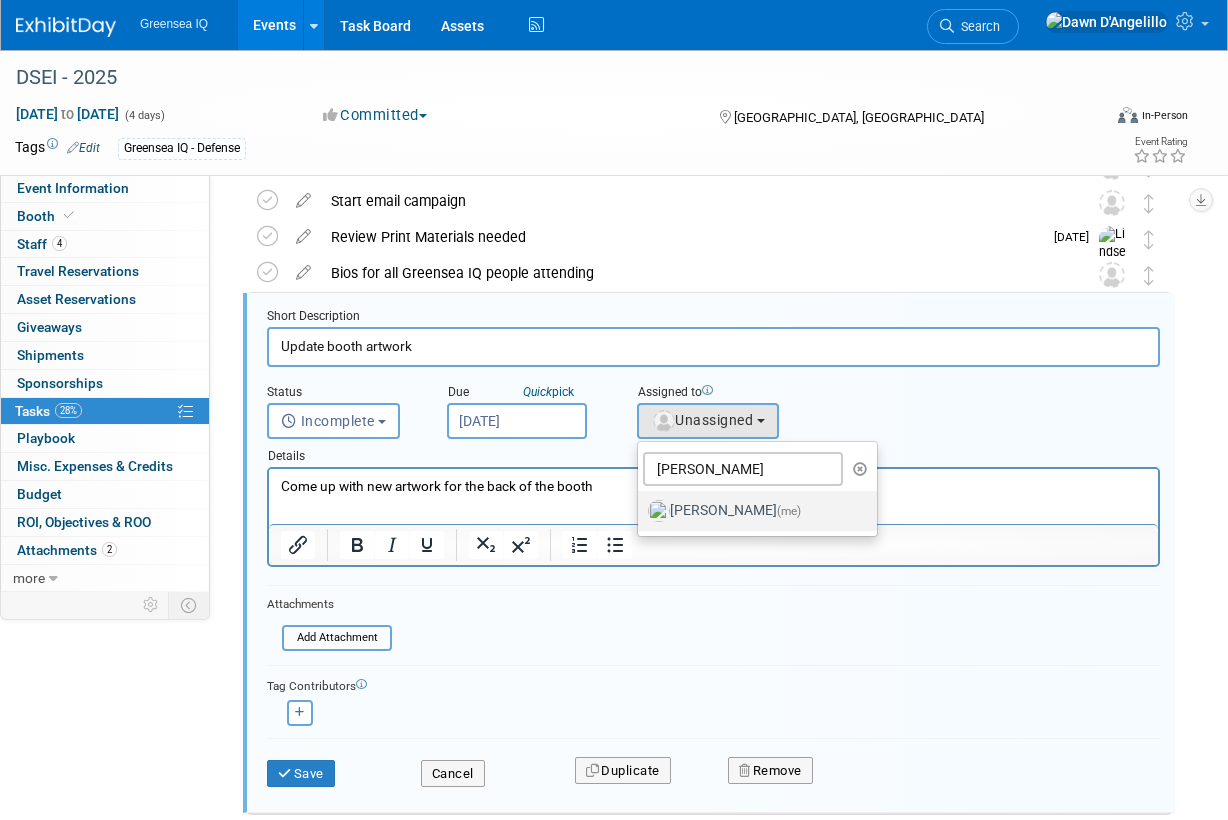 click on "[PERSON_NAME]
(me)" at bounding box center [752, 511] 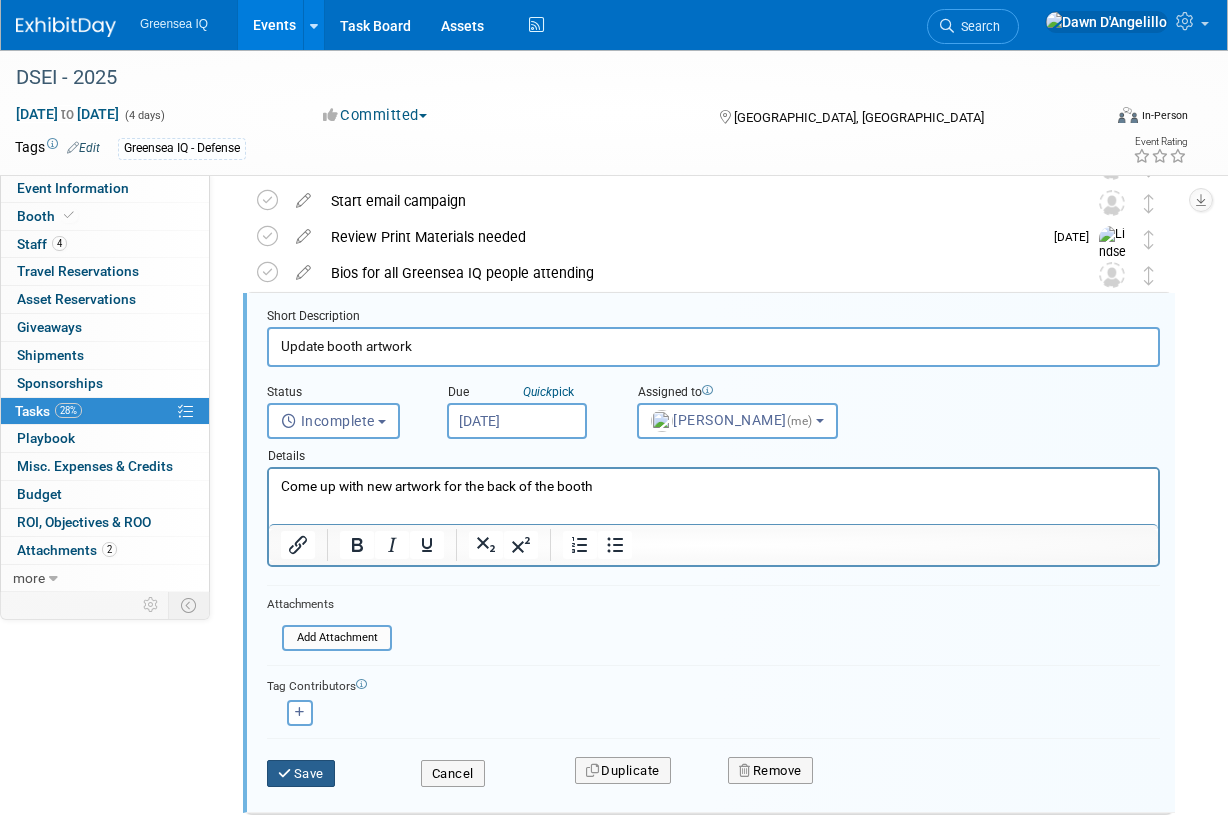 click on "Save" at bounding box center (301, 774) 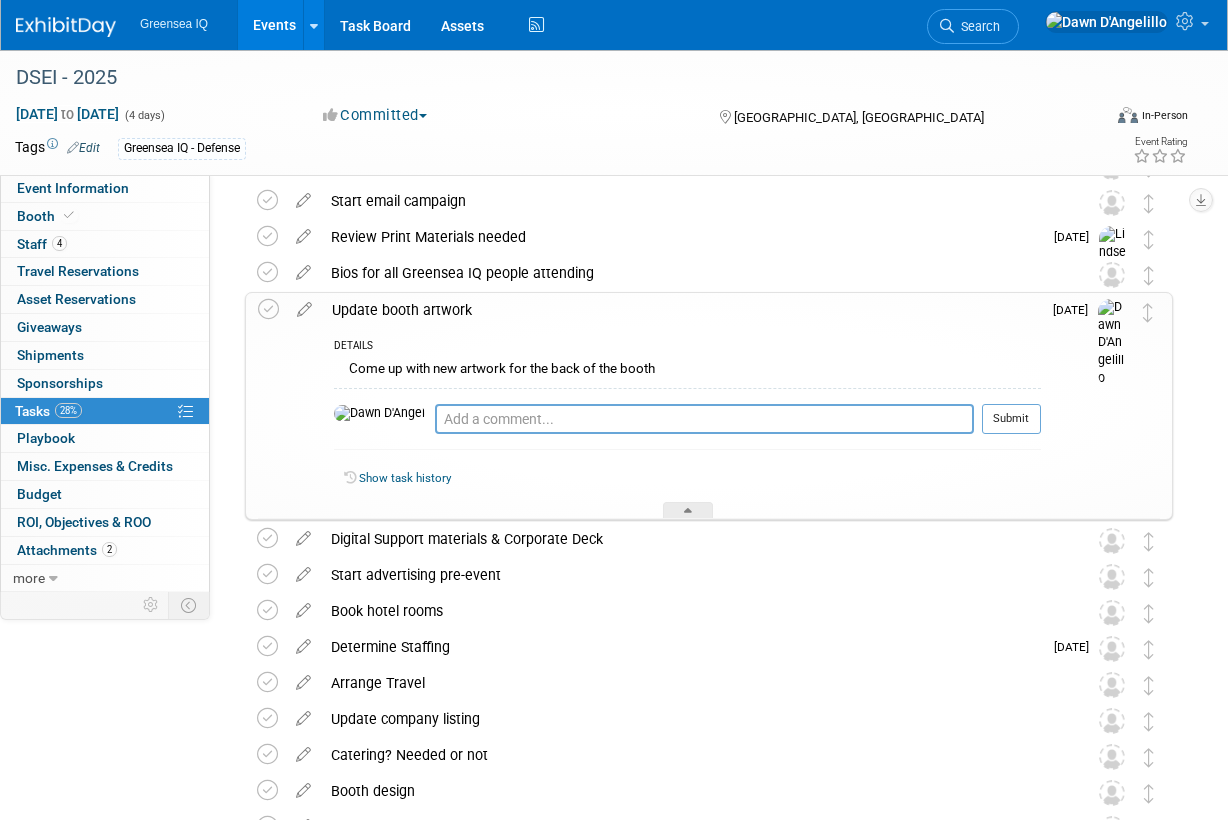 click on "Update booth artwork" at bounding box center (681, 310) 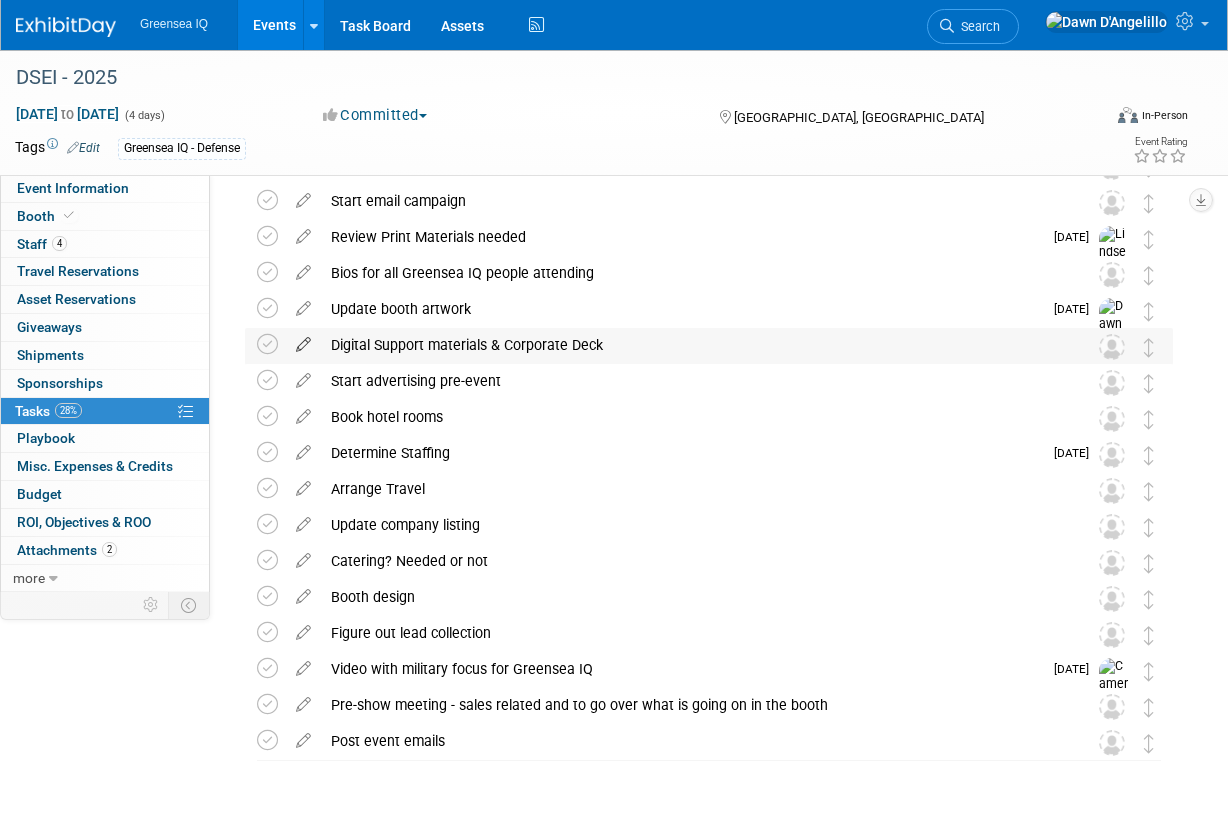click at bounding box center [303, 340] 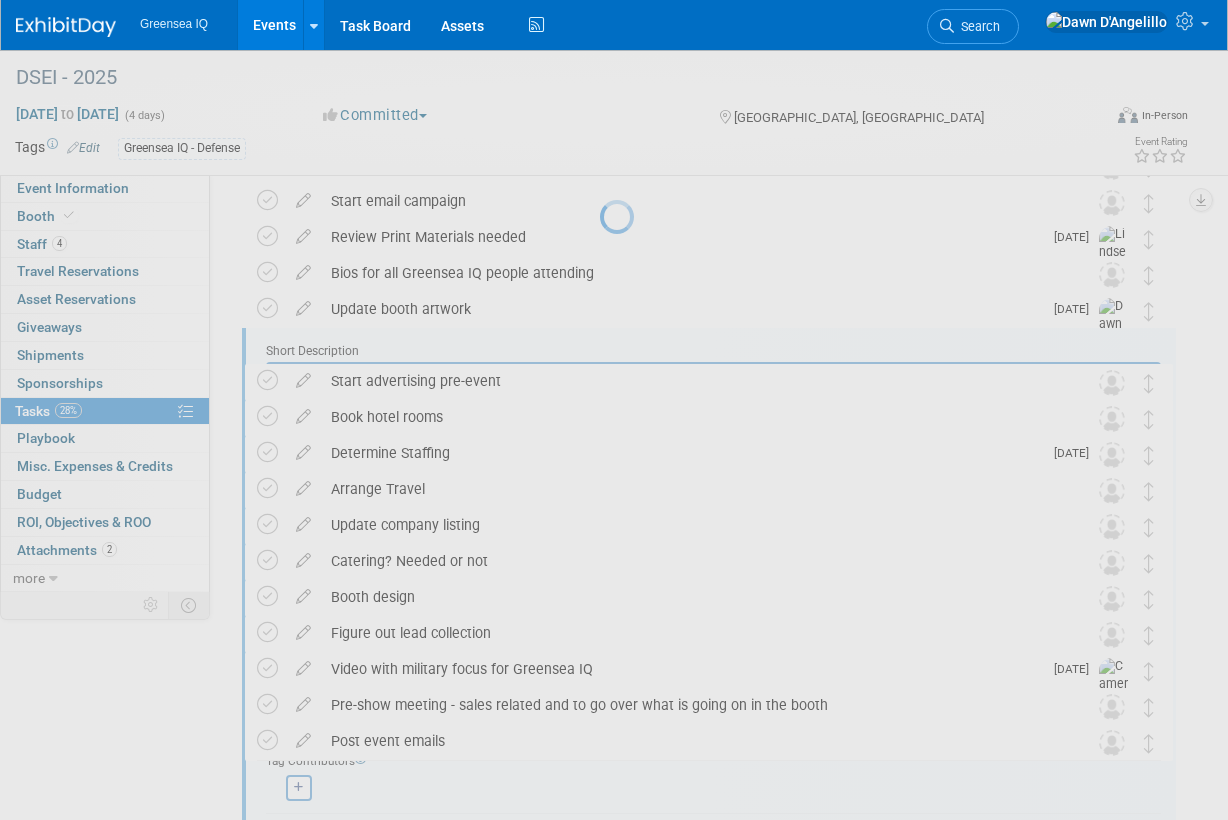 scroll, scrollTop: 0, scrollLeft: 0, axis: both 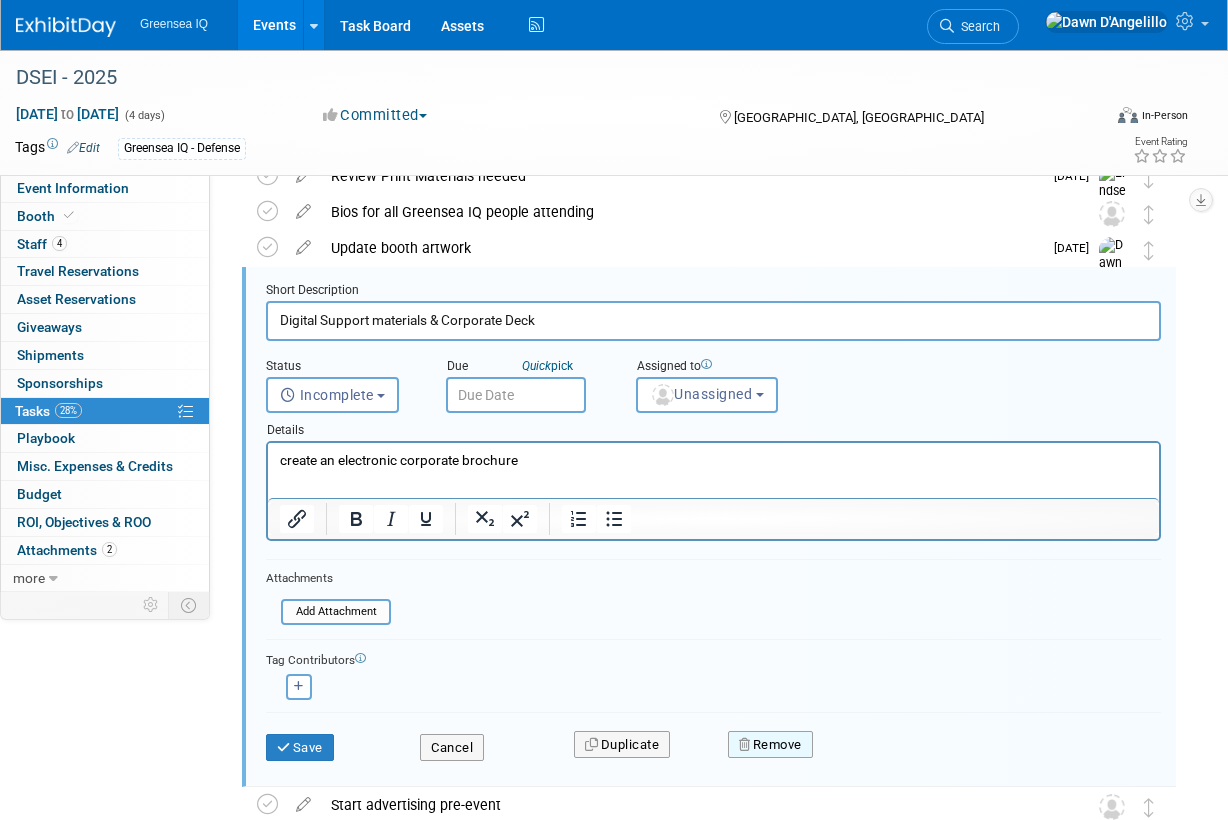 click on "Remove" at bounding box center [770, 745] 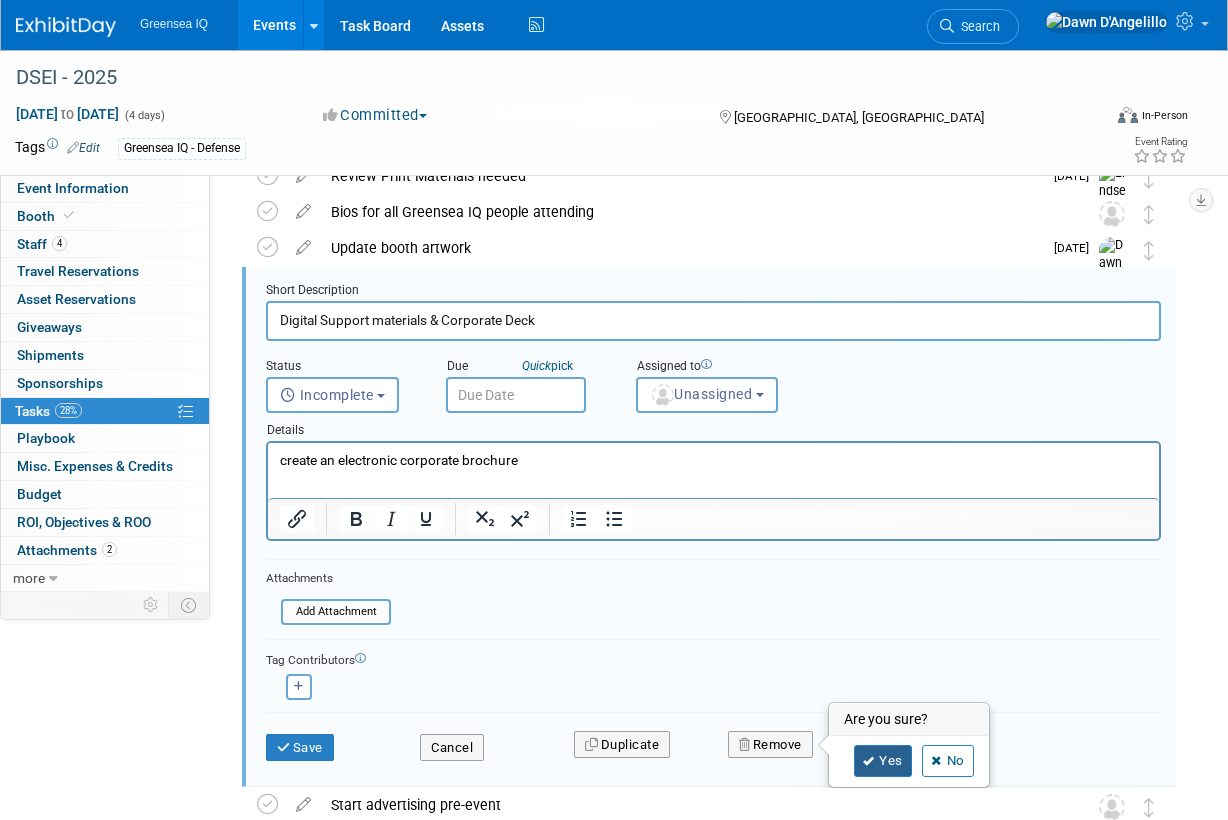 click on "Yes" at bounding box center [883, 761] 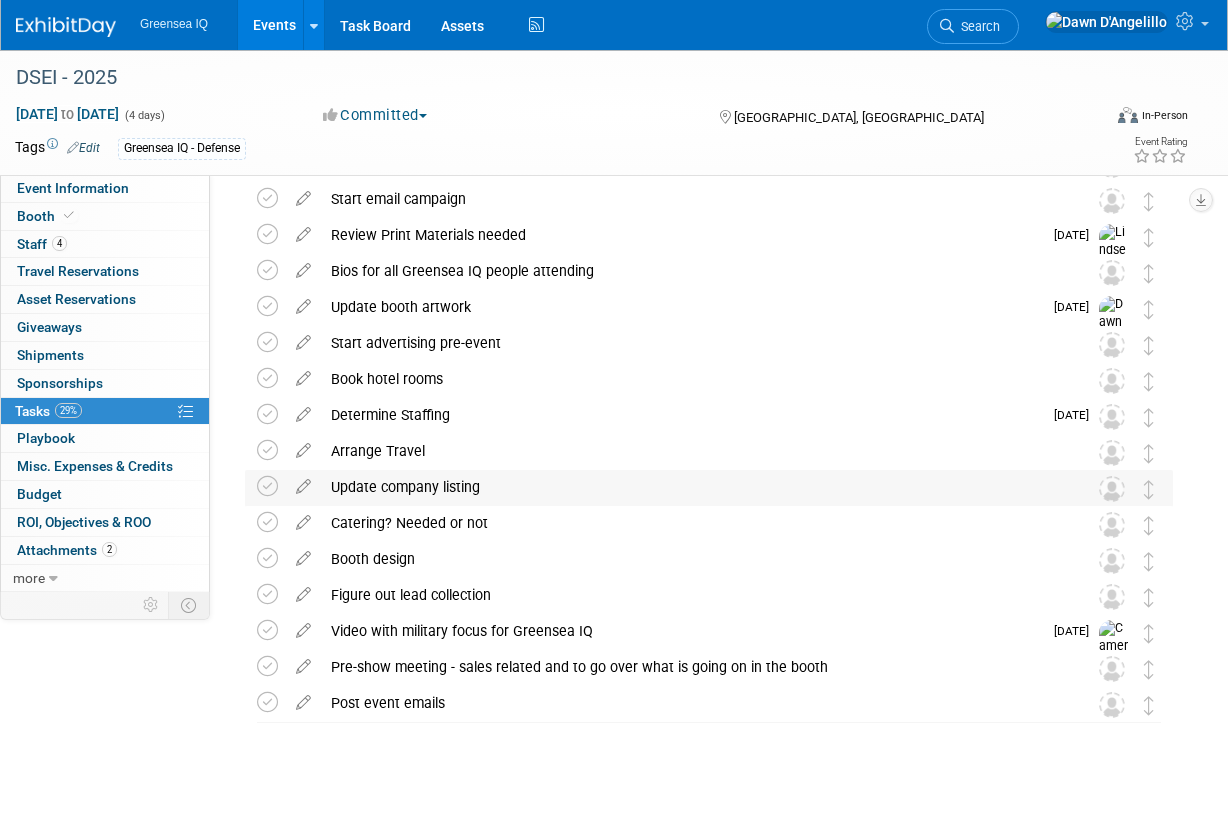 scroll, scrollTop: 282, scrollLeft: 0, axis: vertical 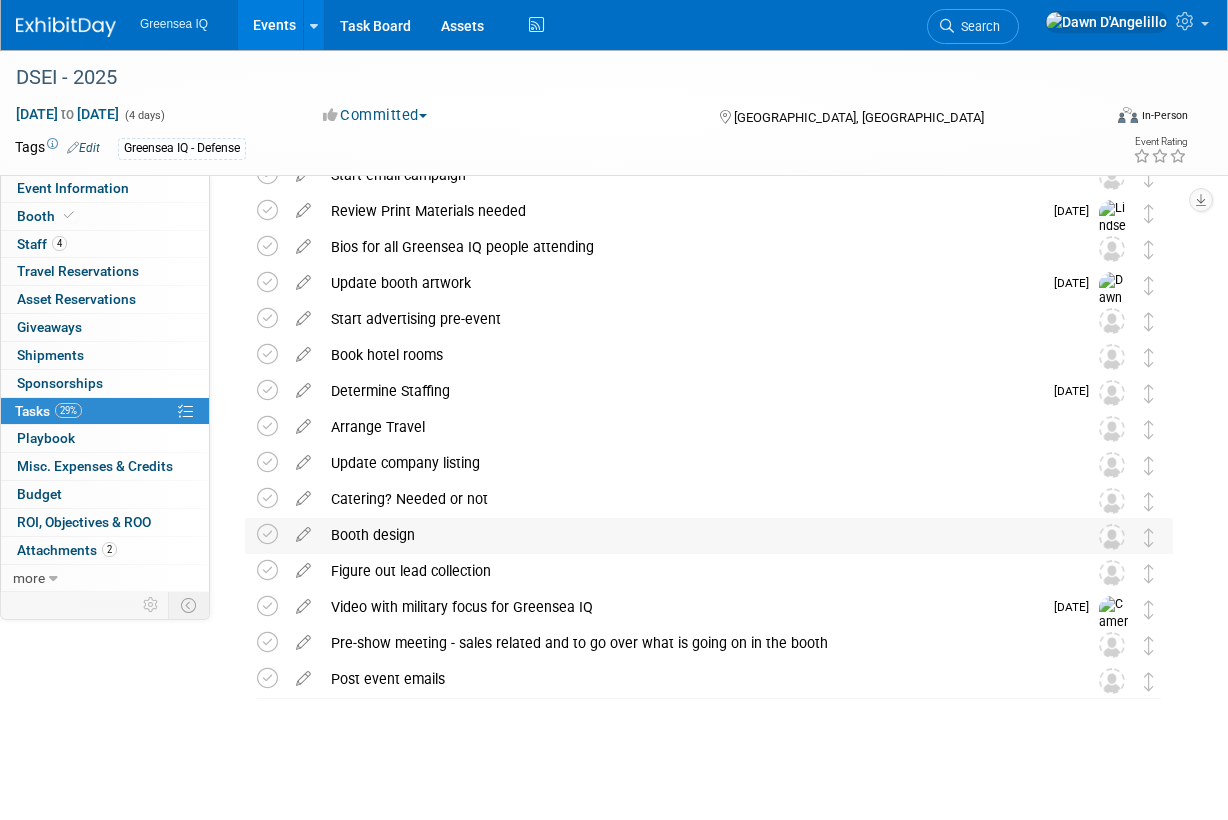 click on "Booth design" at bounding box center [690, 535] 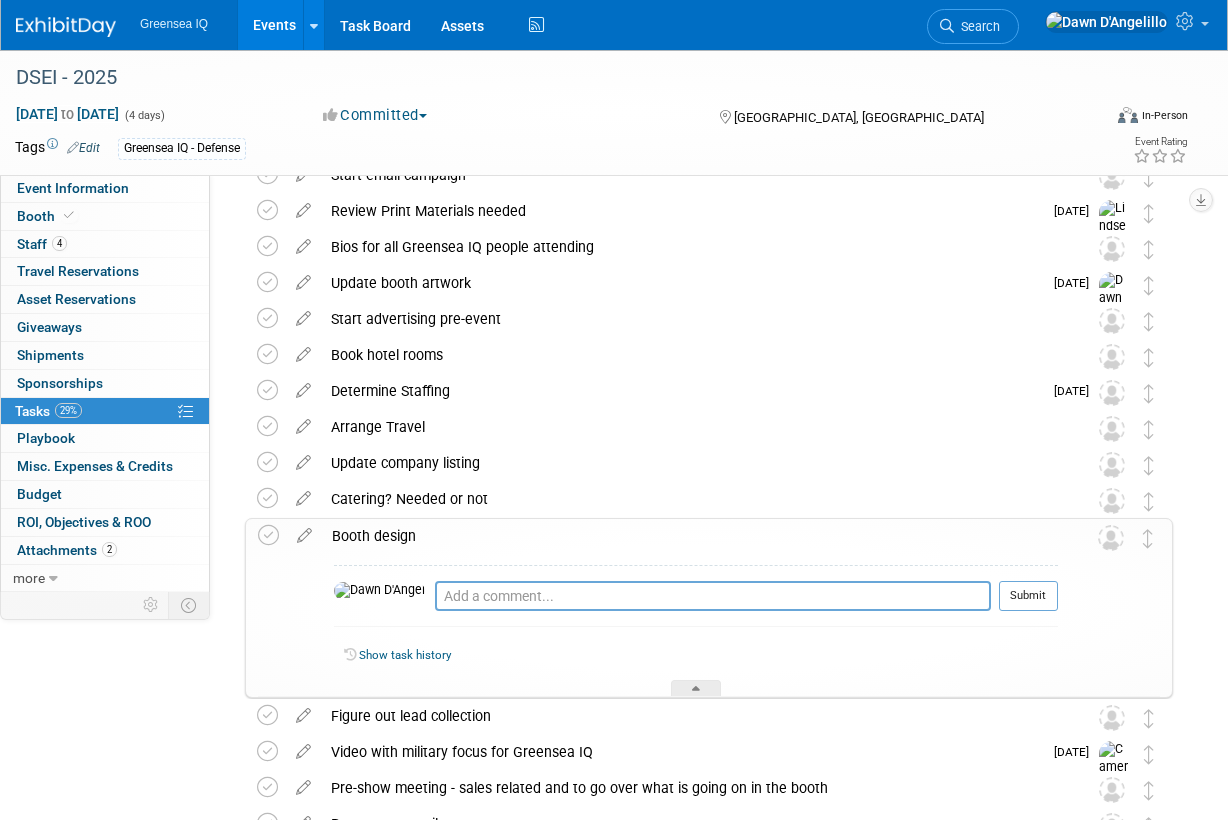 click on "Booth design" at bounding box center [690, 536] 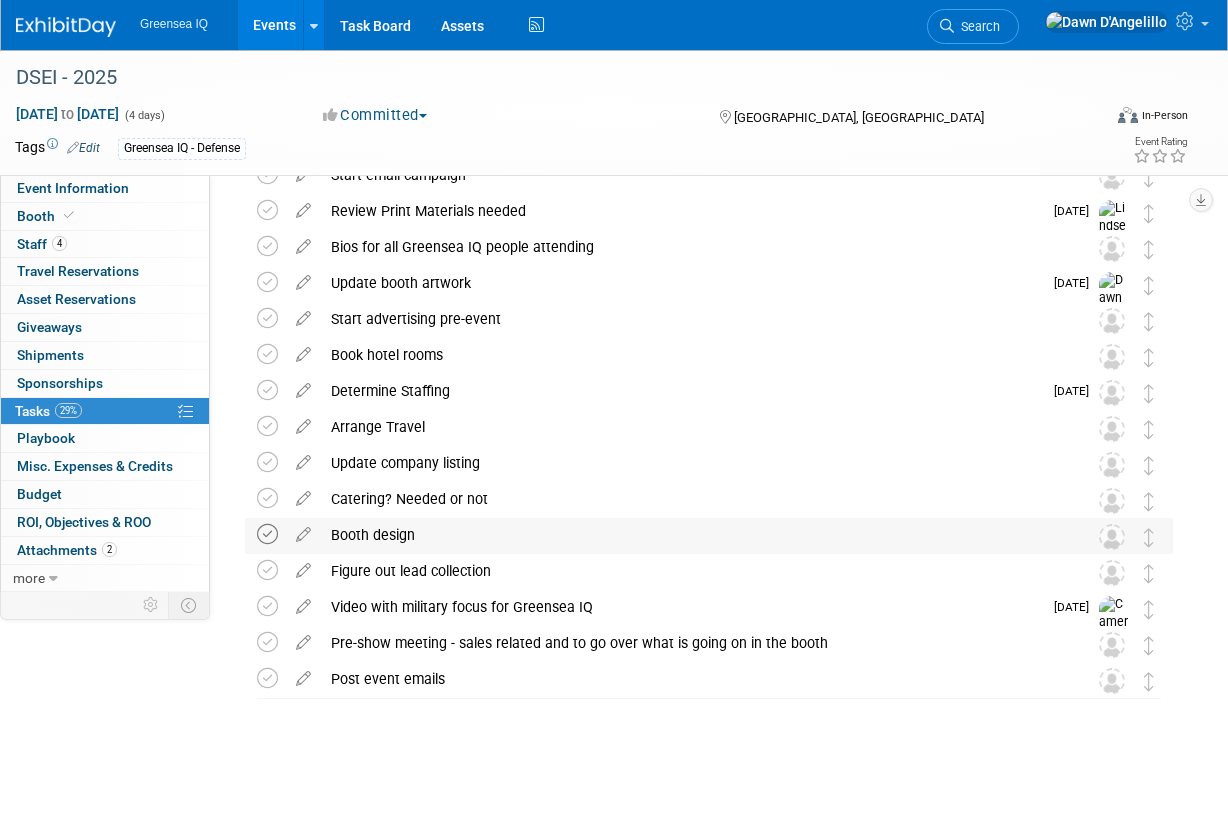 click at bounding box center (267, 534) 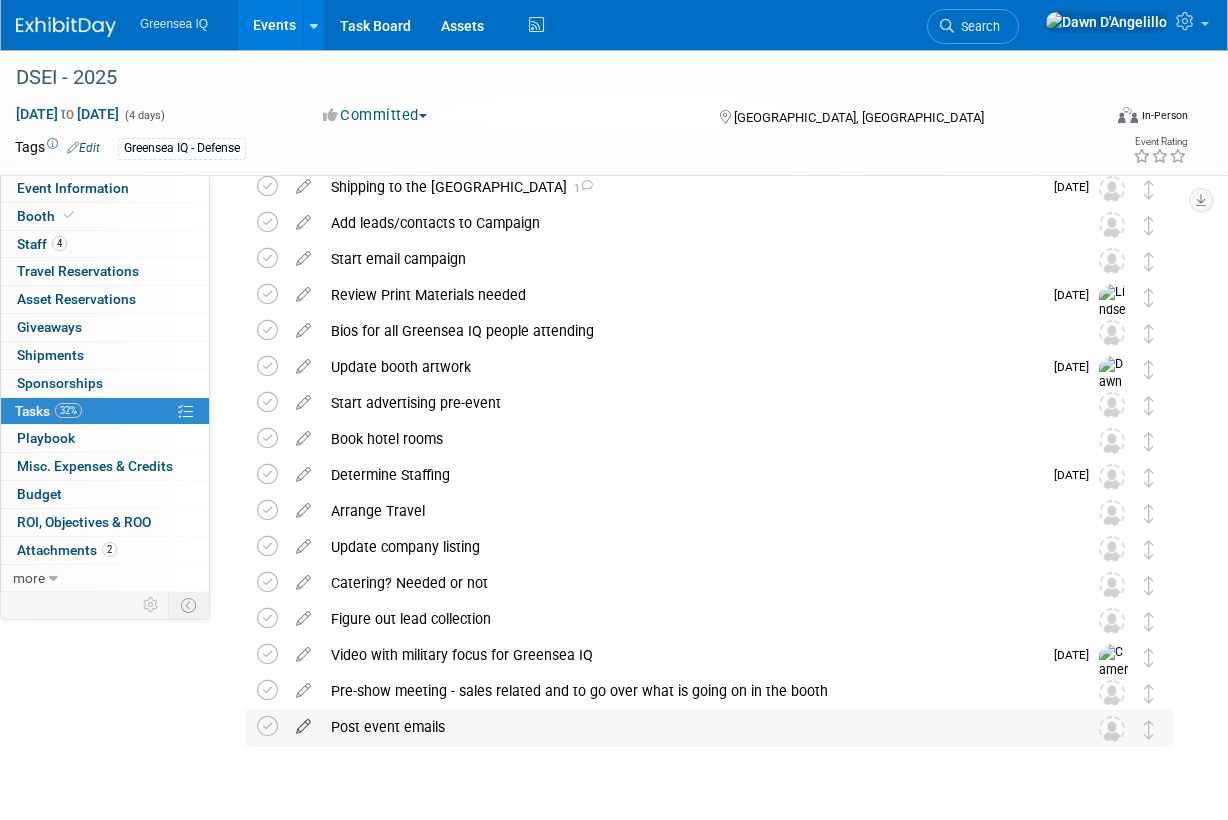 scroll, scrollTop: 226, scrollLeft: 0, axis: vertical 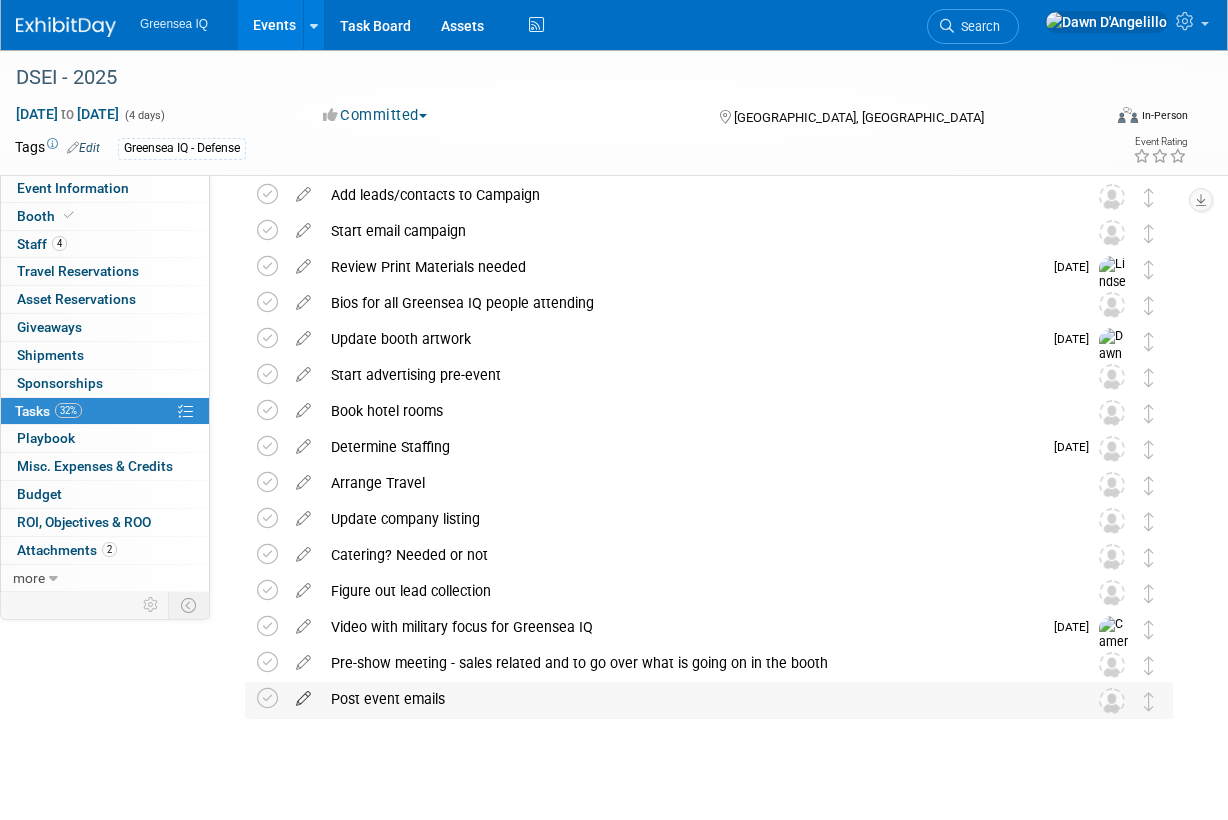 click at bounding box center [303, 694] 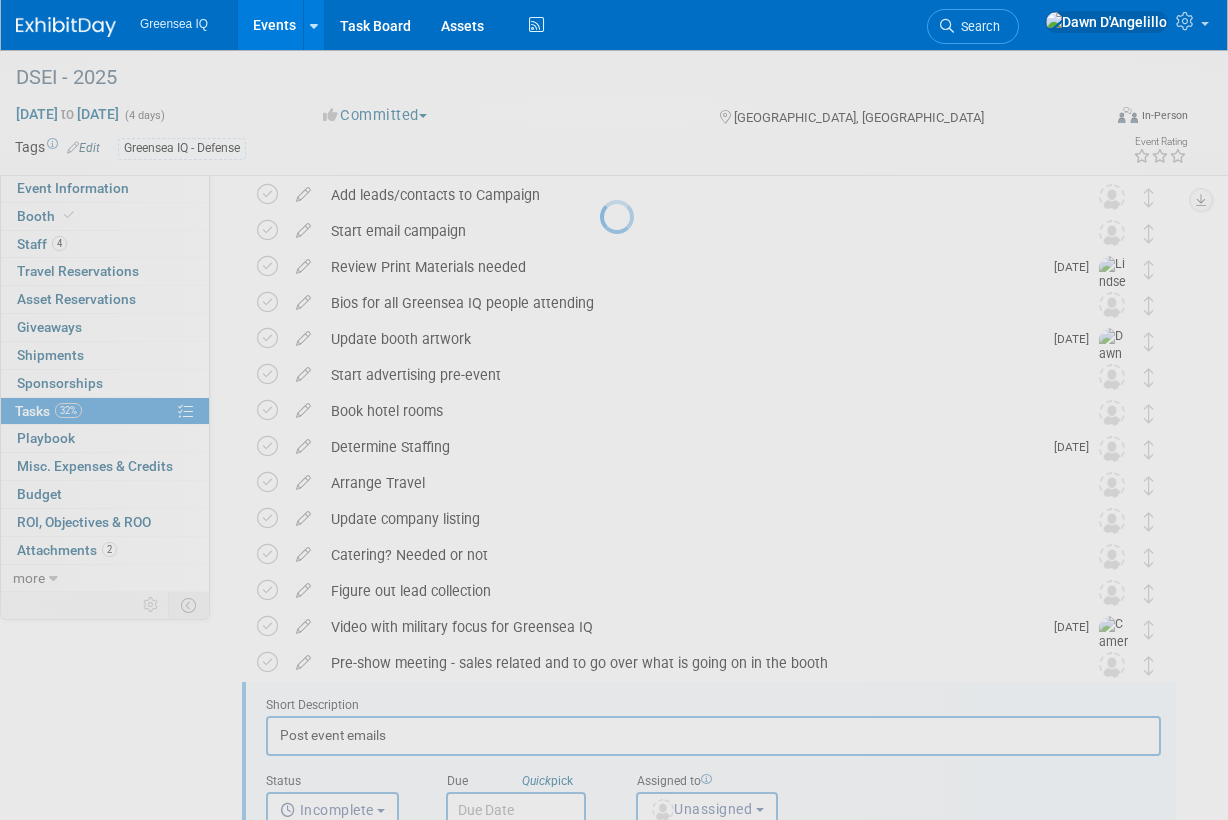 scroll, scrollTop: 0, scrollLeft: 0, axis: both 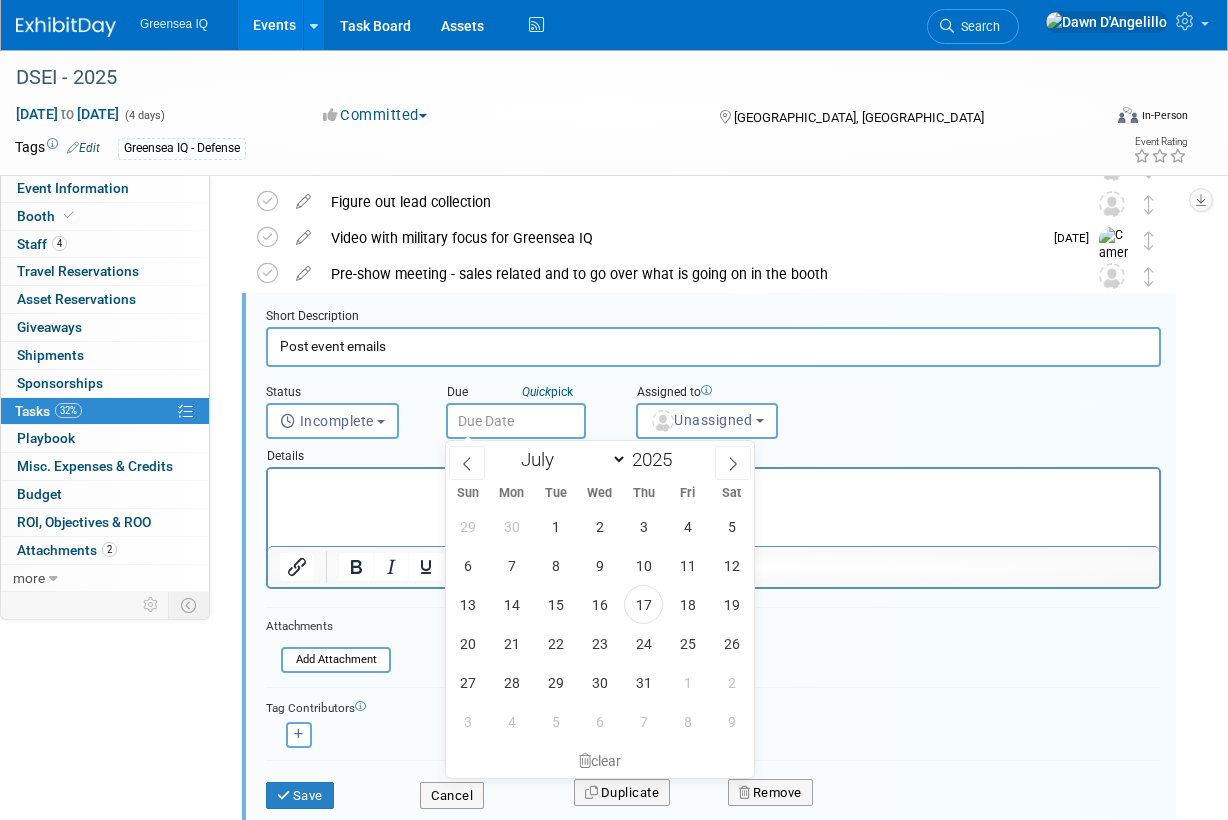 click at bounding box center (516, 421) 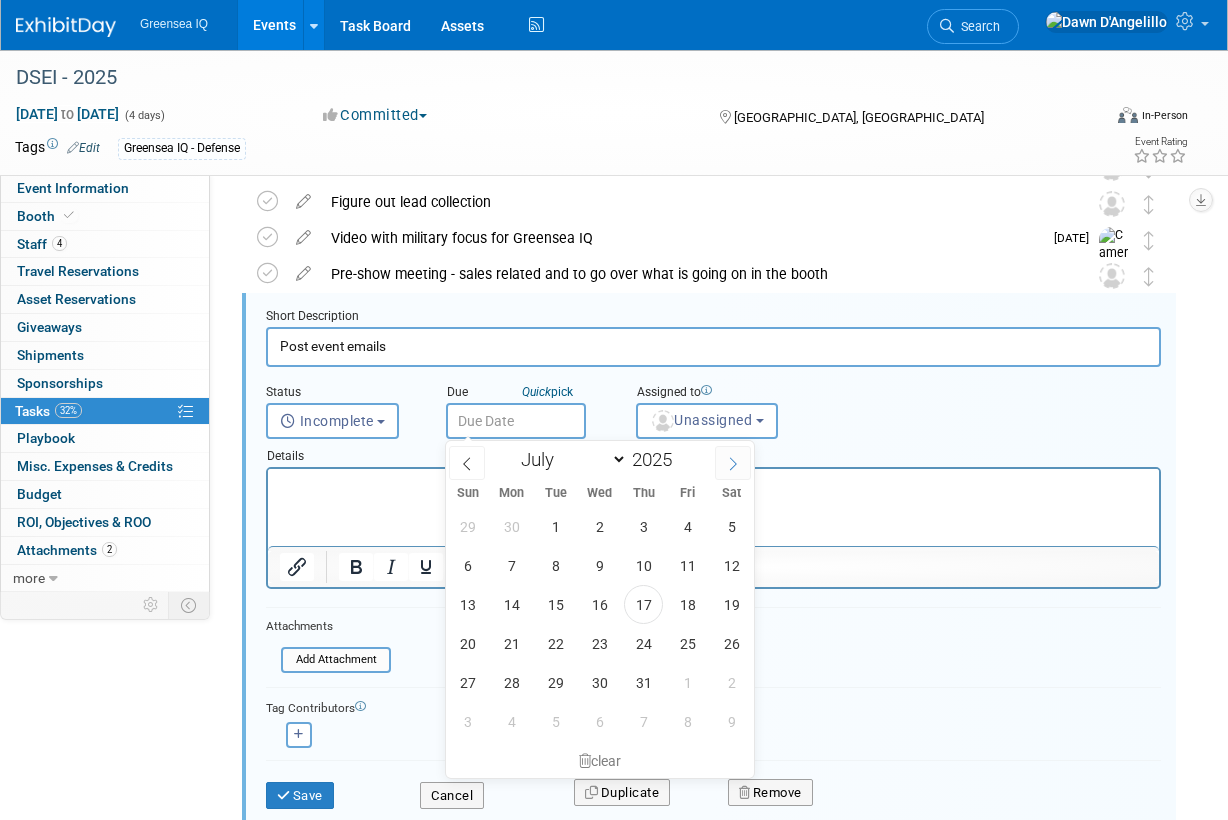 click 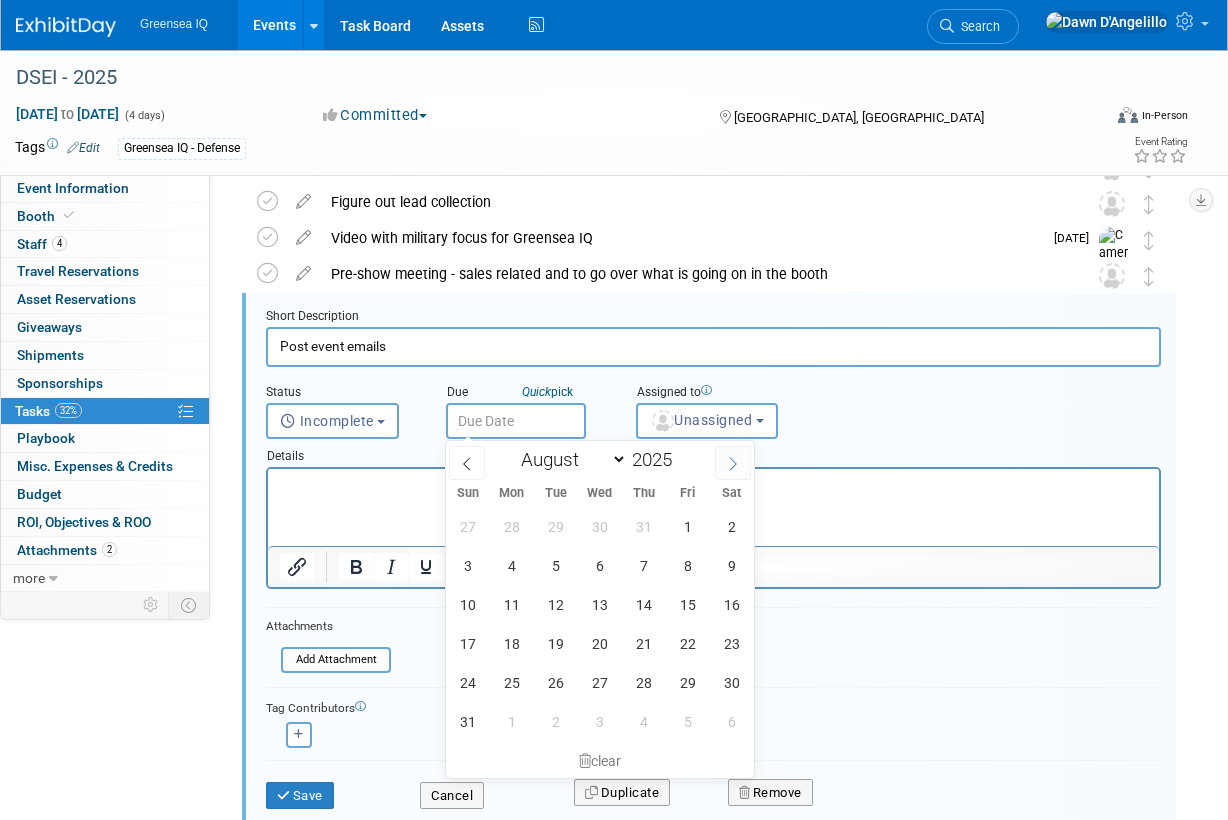 click 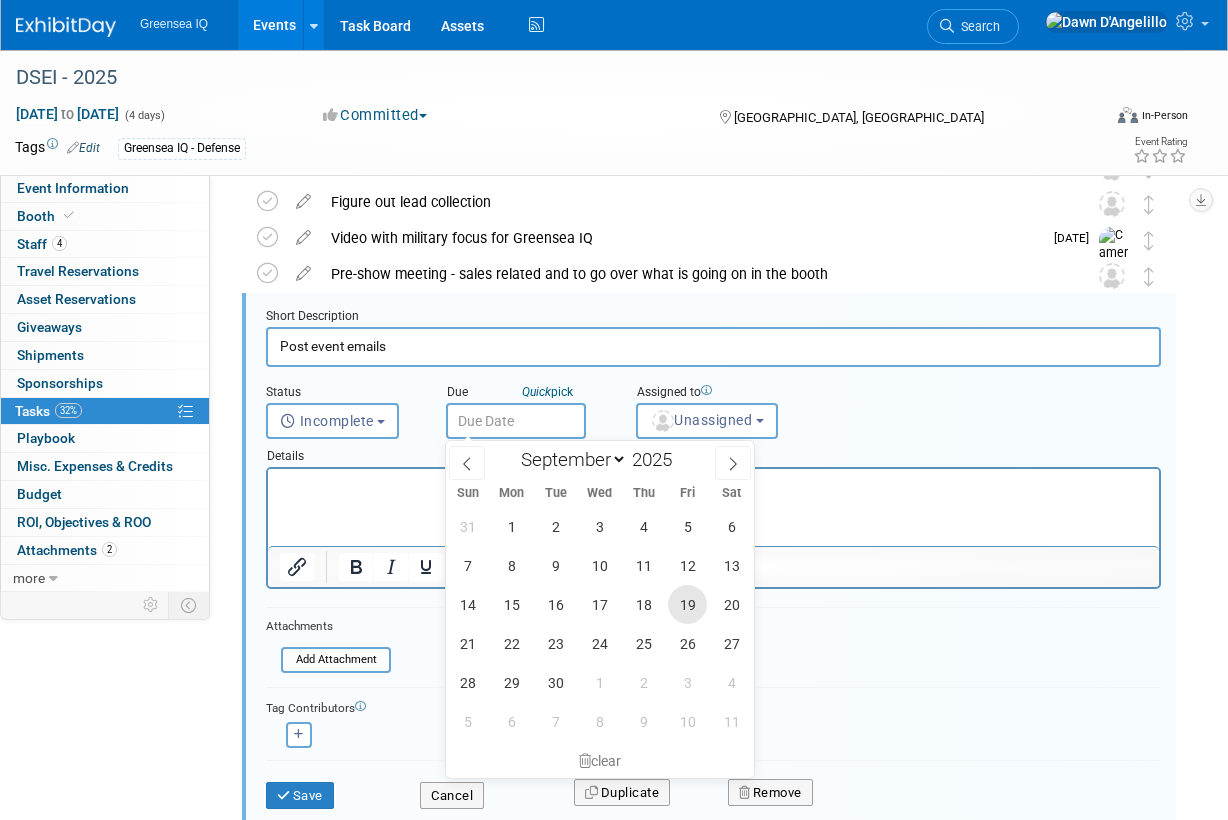 click on "19" at bounding box center (687, 604) 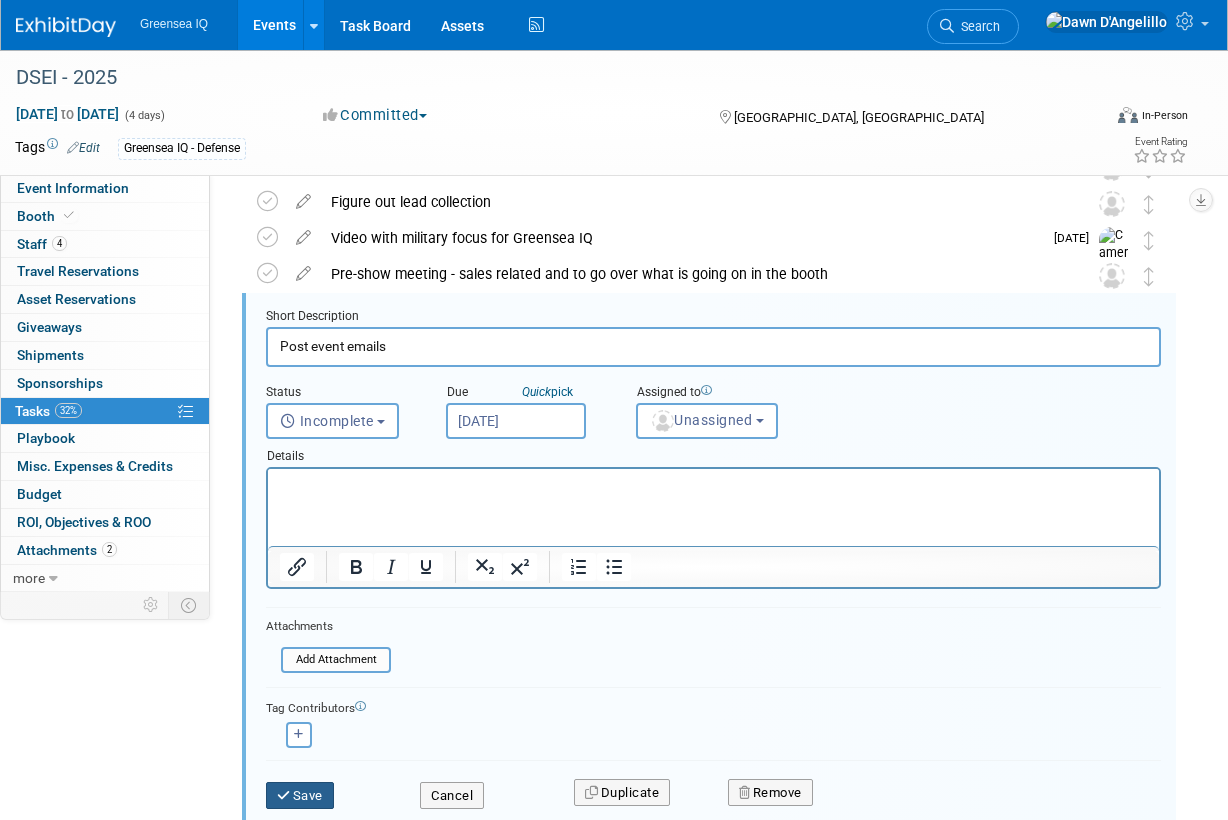 click on "Save" at bounding box center [300, 796] 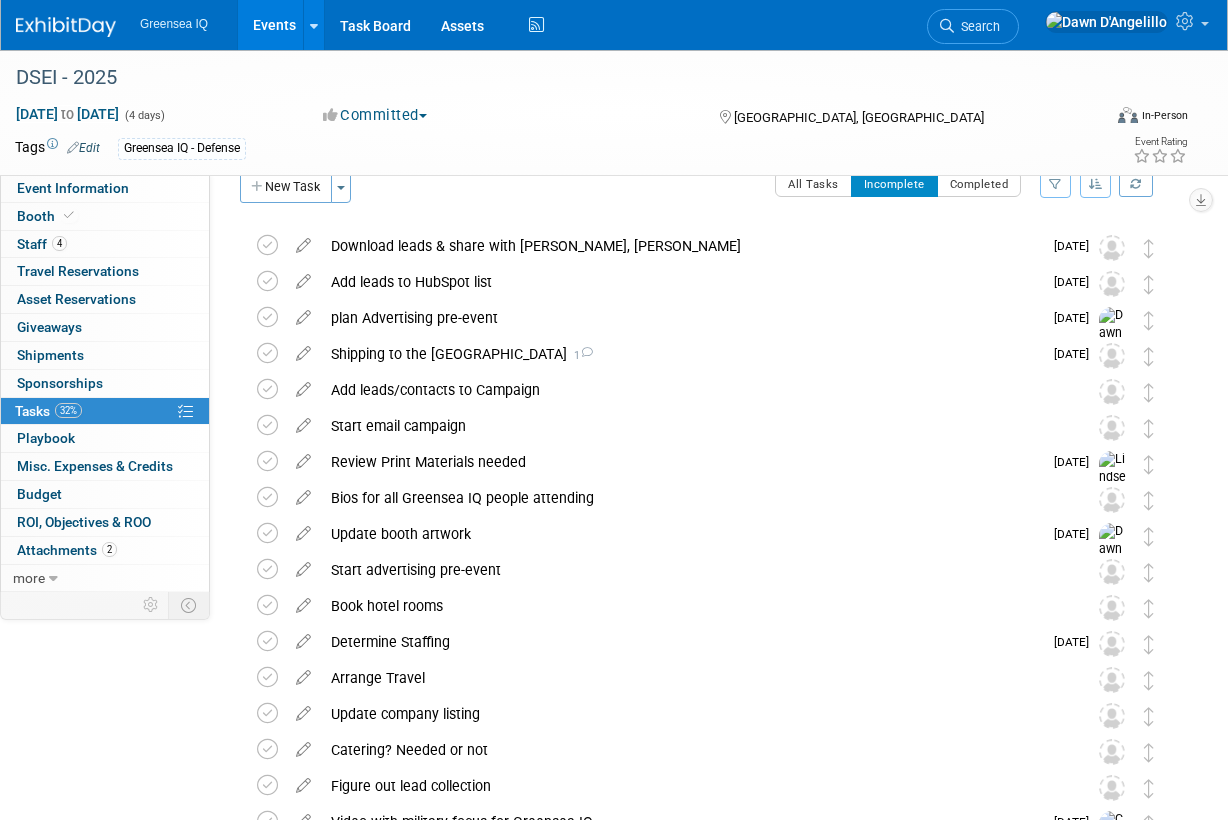 scroll, scrollTop: 0, scrollLeft: 0, axis: both 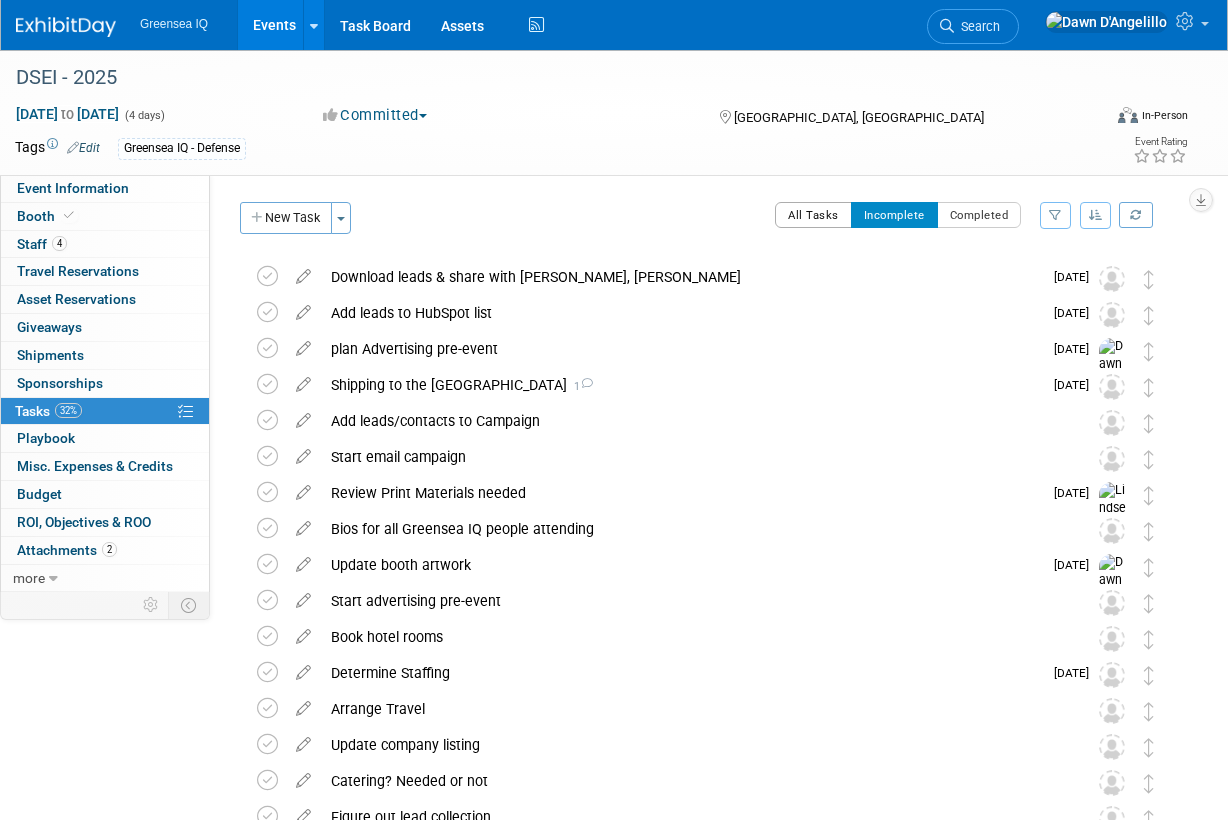click on "All Tasks" at bounding box center (813, 215) 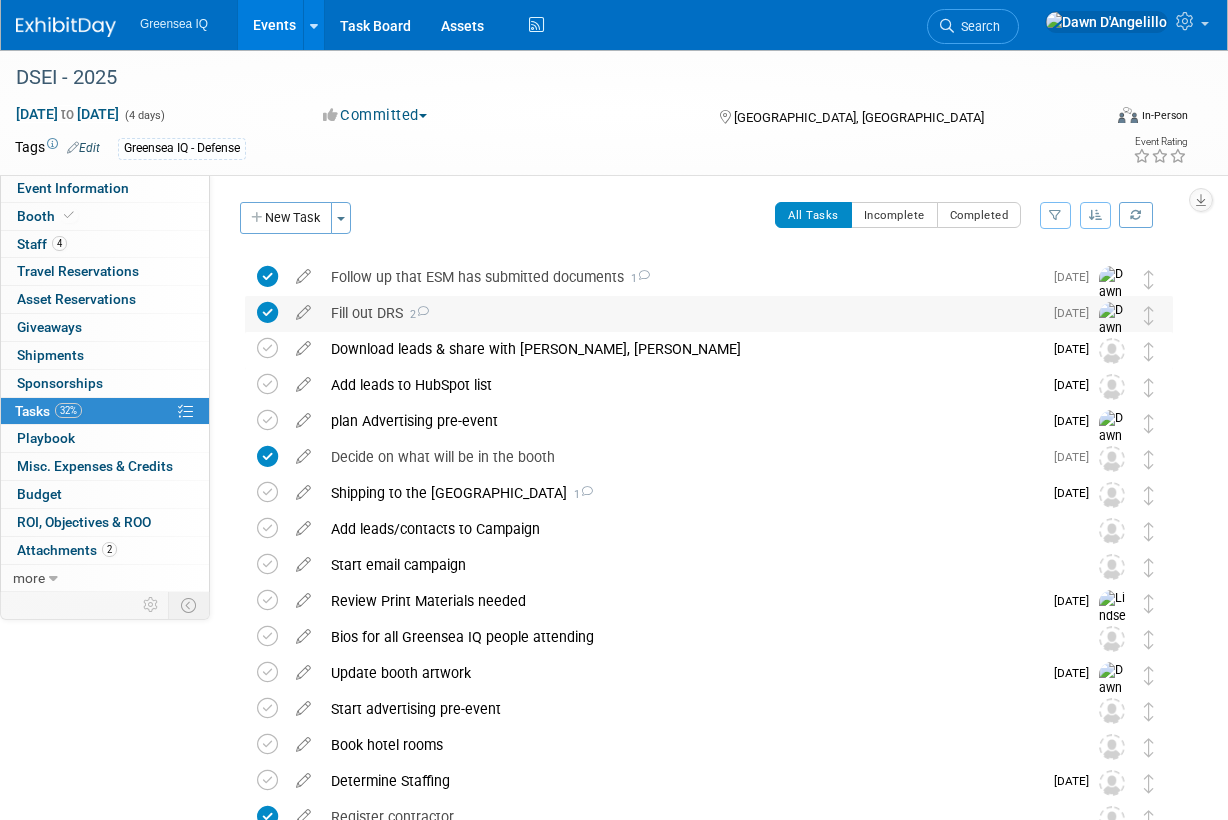 click on "Fill out DRS
2" at bounding box center (681, 313) 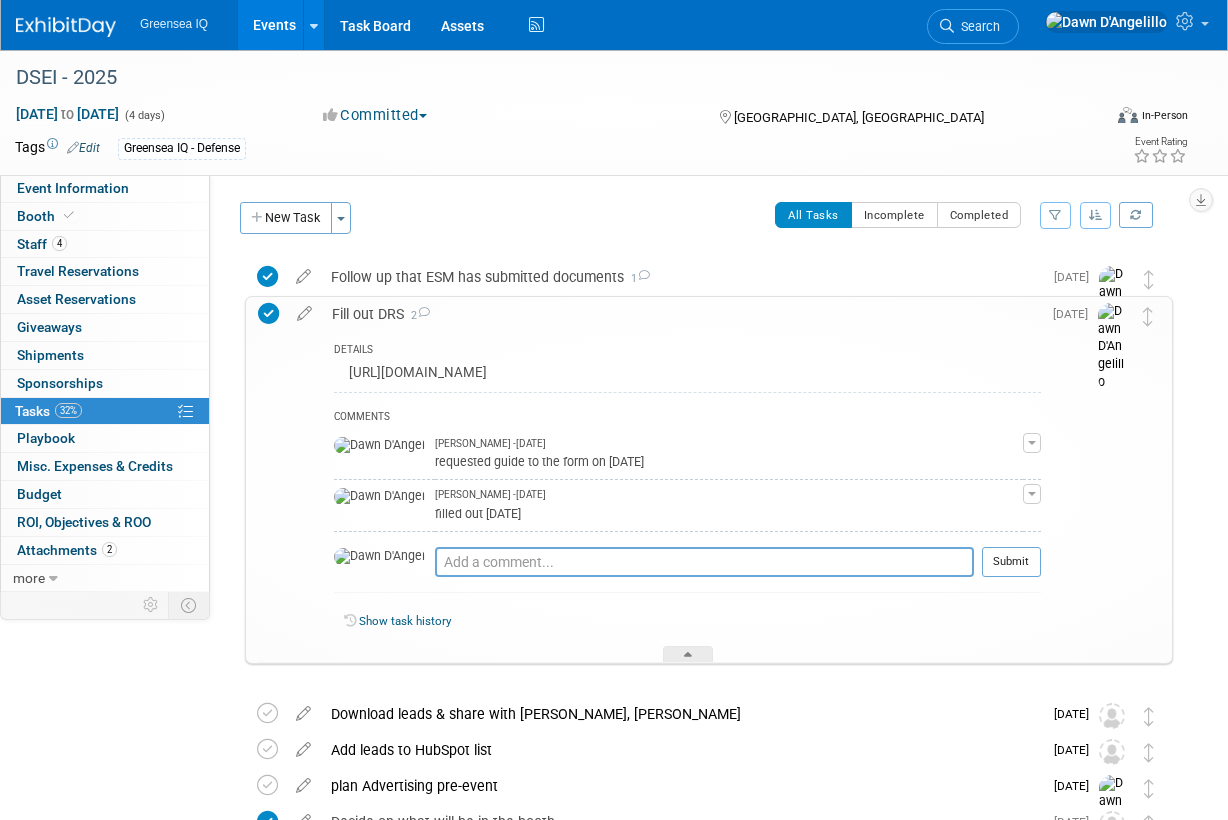 click on "Fill out DRS
2" at bounding box center [681, 314] 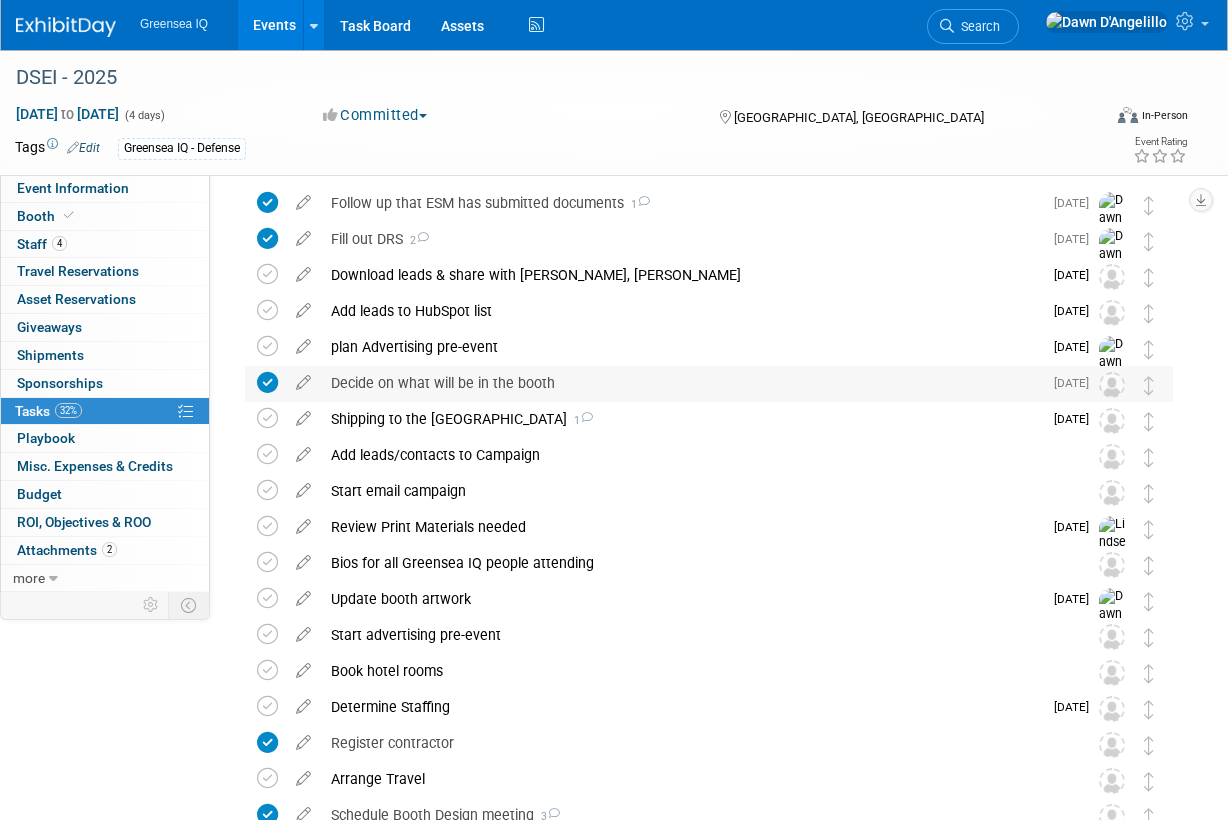 scroll, scrollTop: 0, scrollLeft: 0, axis: both 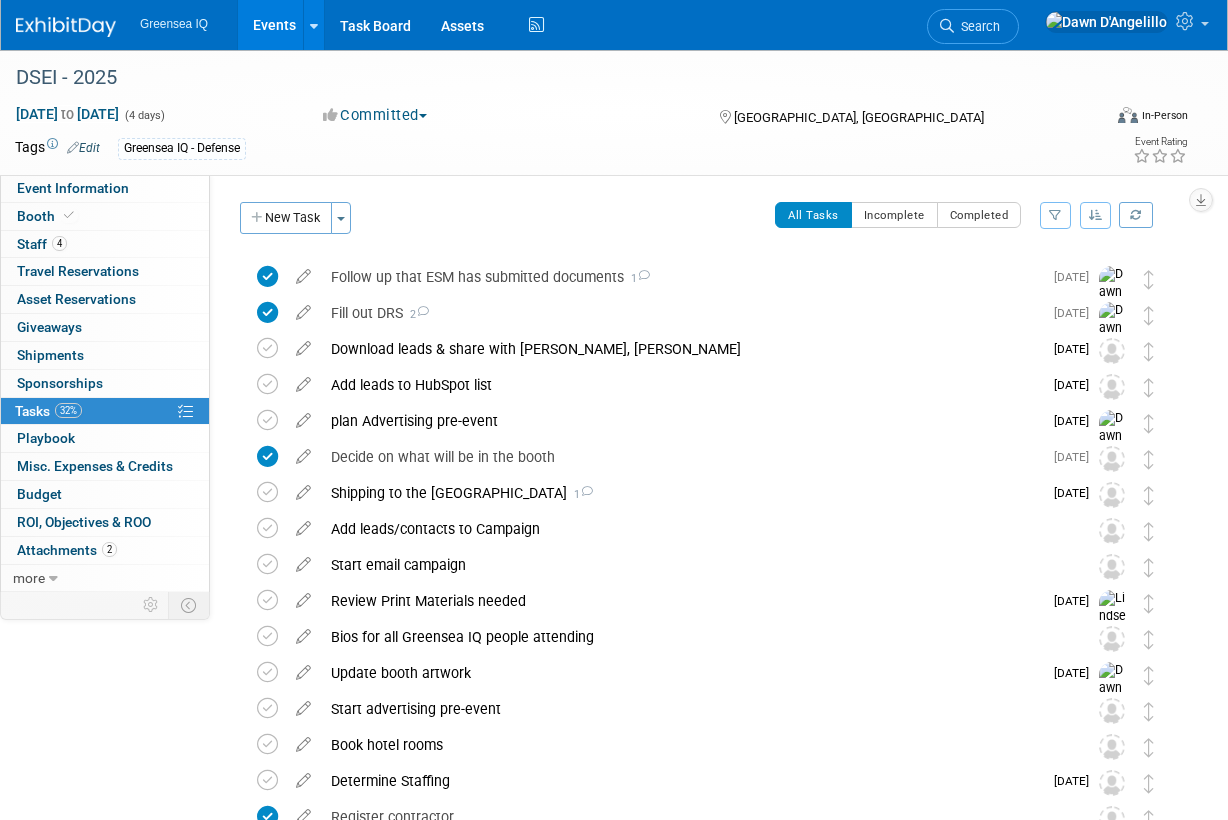 click on "All Tasks" at bounding box center (813, 215) 